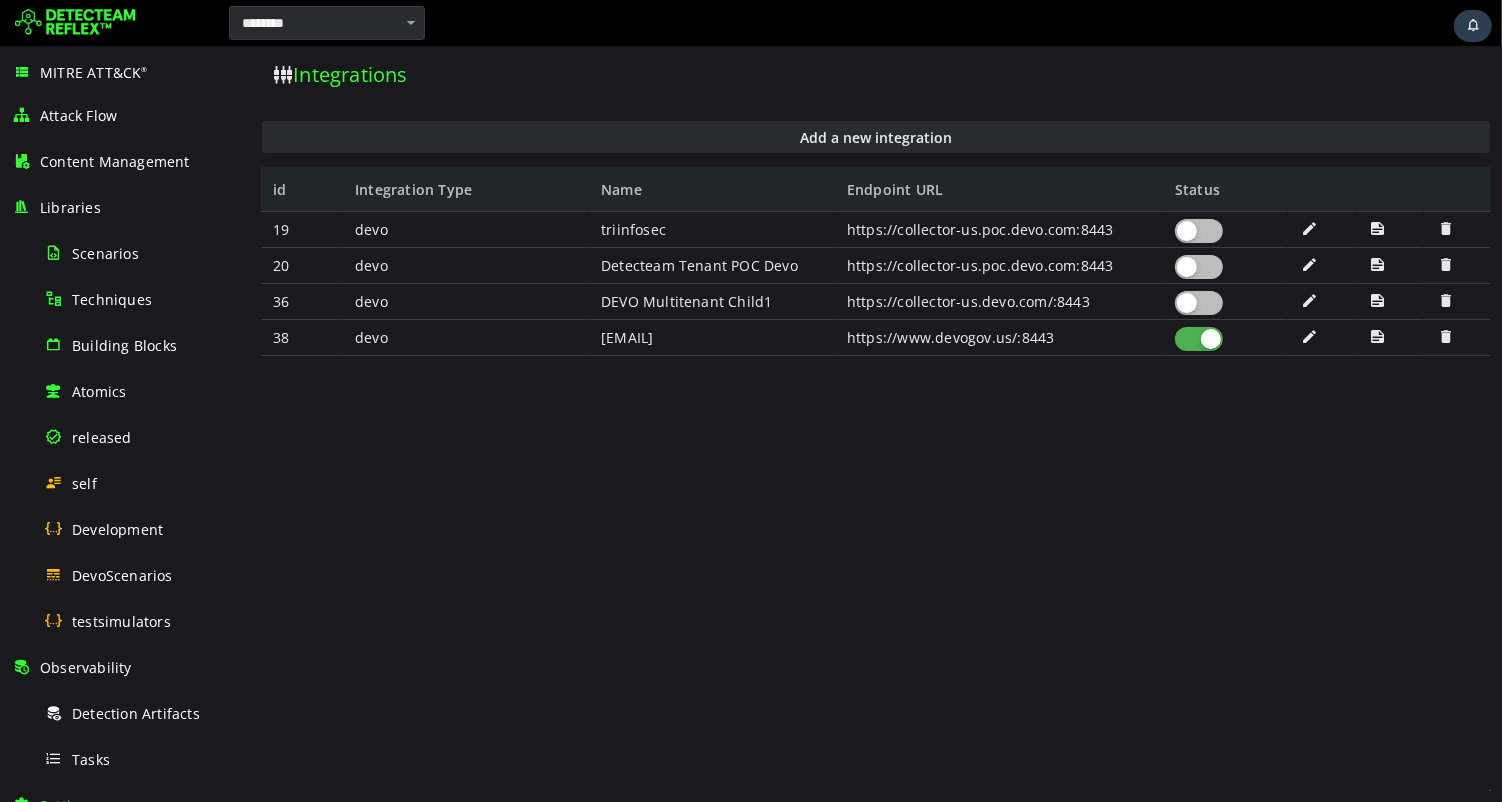 scroll, scrollTop: 0, scrollLeft: 0, axis: both 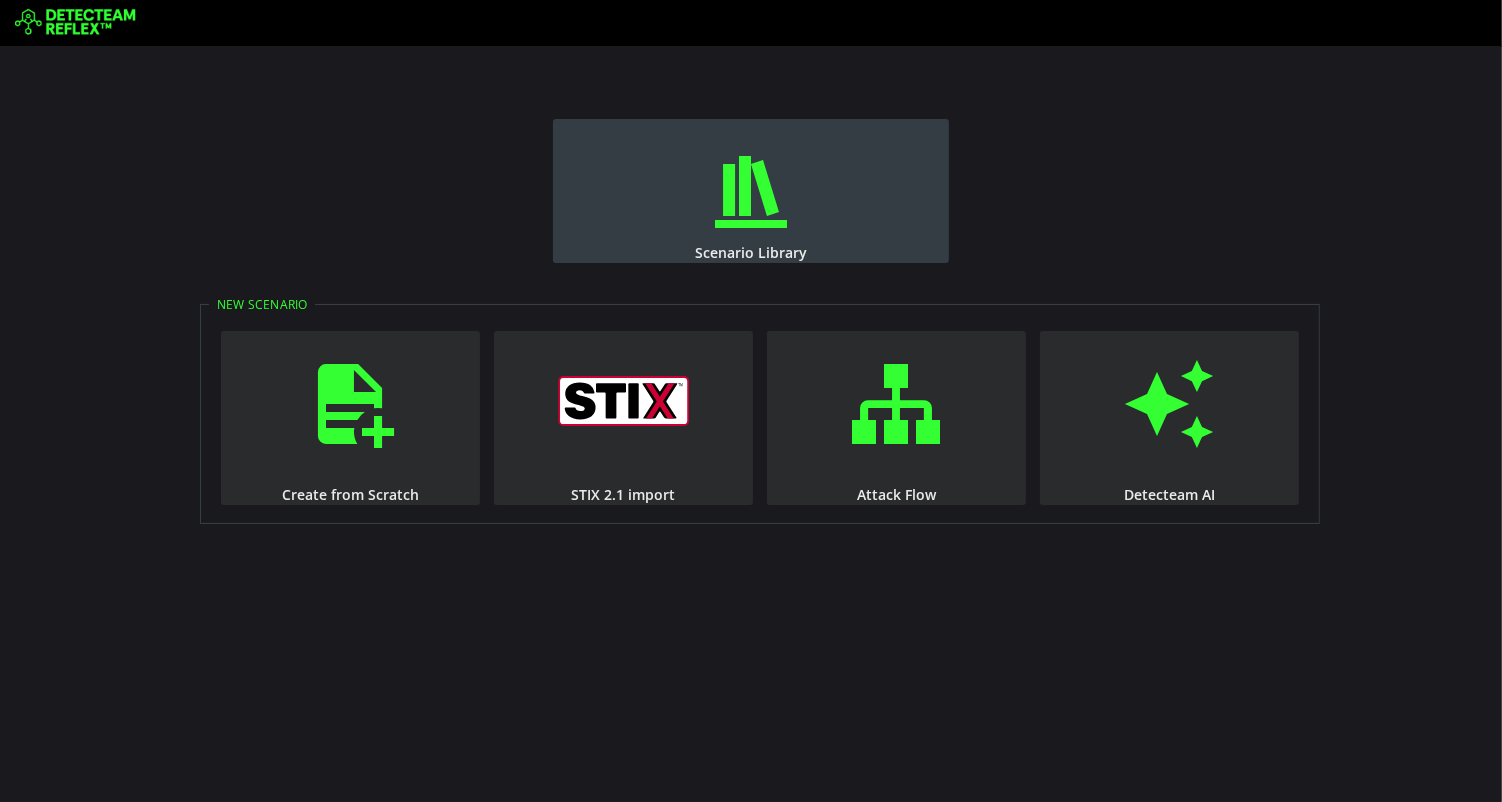 click on "Scenario Library" at bounding box center [751, 191] 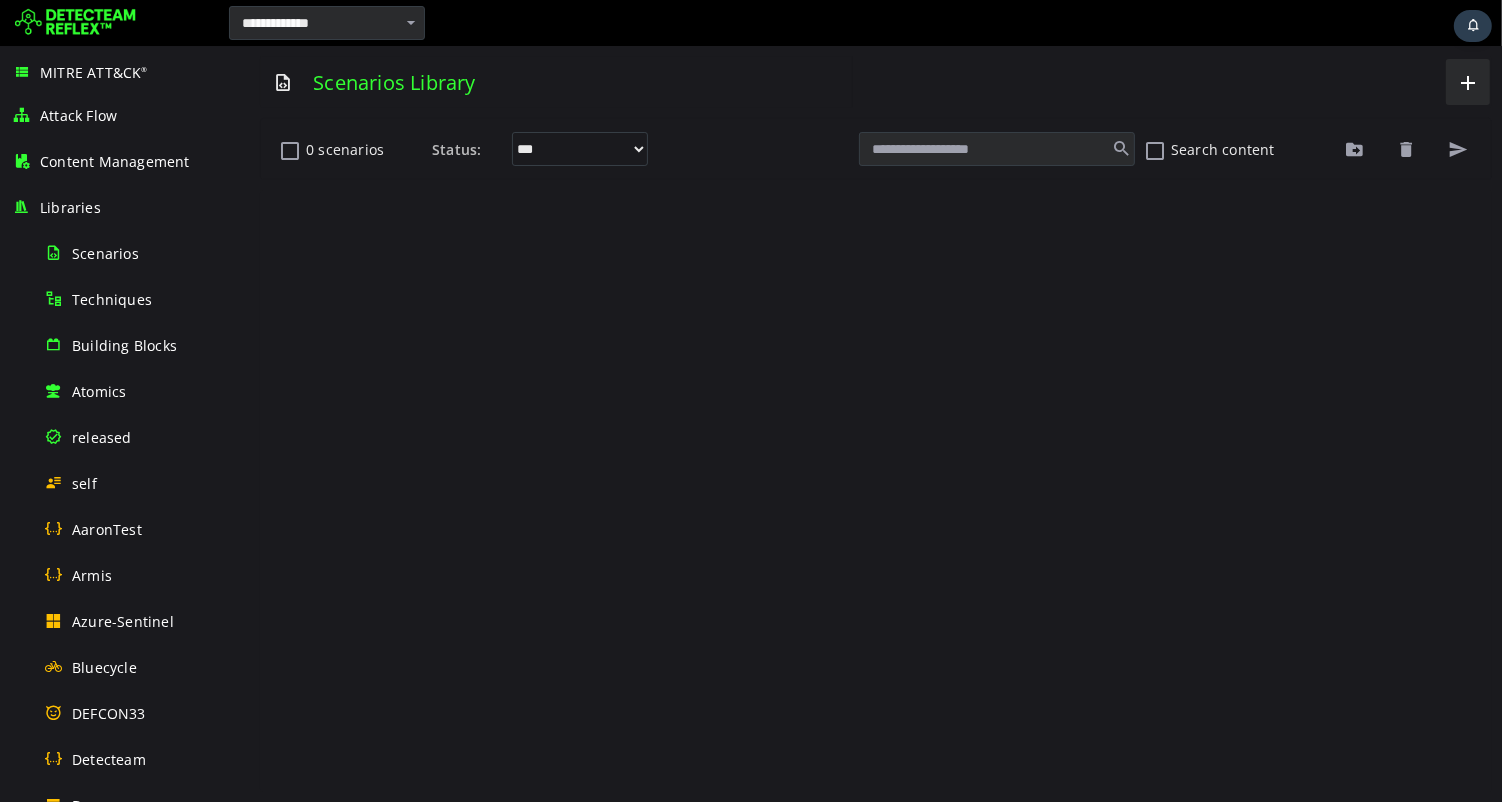 scroll, scrollTop: 0, scrollLeft: 0, axis: both 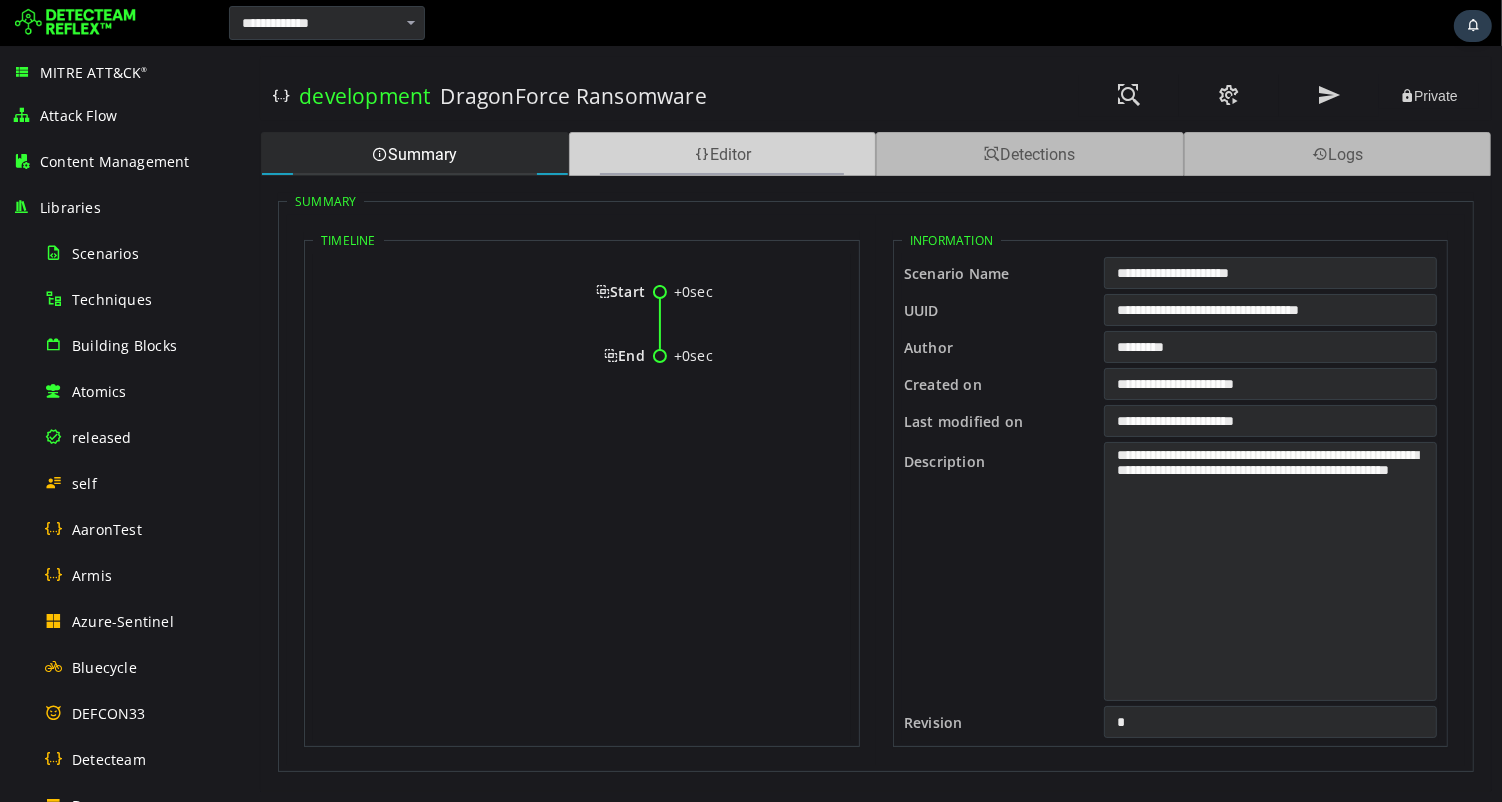 click on "Editor" at bounding box center (722, 154) 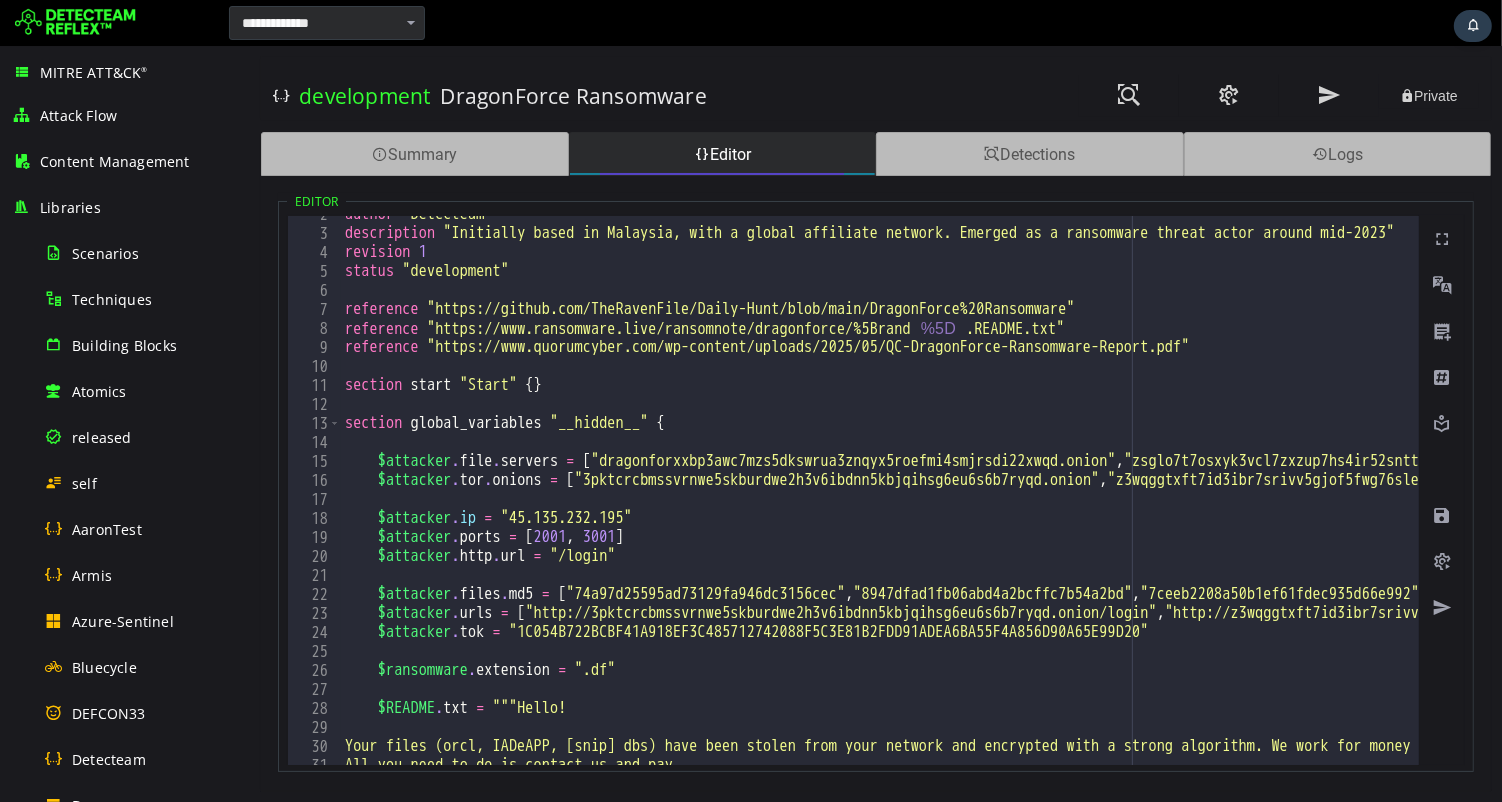 scroll, scrollTop: 42, scrollLeft: 0, axis: vertical 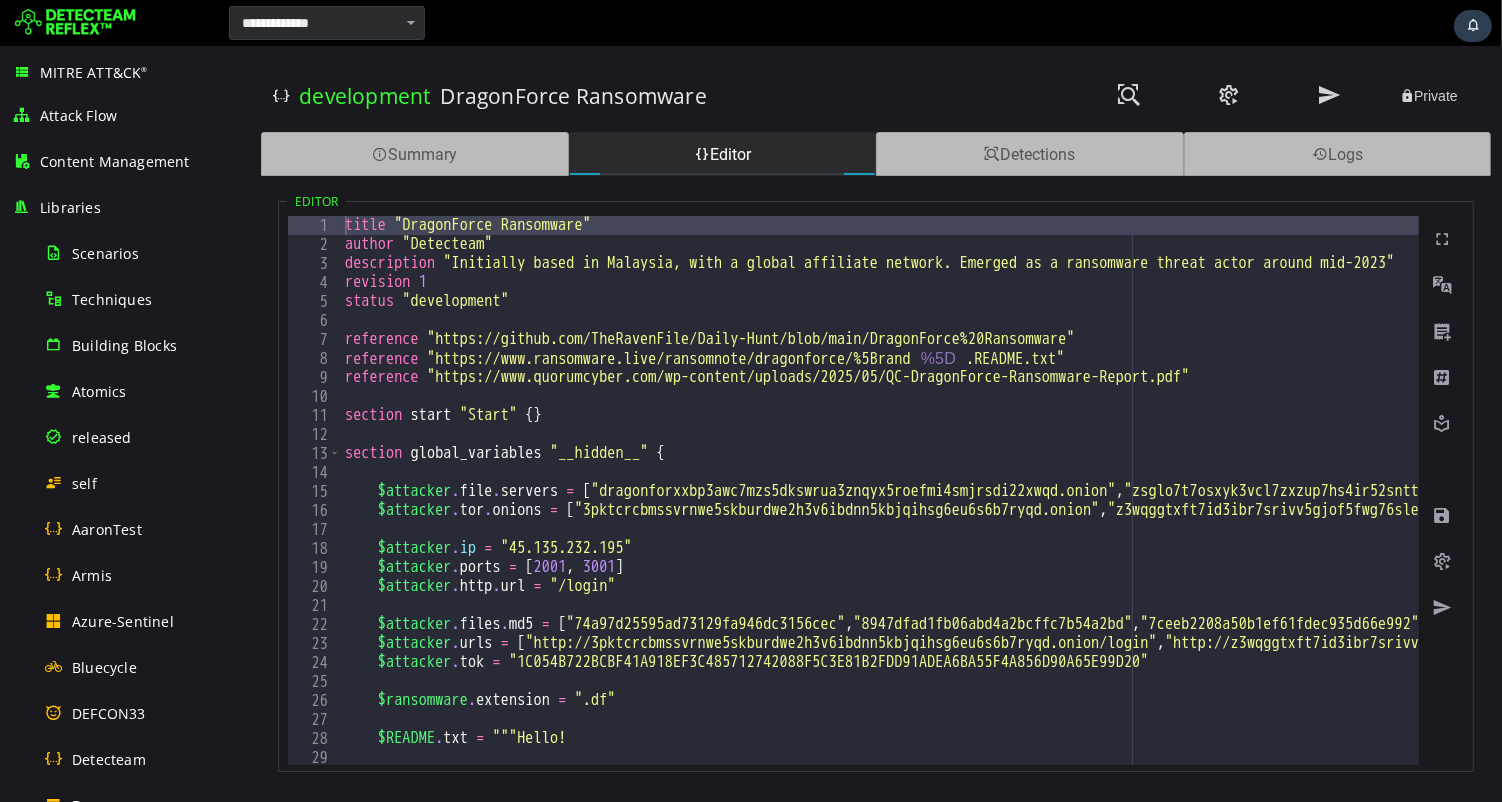 click on "DragonForce Ransomware" at bounding box center (696, 96) 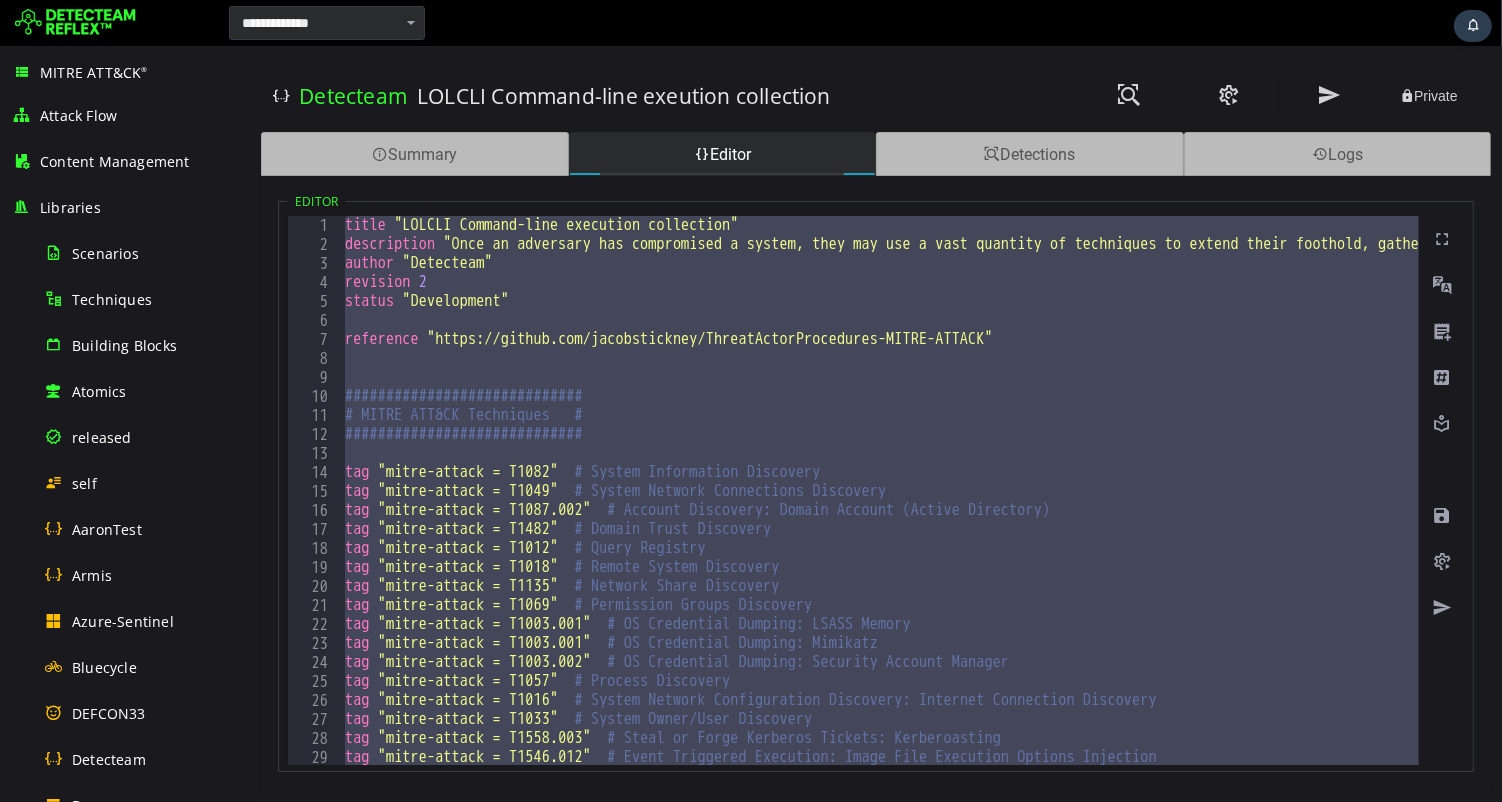 scroll, scrollTop: 0, scrollLeft: 0, axis: both 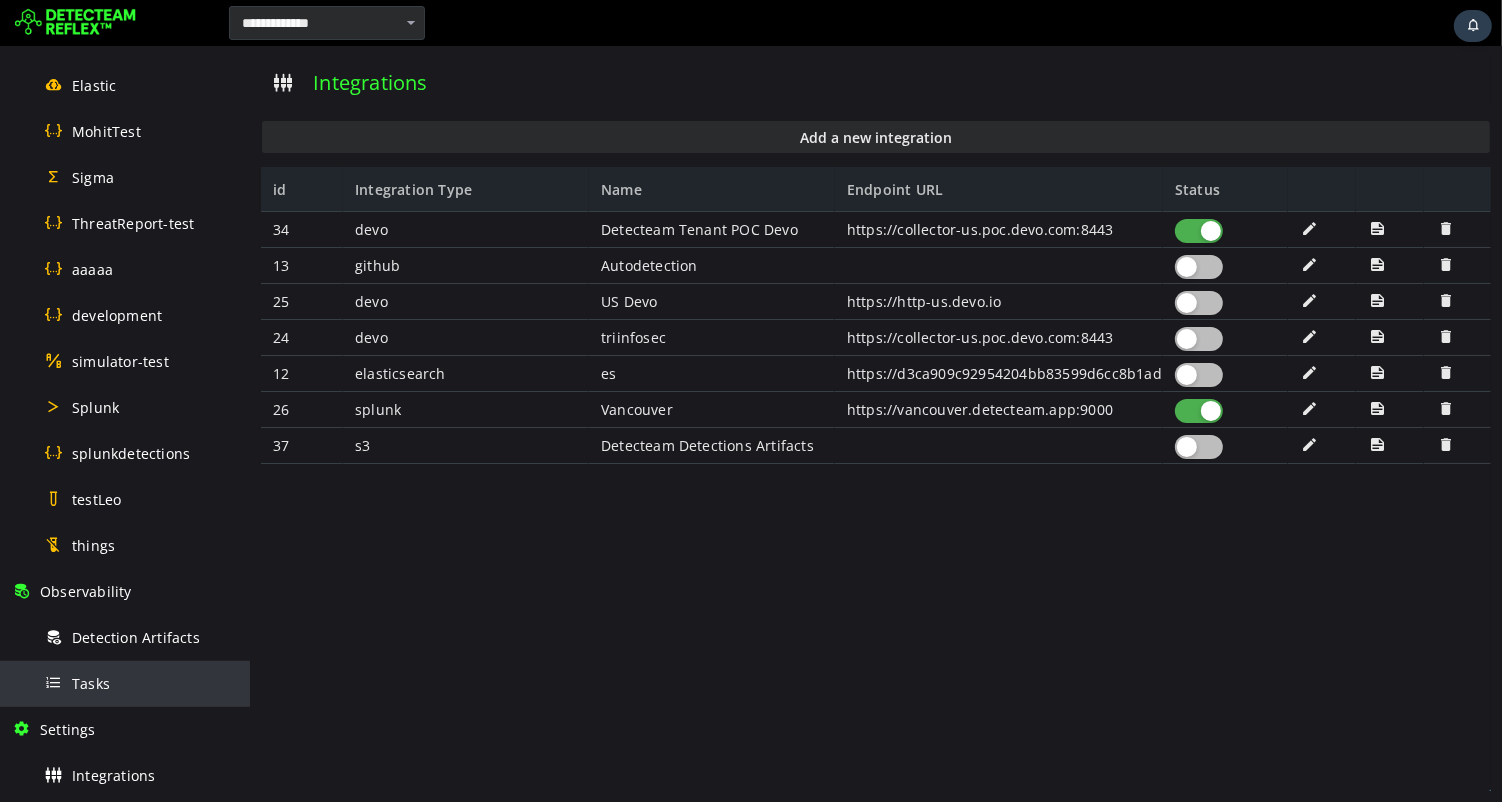 click on "Tasks" at bounding box center (141, 683) 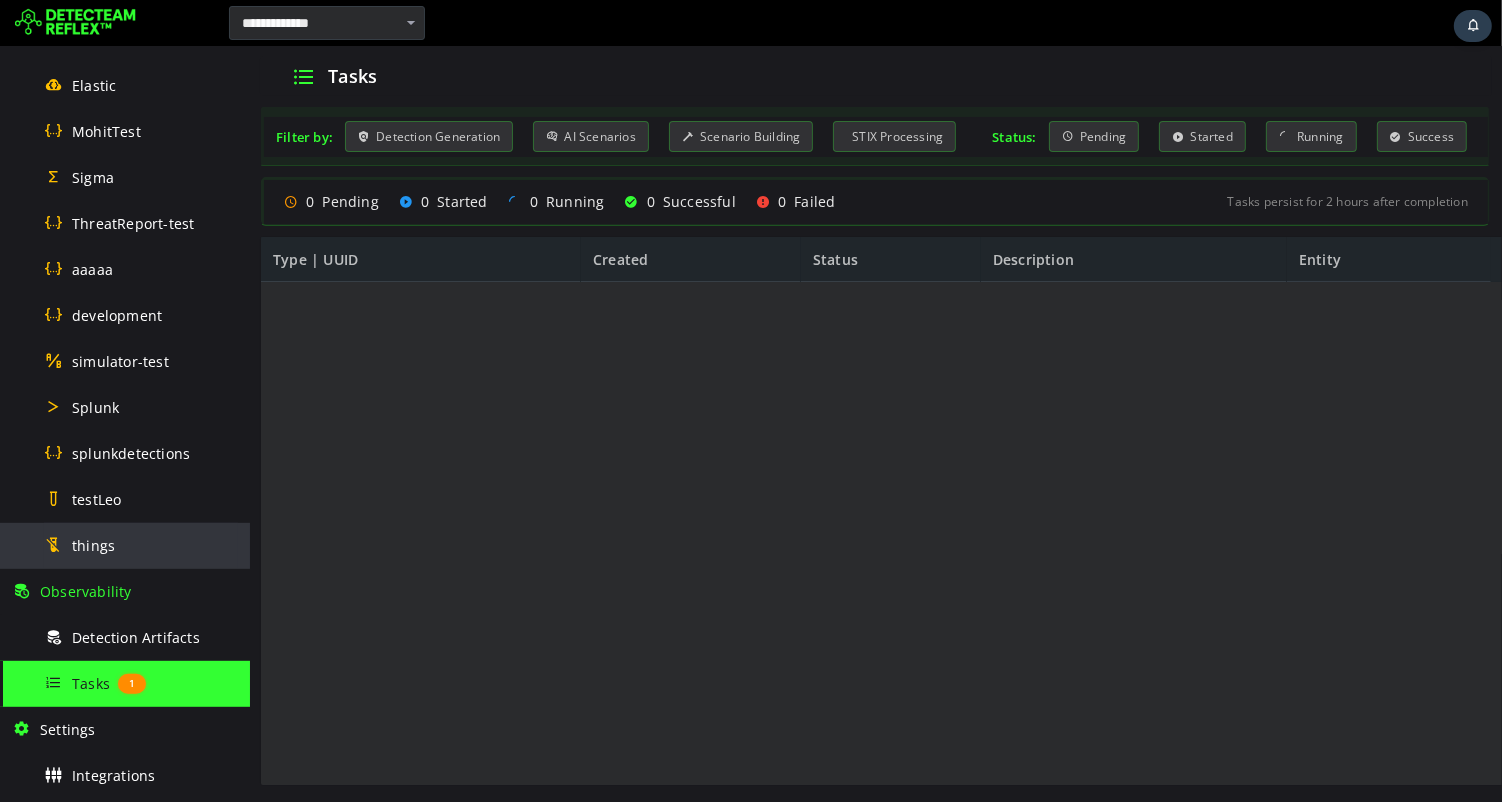 scroll, scrollTop: 0, scrollLeft: 0, axis: both 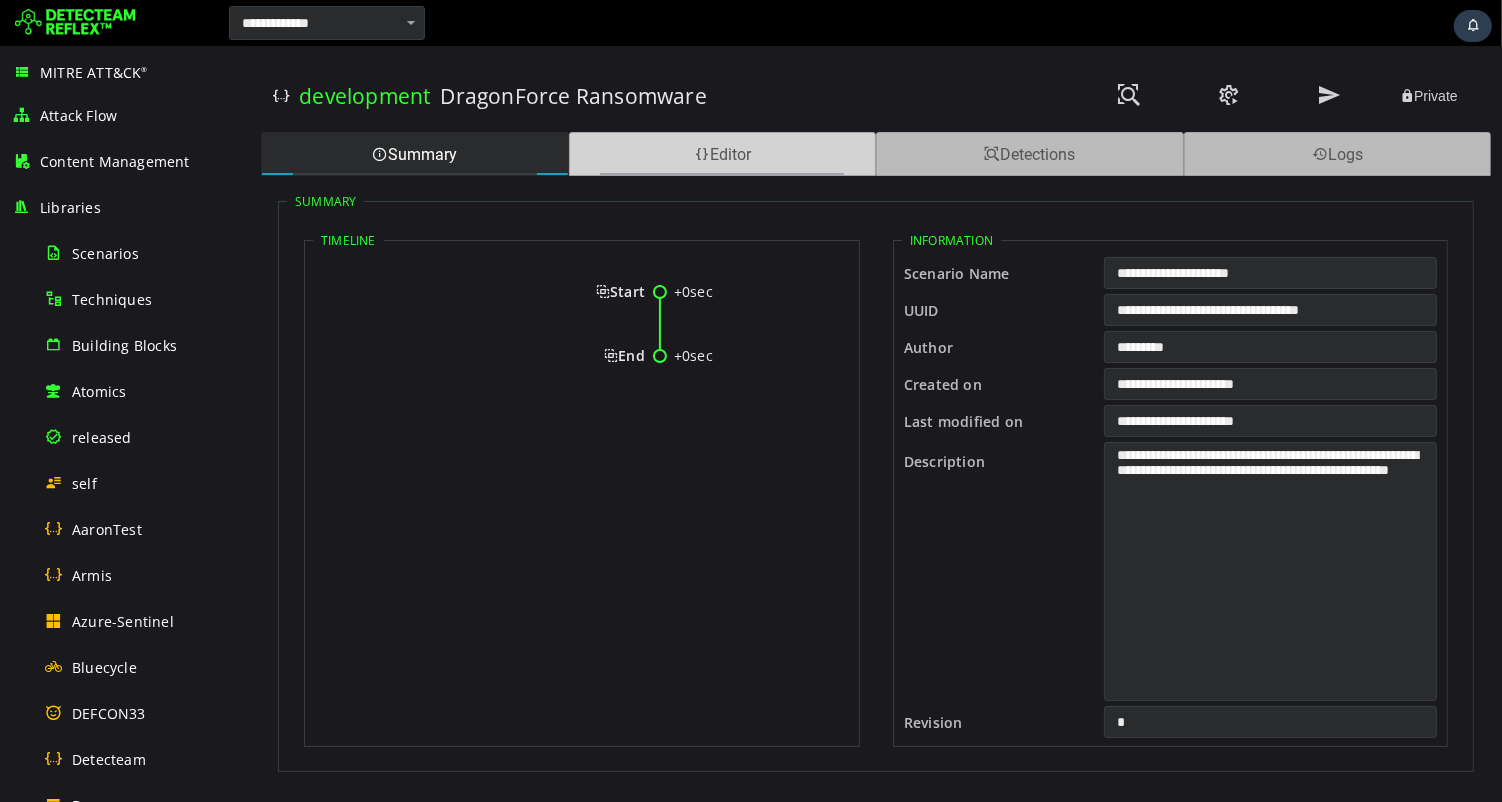 click on "Editor" at bounding box center [722, 154] 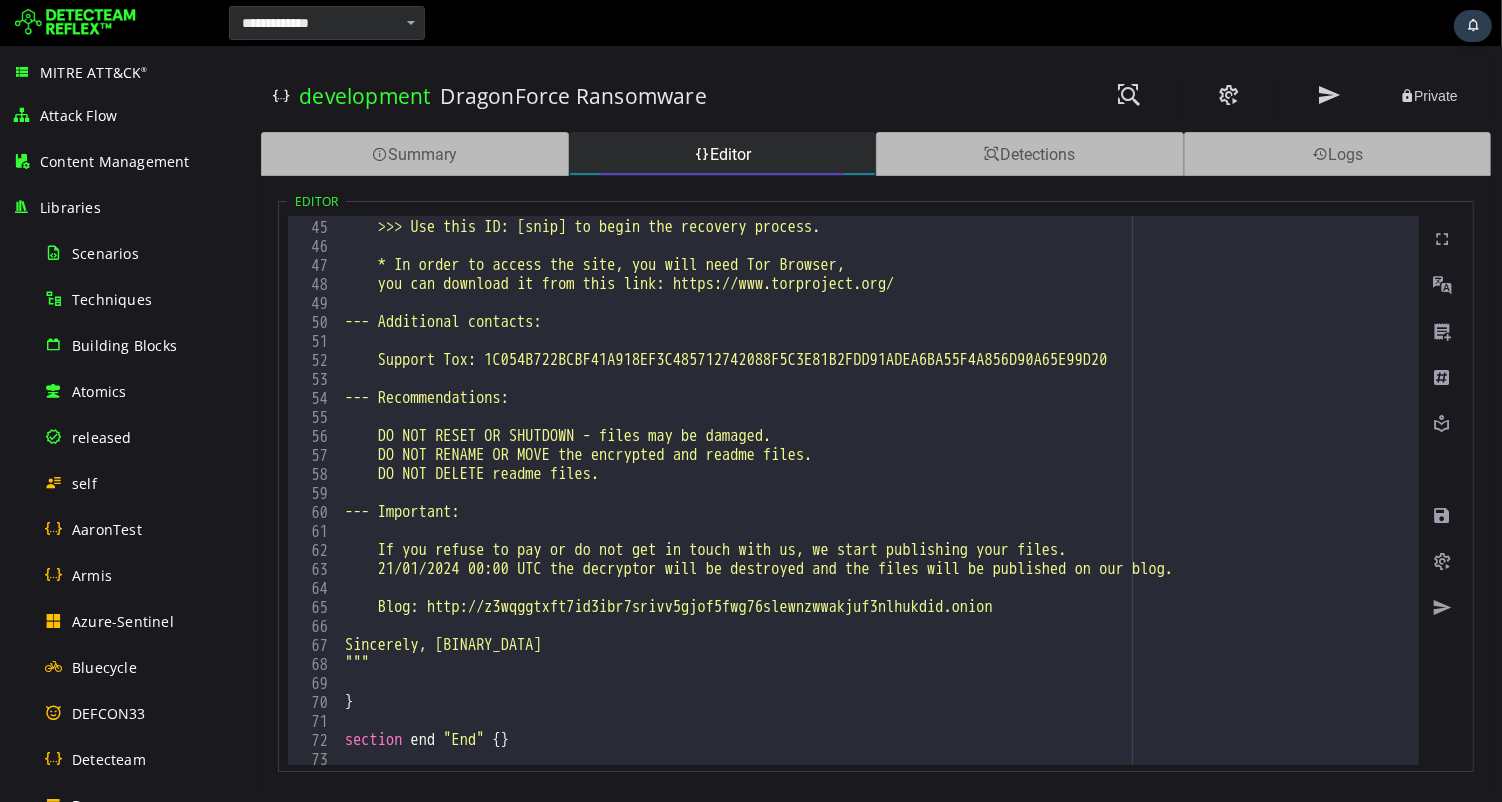 scroll, scrollTop: 705, scrollLeft: 0, axis: vertical 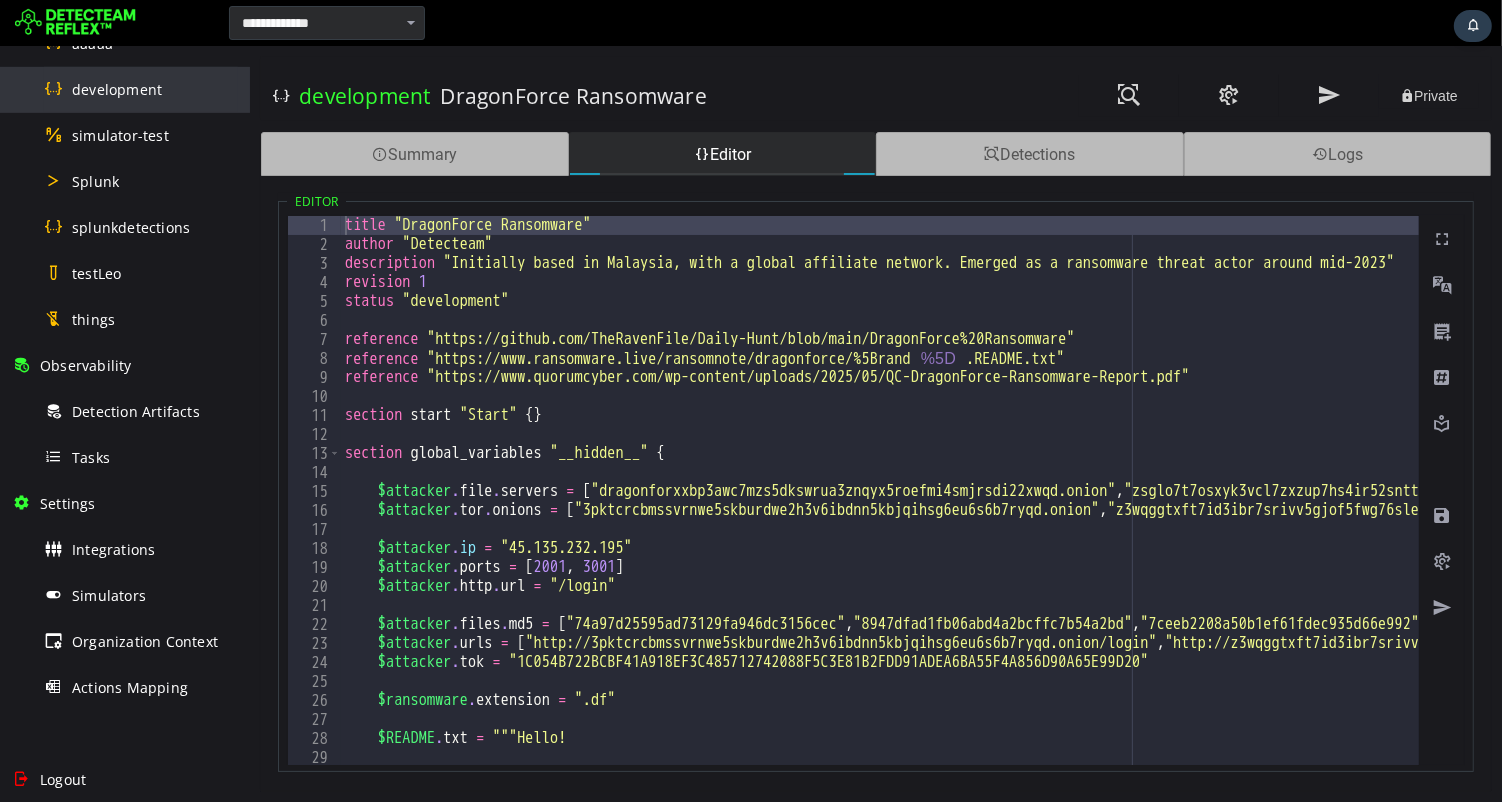 click on "development" at bounding box center [117, 89] 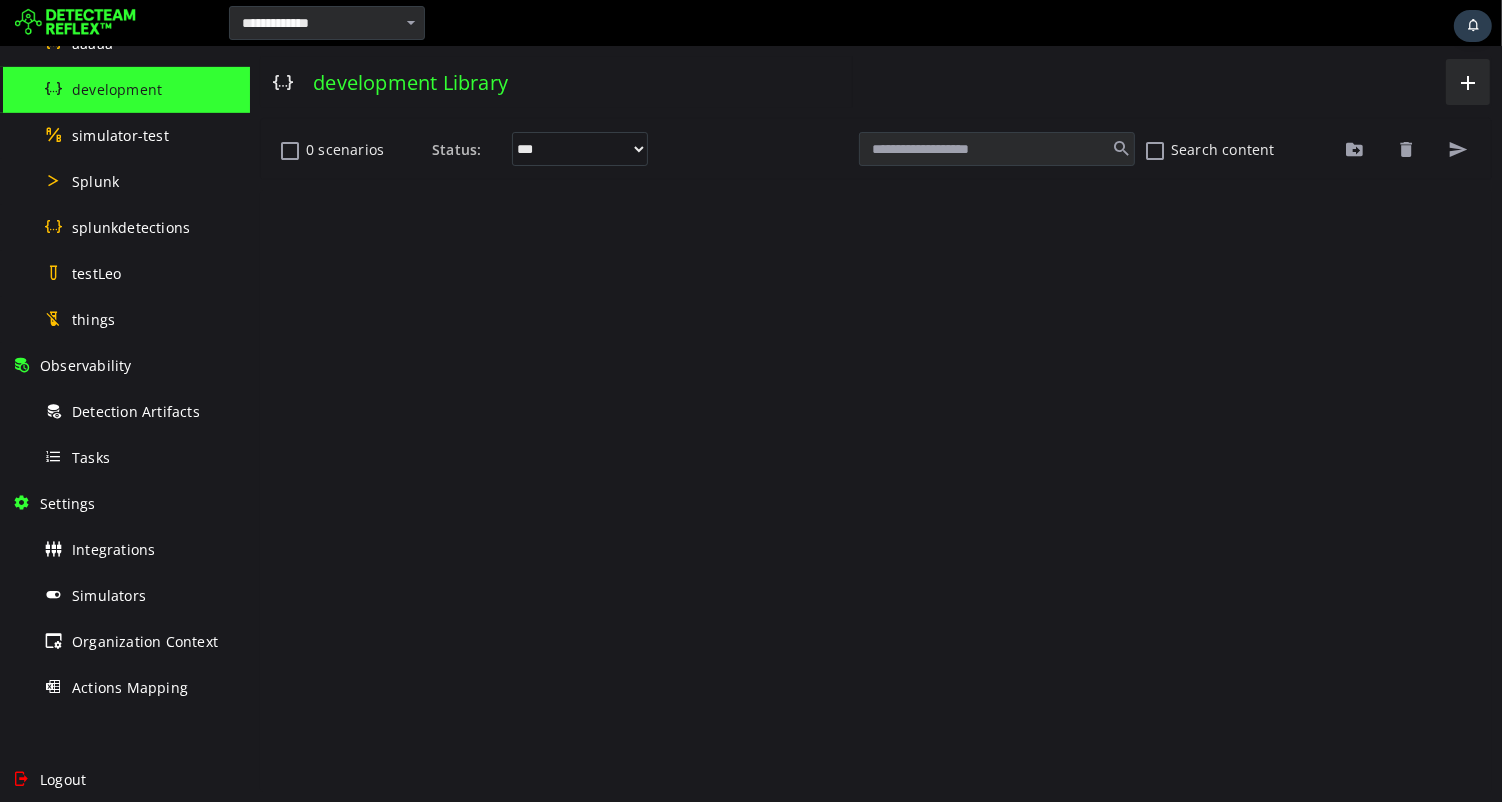 scroll, scrollTop: 0, scrollLeft: 0, axis: both 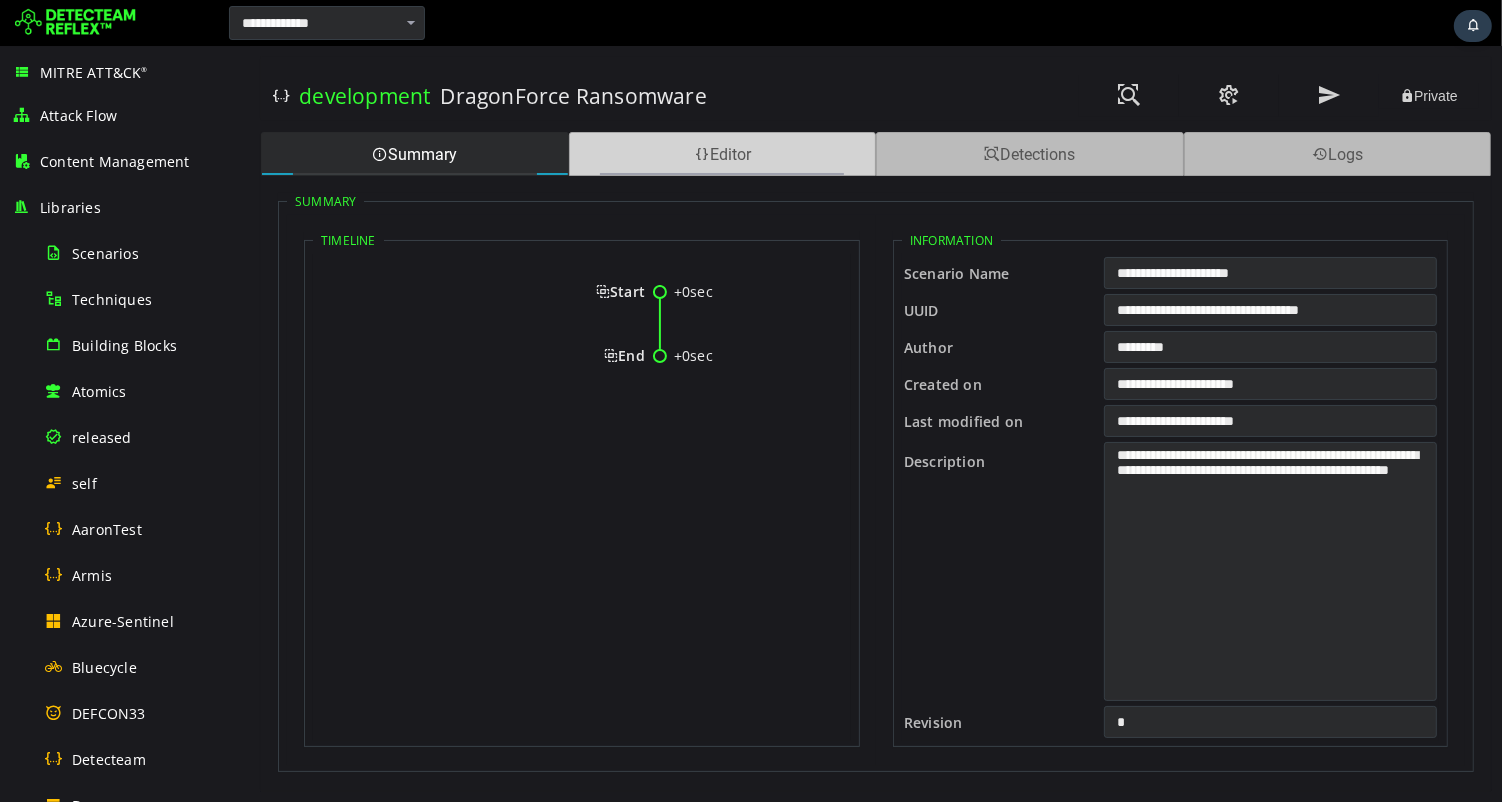 click on "Editor" at bounding box center (722, 154) 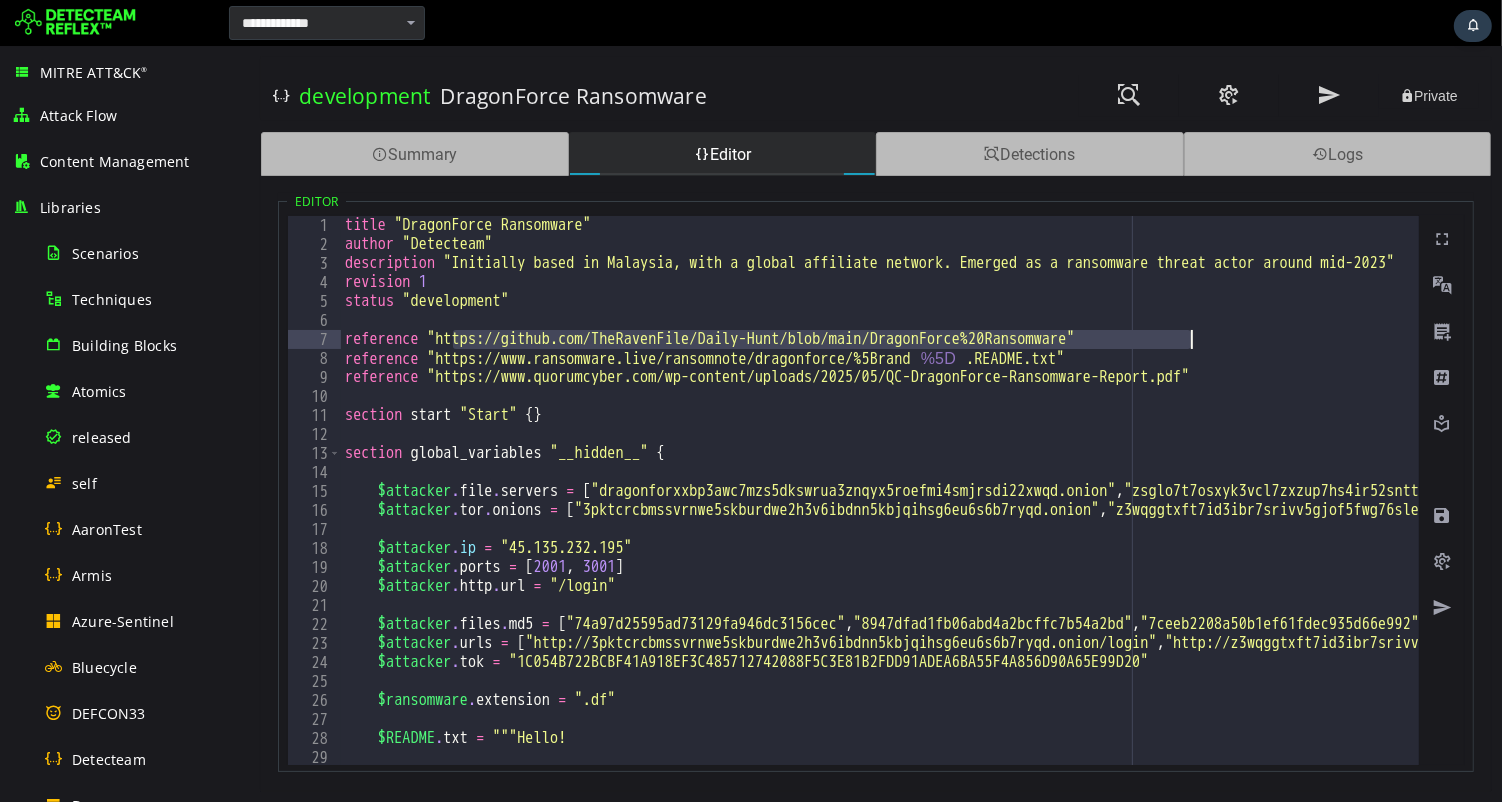 drag, startPoint x: 450, startPoint y: 337, endPoint x: 1186, endPoint y: 333, distance: 736.01086 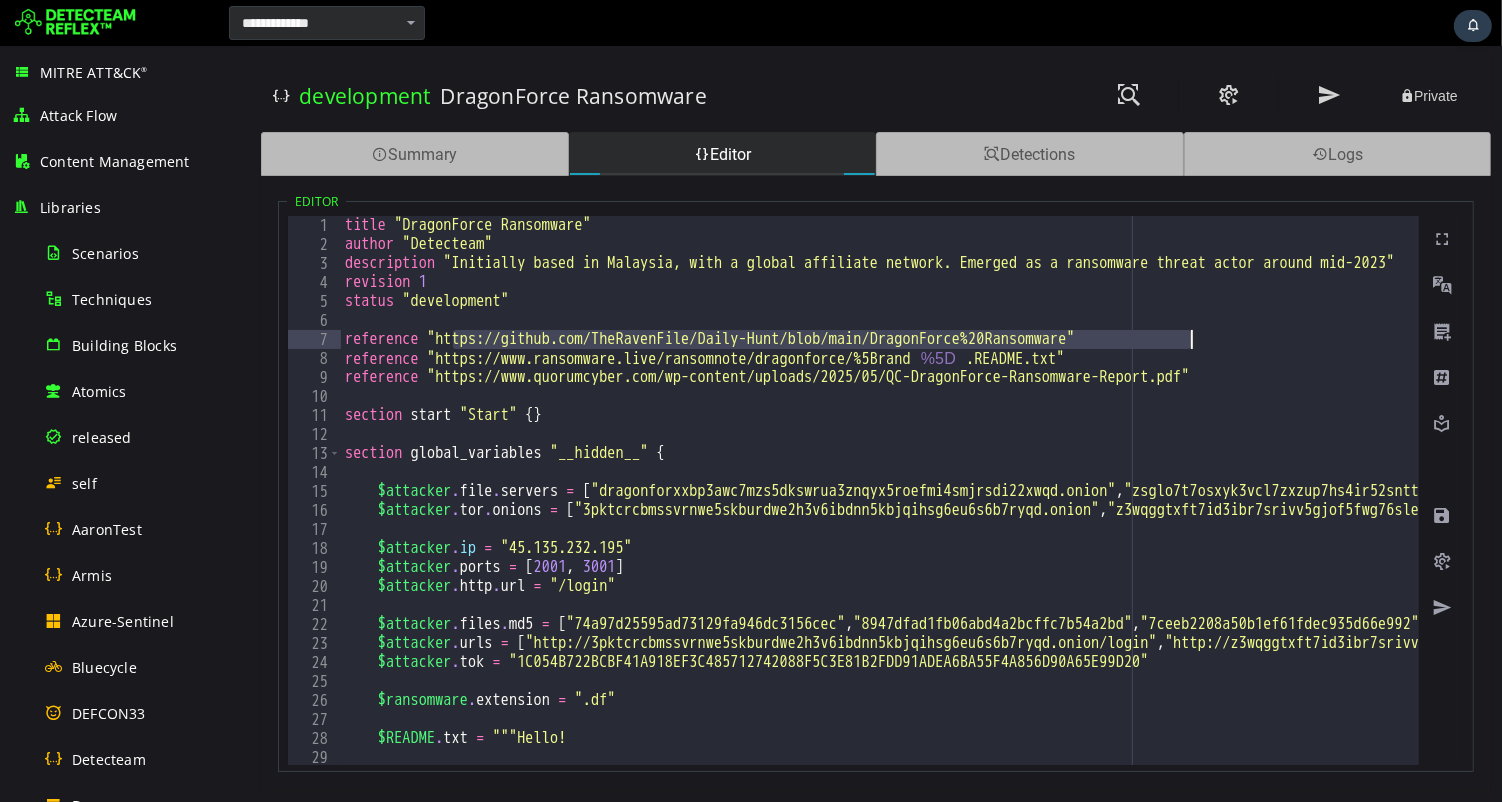 click on "title   "DragonForce Ransomware" author   "Detecteam" description   "Initially based in Malaysia, with a global affiliate network. Emerged as a ransomware threat actor around mid-2023" revision   1 status   "development" reference   "https://github.com/TheRavenFile/Daily-Hunt/blob/main/DragonForce%20Ransomware" reference   "https://www.ransomware.live/ransomnote/dragonforce/%5Brand %5D .README.txt" reference   "https://www.quorumcyber.com/wp-content/uploads/2025/05/QC-DragonForce-Ransomware-Report.pdf" section   start   "Start"   { } section   global_variables   "__hidden__"   {      $attacker . file . servers   =   [ "dragonforxxbp3awc7mzs5dkswrua3znqyx5roefmi4smjrsdi22xwqd.onion" , "zsglo7t7osxyk3vcl7zxzup7hs4ir52sntteymmw63zvoxzcqytlw7qd.onion" , "6dgi54prfmpuuolutr4hl3akasxbx4o34g5y2bj4blrvzzkjemhxenad.onion" , "eogeko3sdn66gb7vjpwpmlmmmzfx7umtwaugpf5l6tb5jveolfydnuad.onion" , "ewrxgpvv7wsrqq7itfwg5jr7lkc6zzknndmru5su2ugrowxo3wwy5yad.onion" , , , , , , , , , ]      $attacker . tor . onions   =   [ , , , ]" at bounding box center (5638, 509) 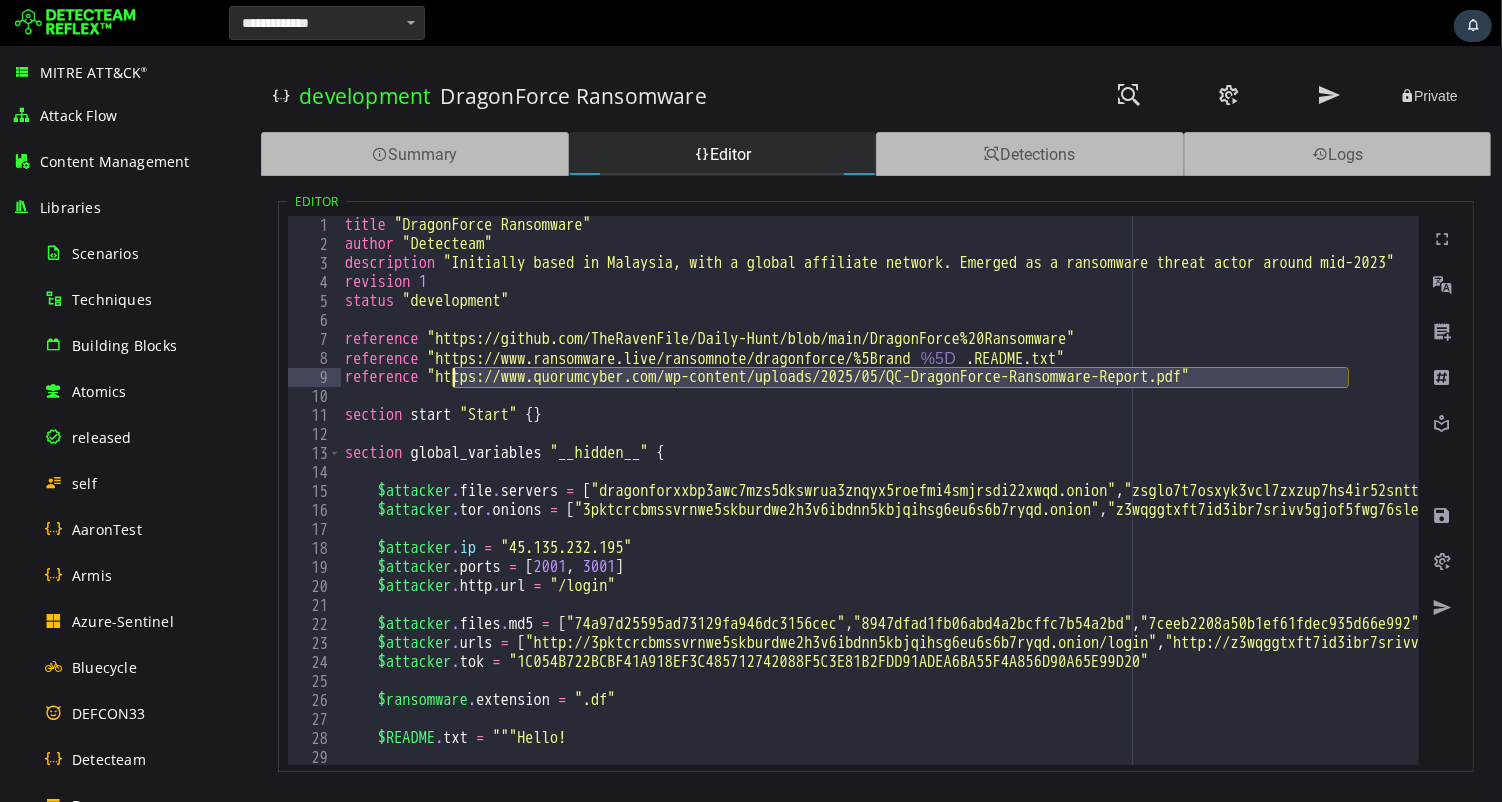 drag, startPoint x: 1343, startPoint y: 376, endPoint x: 450, endPoint y: 377, distance: 893.00055 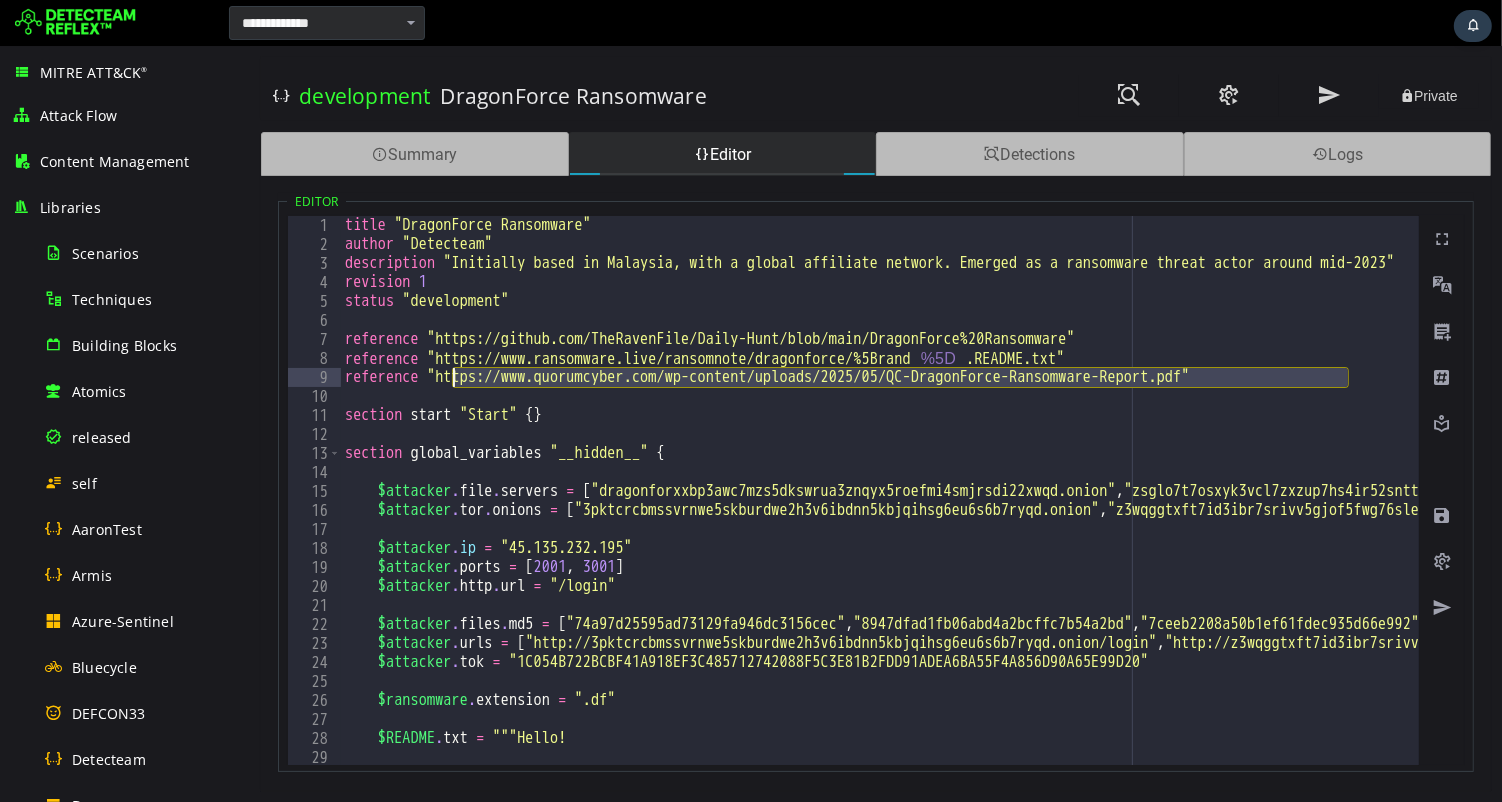 click on "title   "DragonForce Ransomware" author   "Detecteam" description   "Initially based in Malaysia, with a global affiliate network. Emerged as a ransomware threat actor around mid-2023" revision   1 status   "development" reference   "https://github.com/TheRavenFile/Daily-Hunt/blob/main/DragonForce%20Ransomware" reference   "https://www.ransomware.live/ransomnote/dragonforce/%5Brand %5D .README.txt" reference   "https://www.quorumcyber.com/wp-content/uploads/2025/05/QC-DragonForce-Ransomware-Report.pdf" section   start   "Start"   { } section   global_variables   "__hidden__"   {      $attacker . file . servers   =   [ "dragonforxxbp3awc7mzs5dkswrua3znqyx5roefmi4smjrsdi22xwqd.onion" , "zsglo7t7osxyk3vcl7zxzup7hs4ir52sntteymmw63zvoxzcqytlw7qd.onion" , "6dgi54prfmpuuolutr4hl3akasxbx4o34g5y2bj4blrvzzkjemhxenad.onion" , "eogeko3sdn66gb7vjpwpmlmmmzfx7umtwaugpf5l6tb5jveolfydnuad.onion" , "ewrxgpvv7wsrqq7itfwg5jr7lkc6zzknndmru5su2ugrowxo3wwy5yad.onion" , , , , , , , , , ]      $attacker . tor . onions   =   [ , , , ]" at bounding box center [5638, 509] 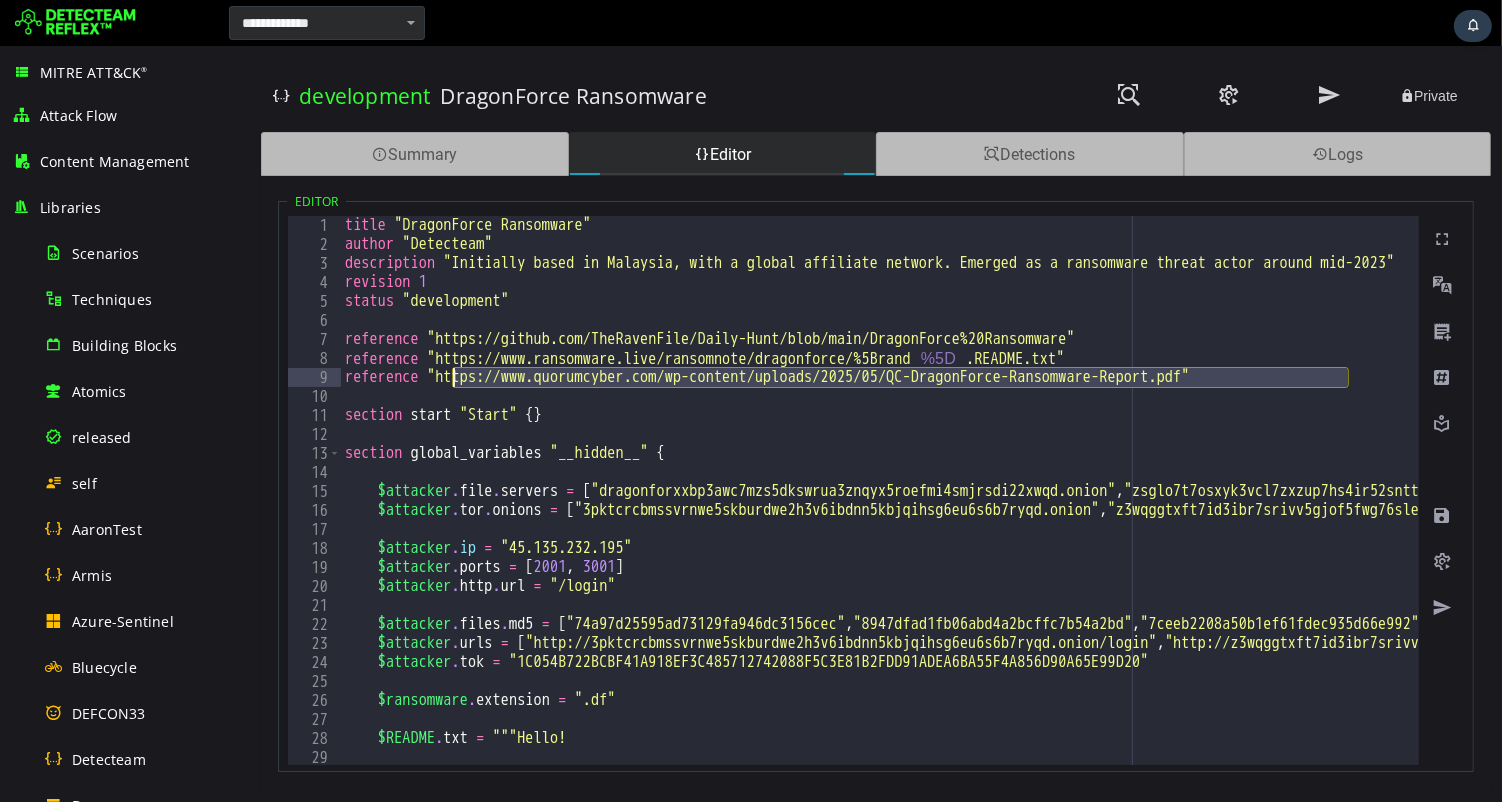 click at bounding box center (75, 23) 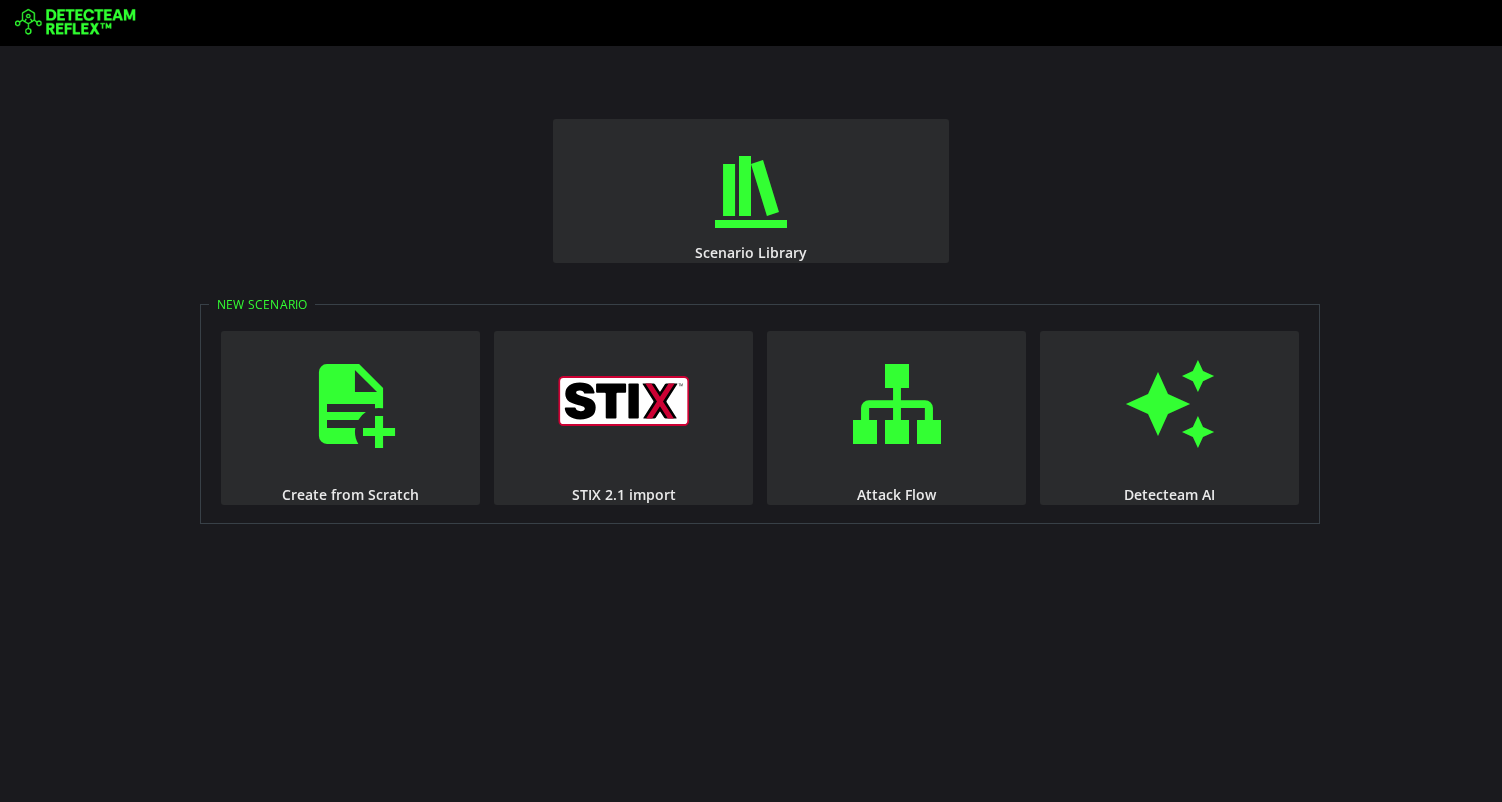 scroll, scrollTop: 0, scrollLeft: 0, axis: both 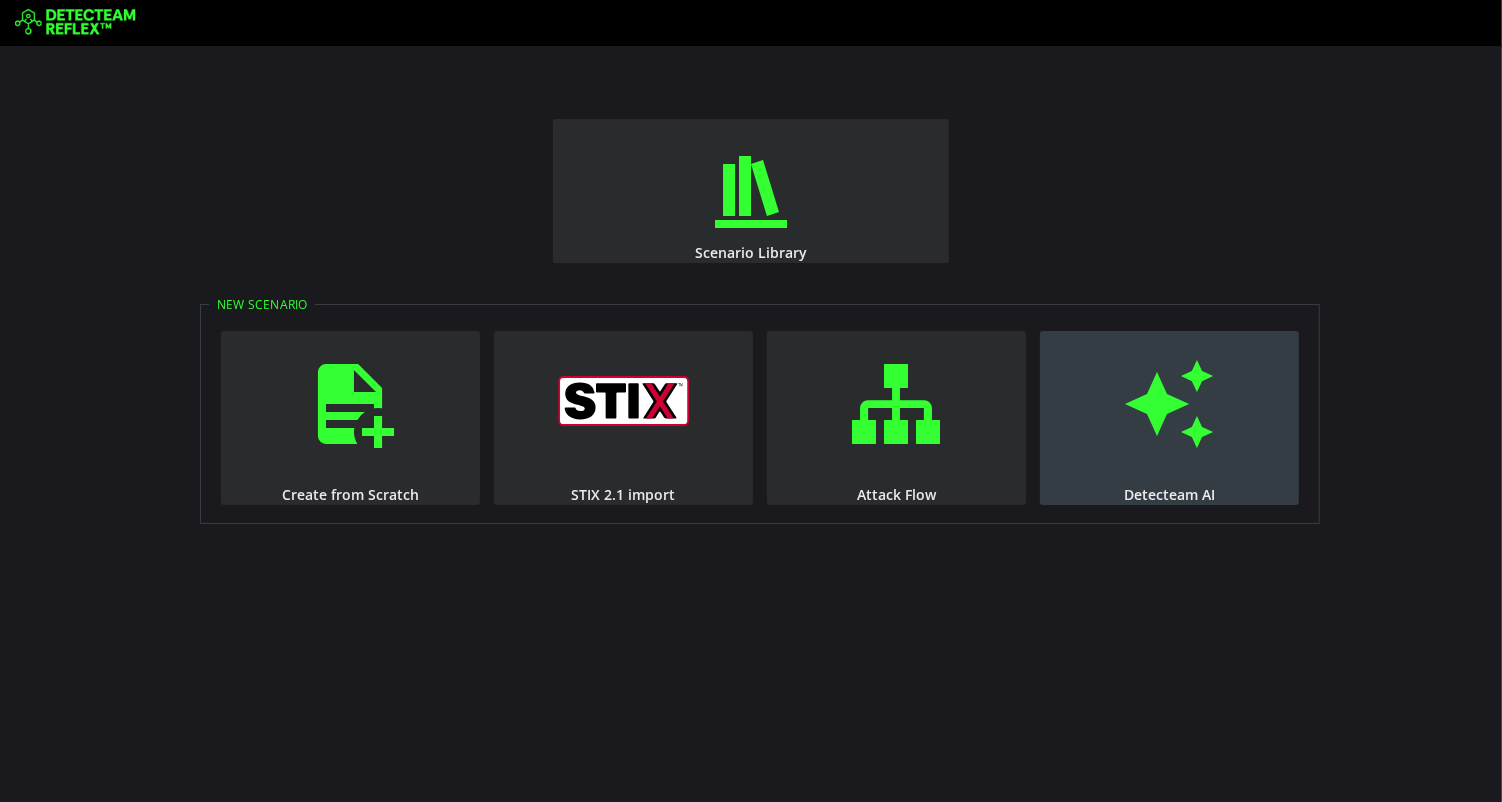 click at bounding box center [1170, 404] 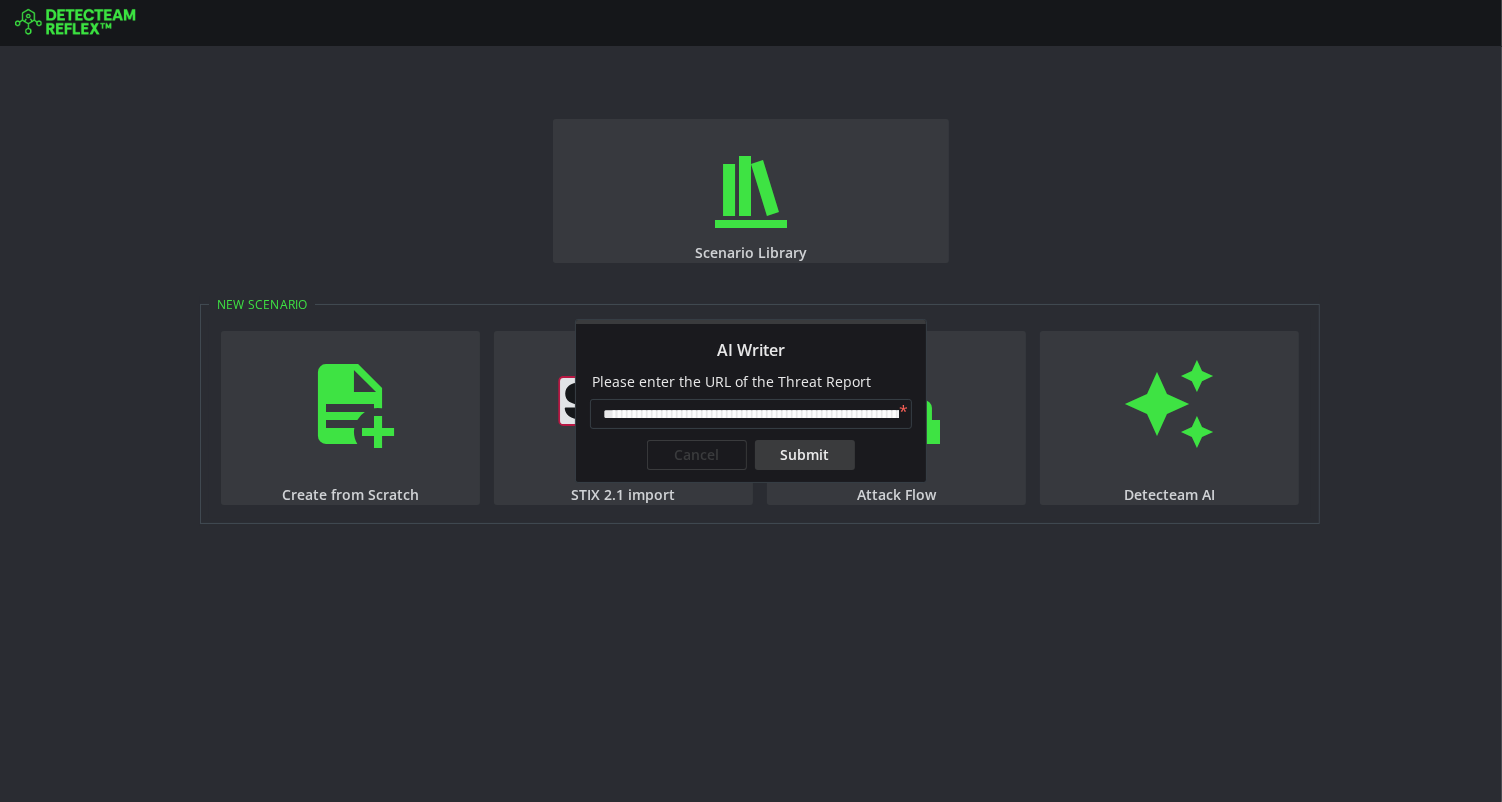 scroll, scrollTop: 0, scrollLeft: 380, axis: horizontal 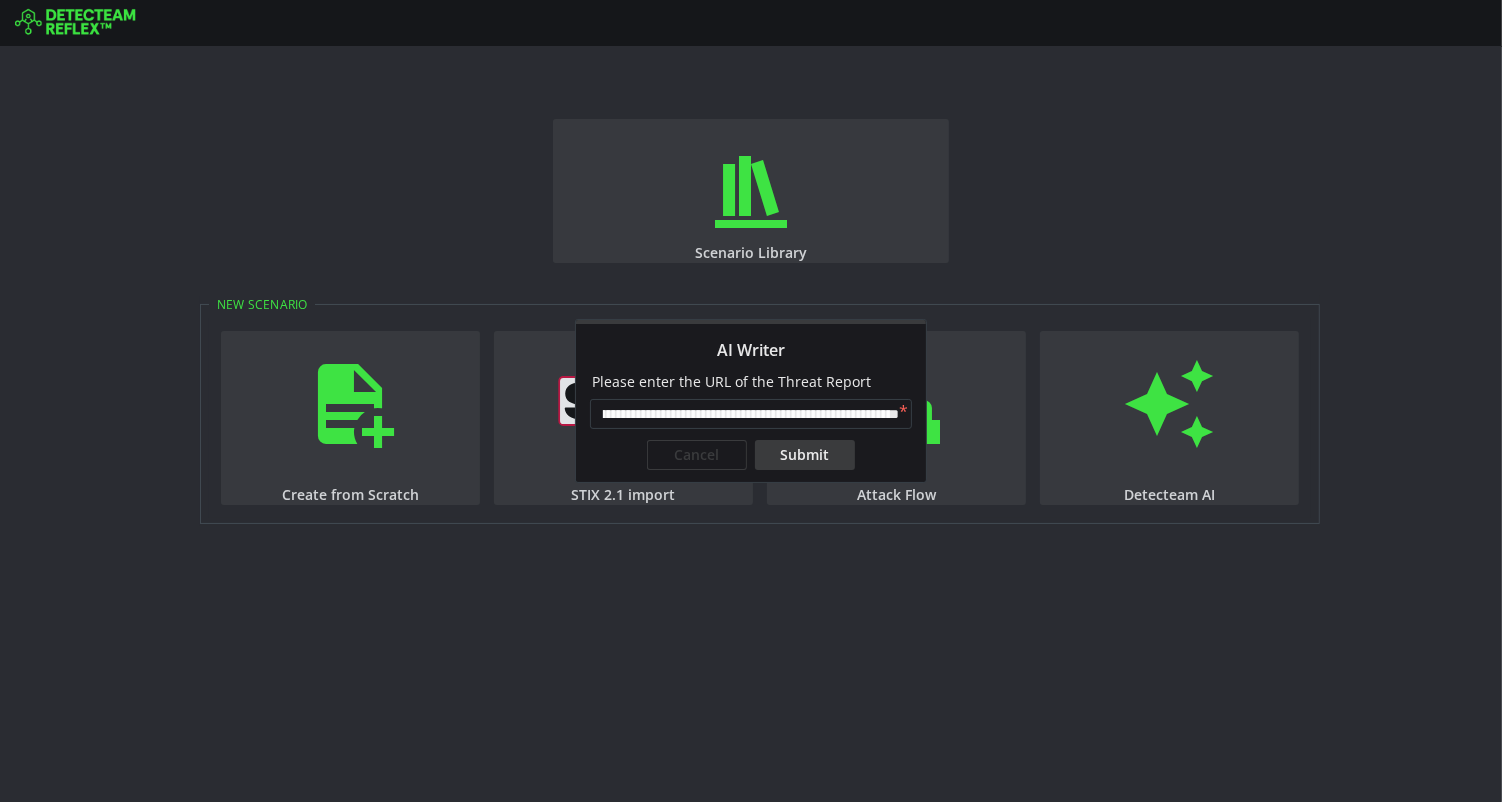type on "**********" 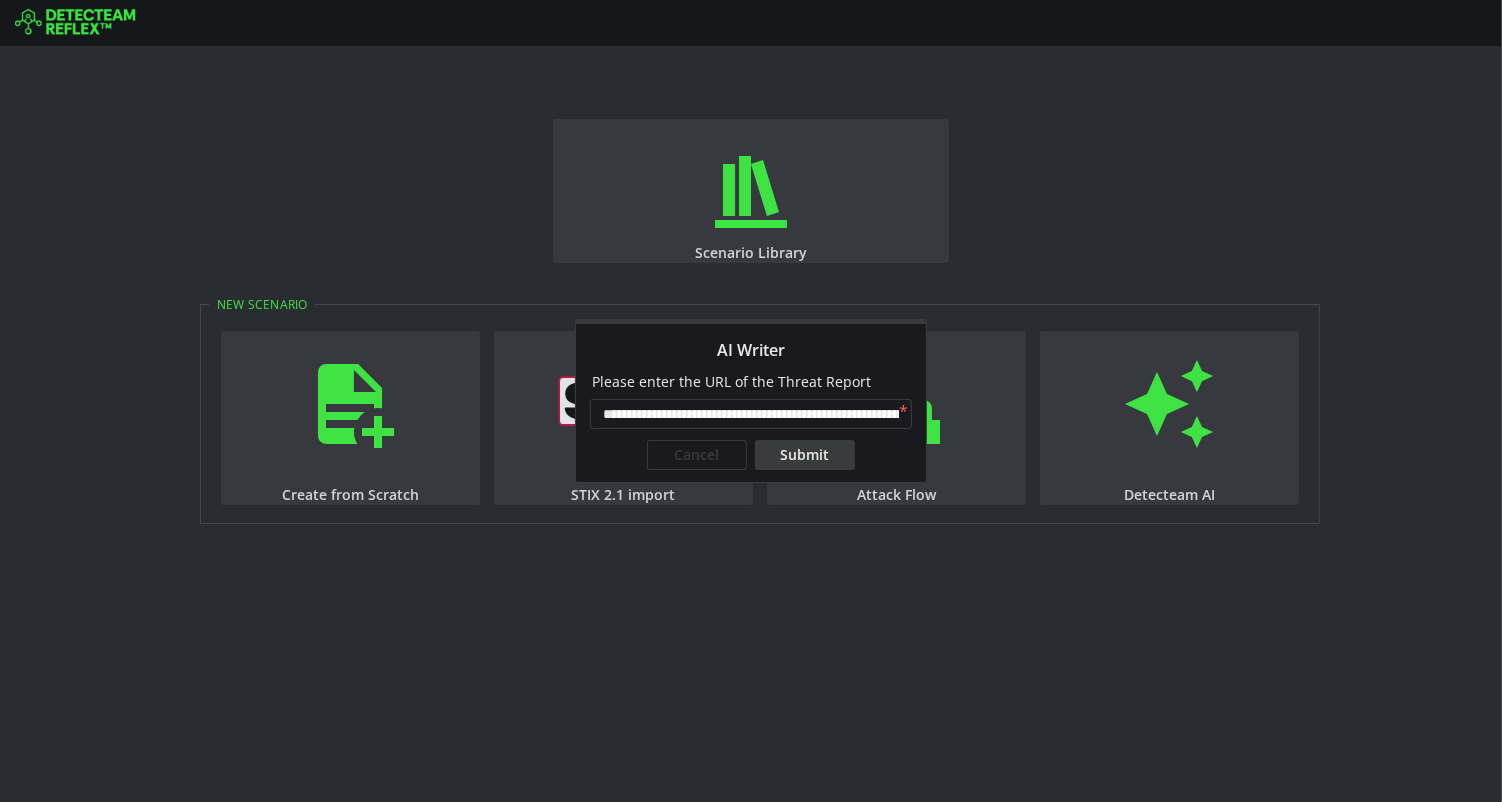 click on "Submit" at bounding box center (805, 455) 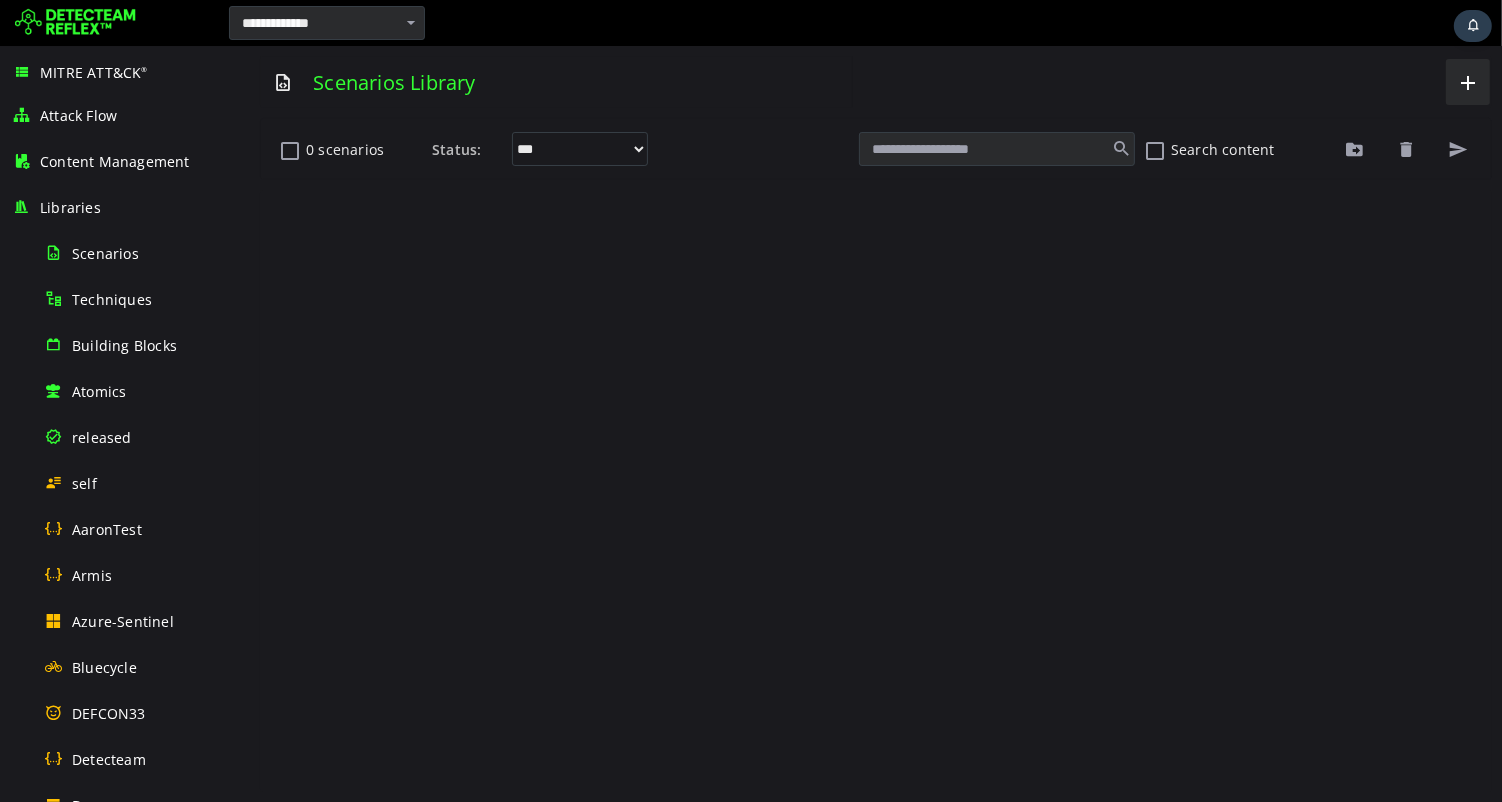 scroll, scrollTop: 0, scrollLeft: 0, axis: both 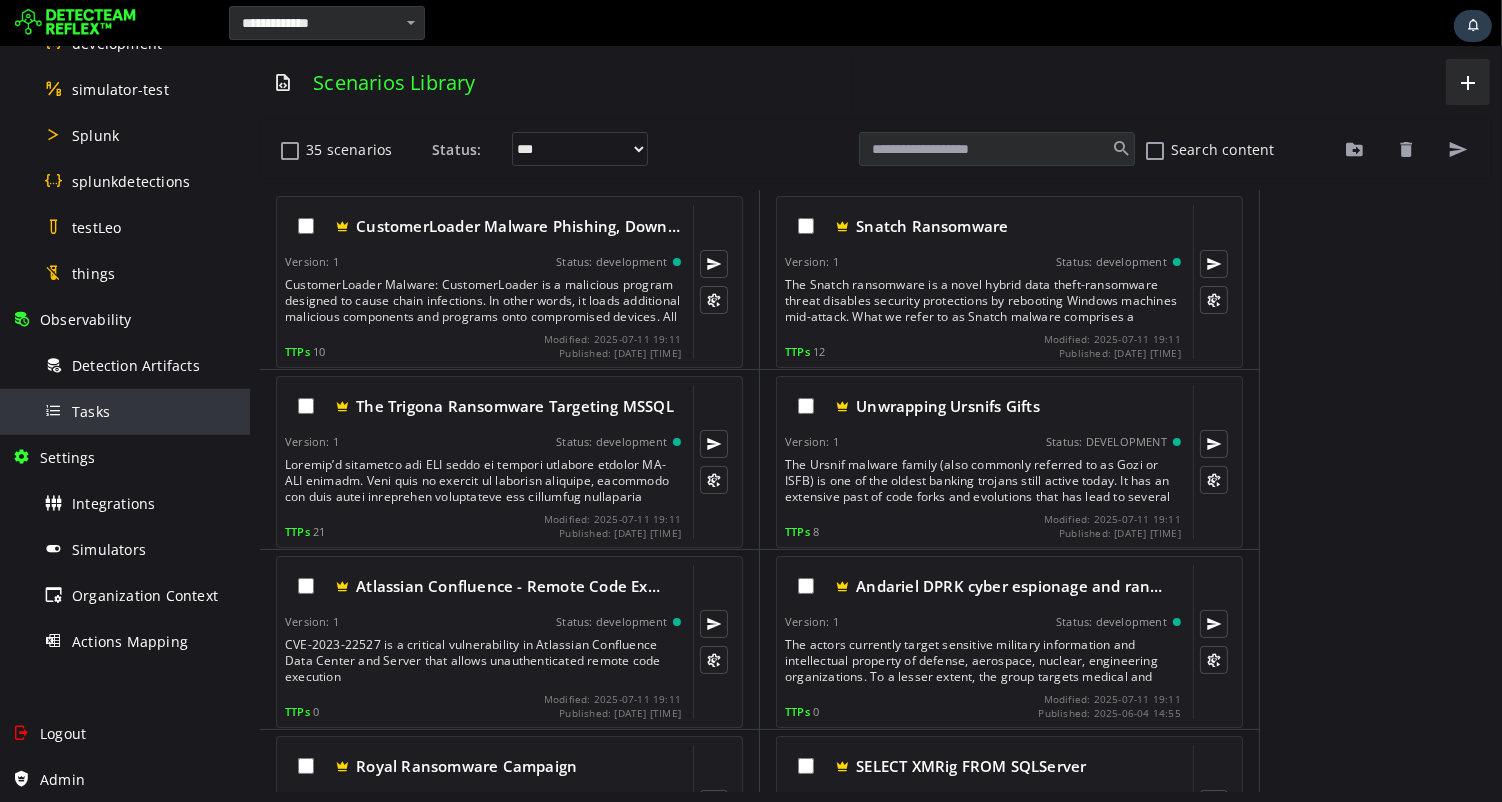 click on "Tasks" at bounding box center (141, 411) 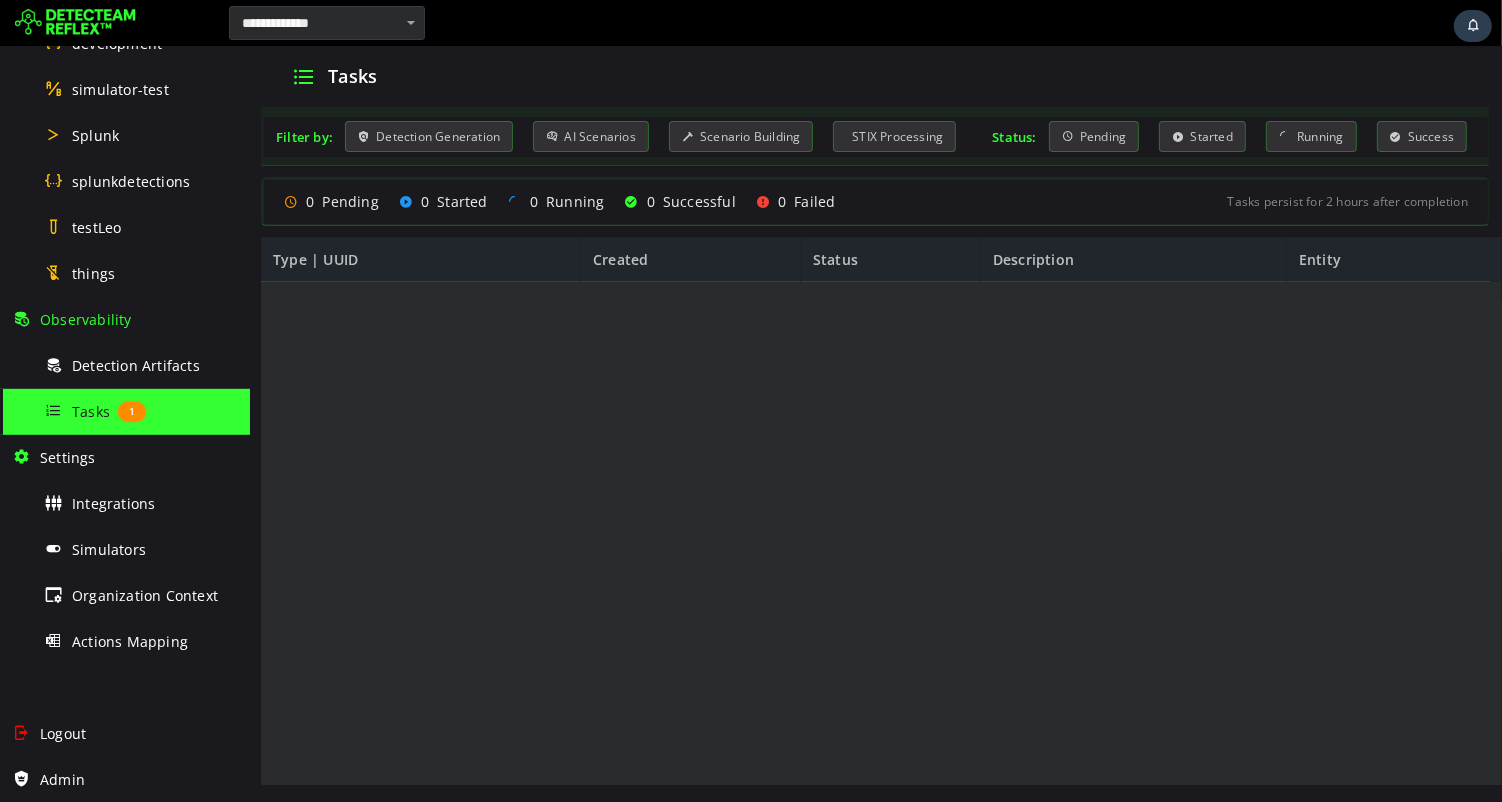 scroll, scrollTop: 0, scrollLeft: 0, axis: both 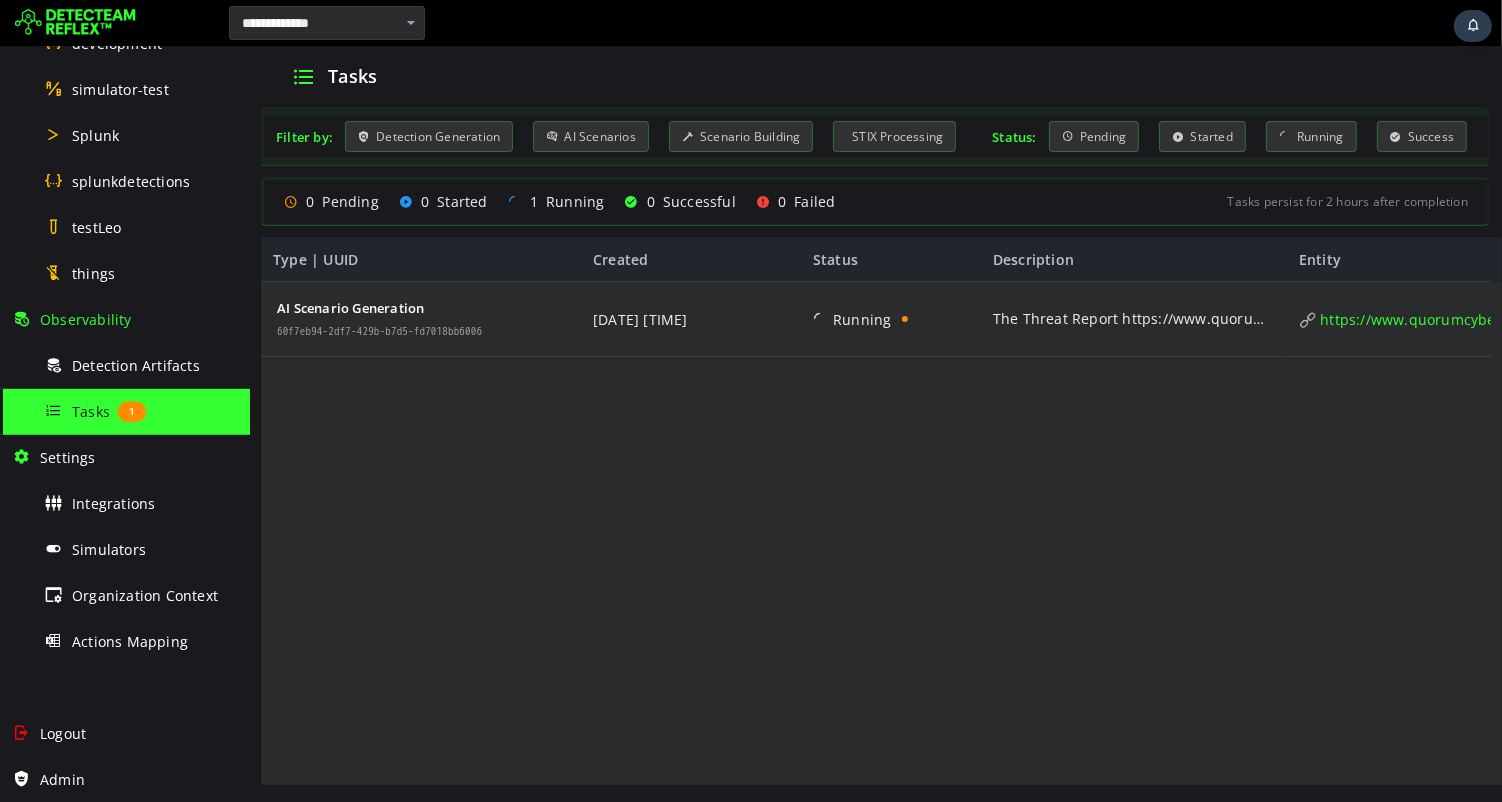 click at bounding box center (965, 23) 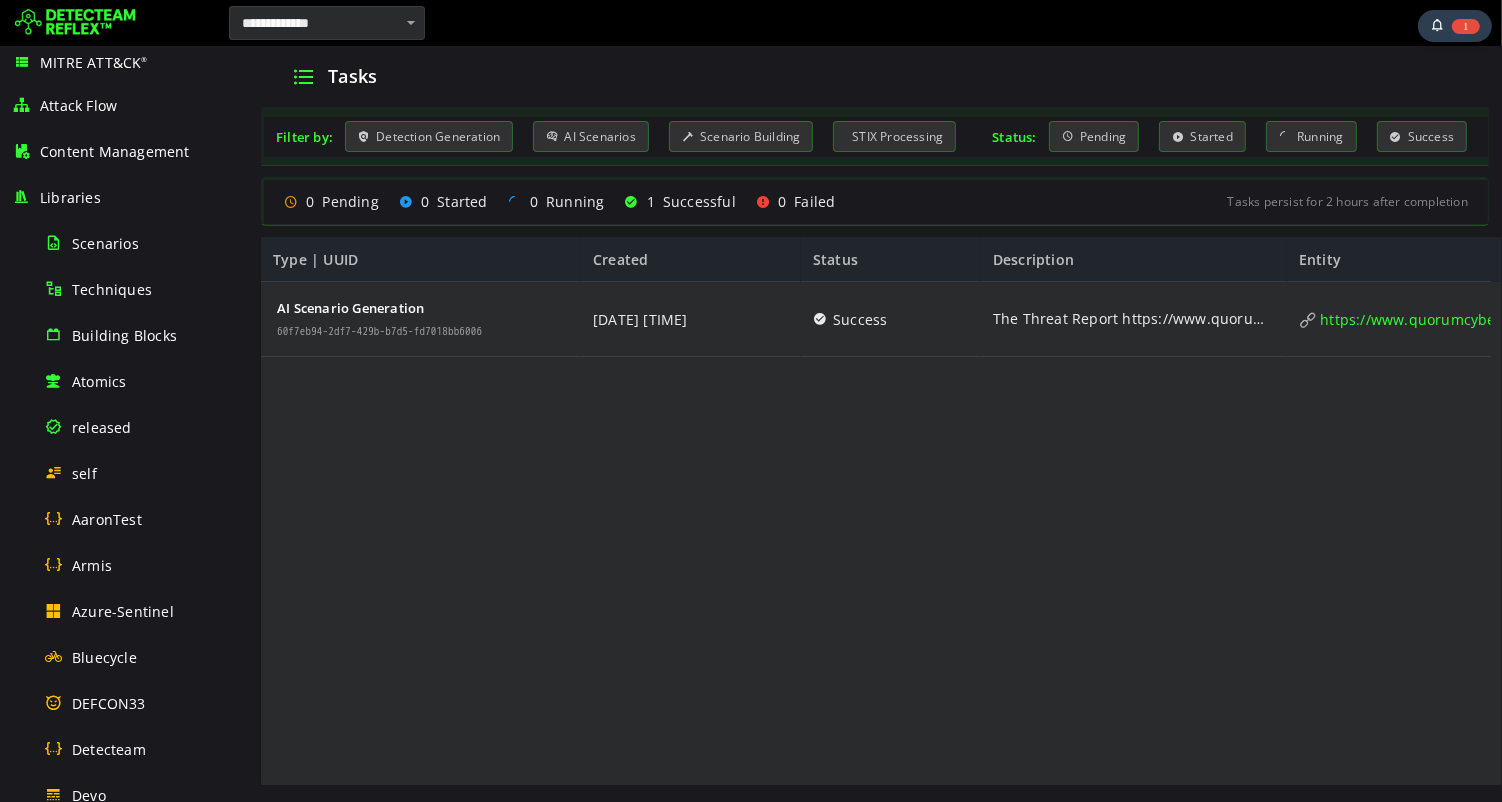 scroll, scrollTop: 0, scrollLeft: 0, axis: both 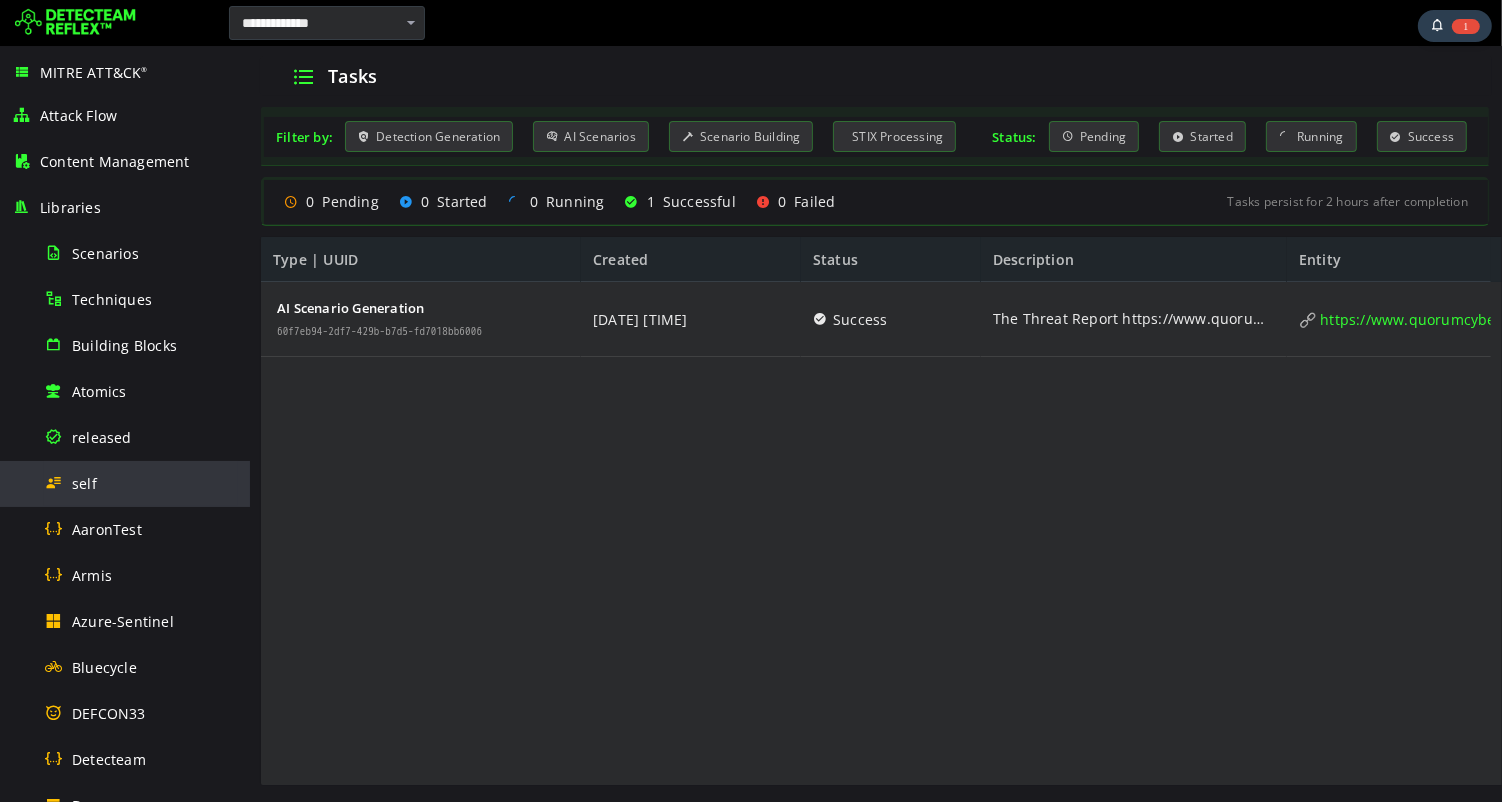 click on "self" at bounding box center [84, 483] 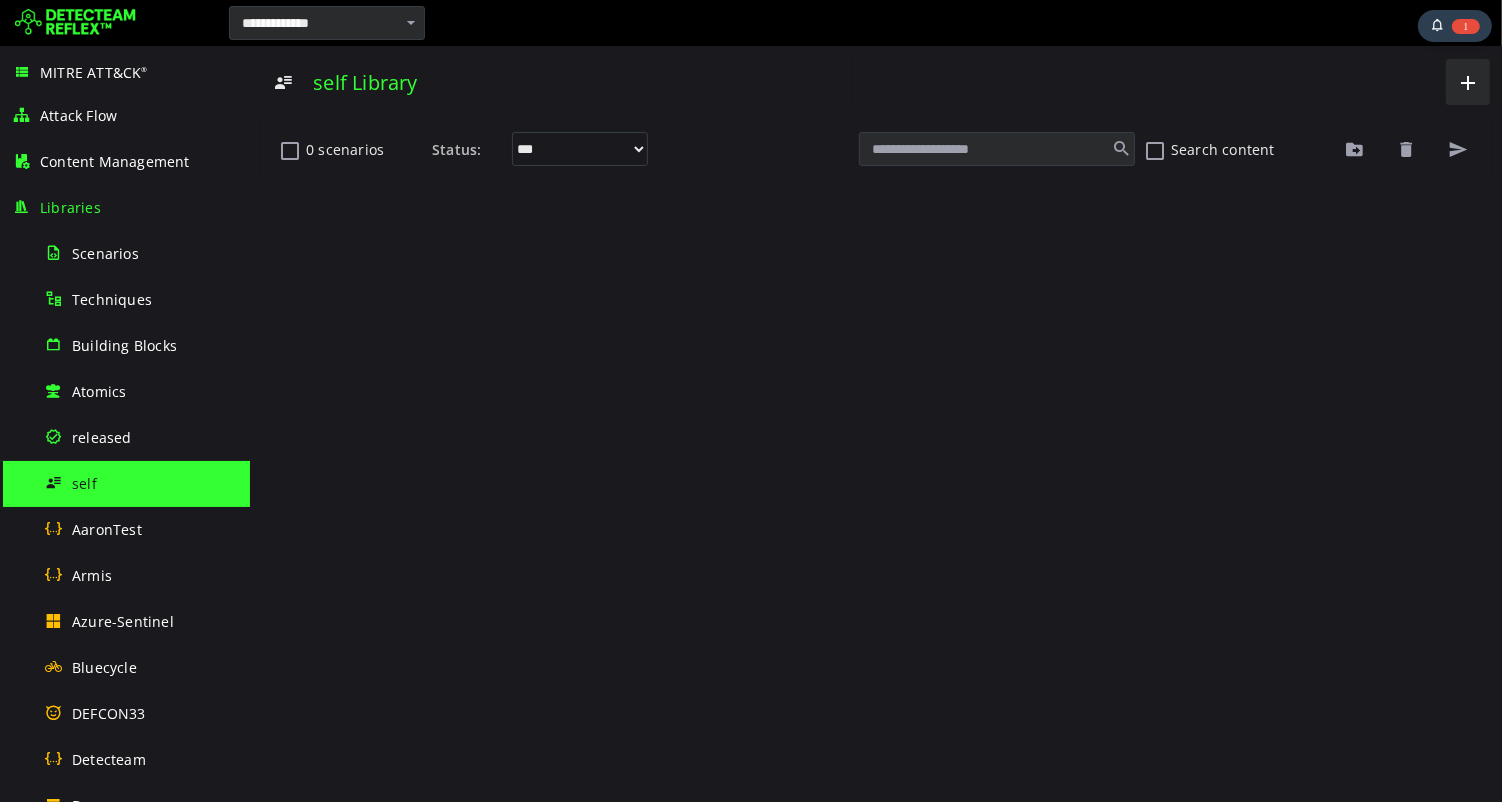 scroll, scrollTop: 0, scrollLeft: 0, axis: both 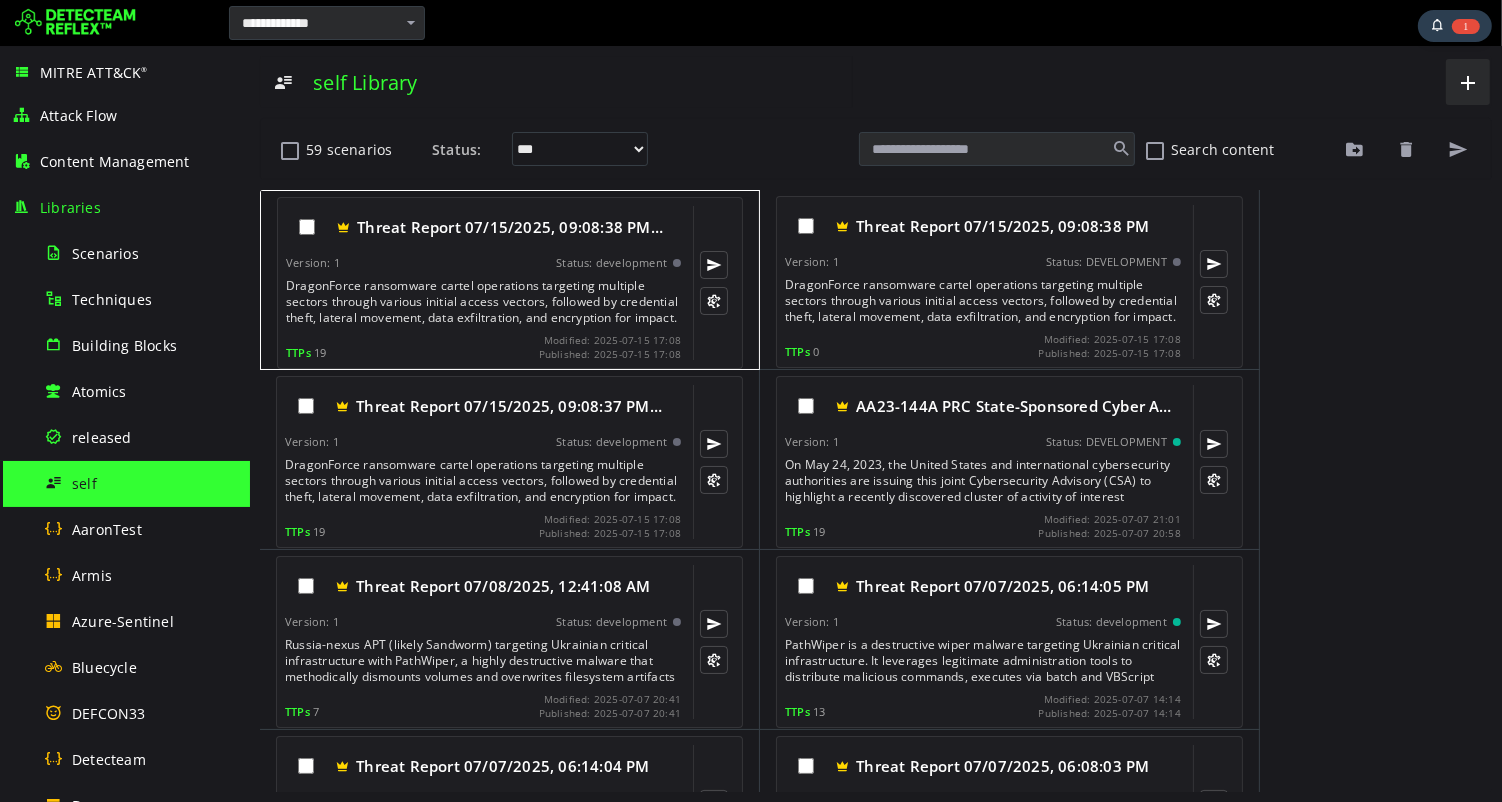 click on "DragonForce ransomware cartel operations targeting multiple sectors through various initial access vectors, followed by credential theft, lateral movement, data exfiltration, and encryption for impact. Evolved from hacktivist group to RaaS platform to 'Ransomware Cartel' with an 80/20 profit split model." at bounding box center [484, 302] 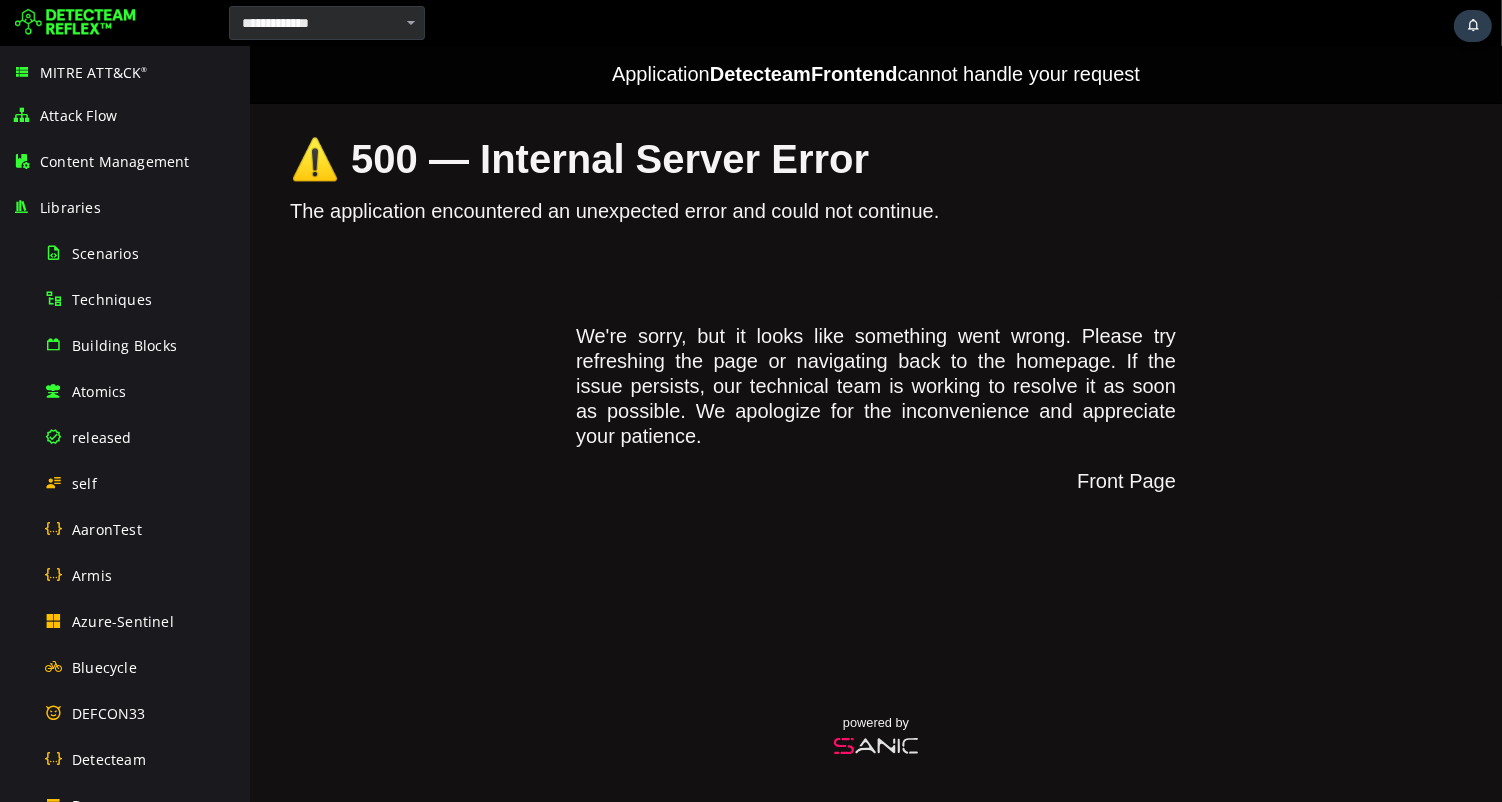 scroll, scrollTop: 0, scrollLeft: 0, axis: both 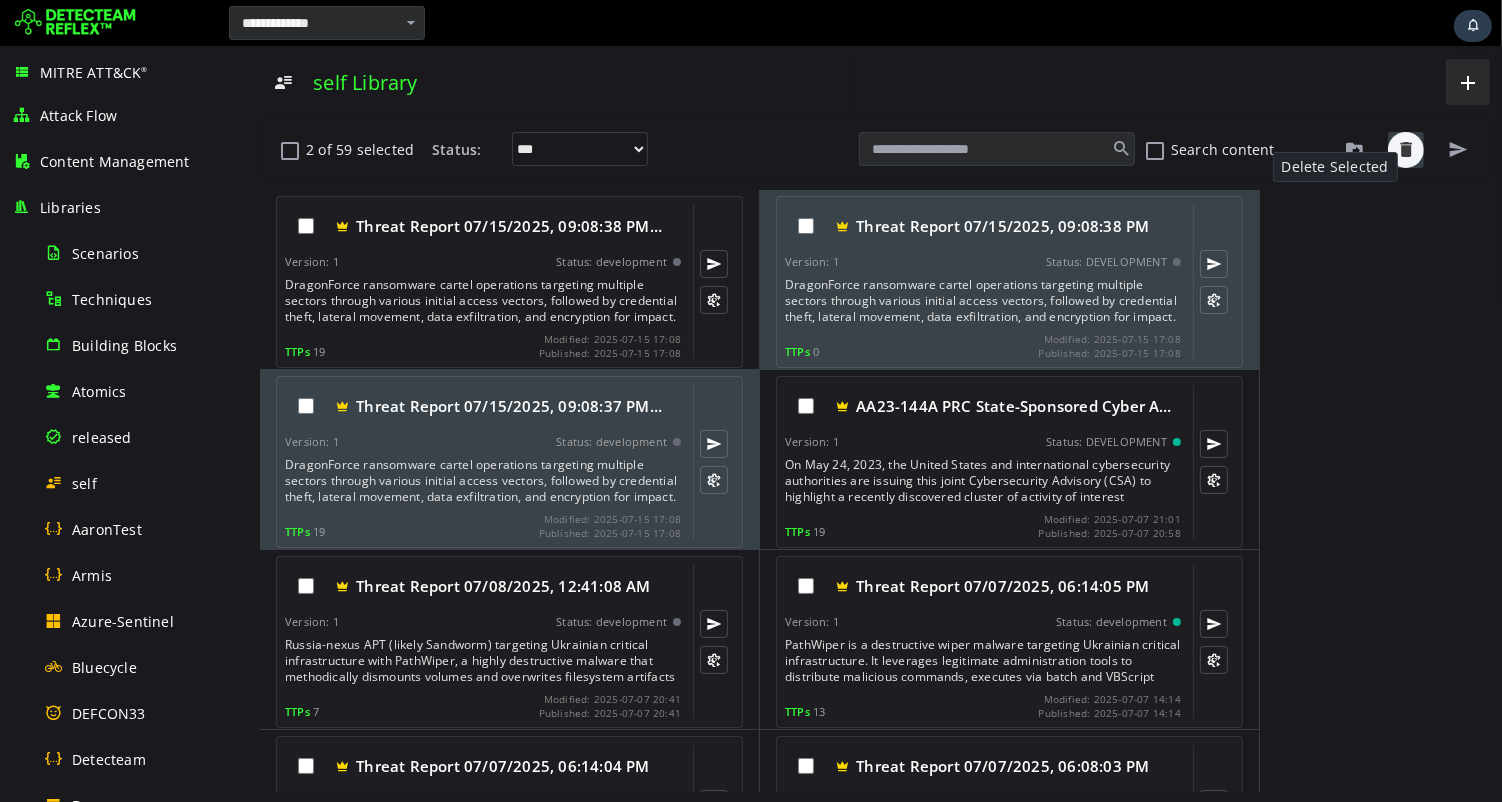 click at bounding box center (1405, 150) 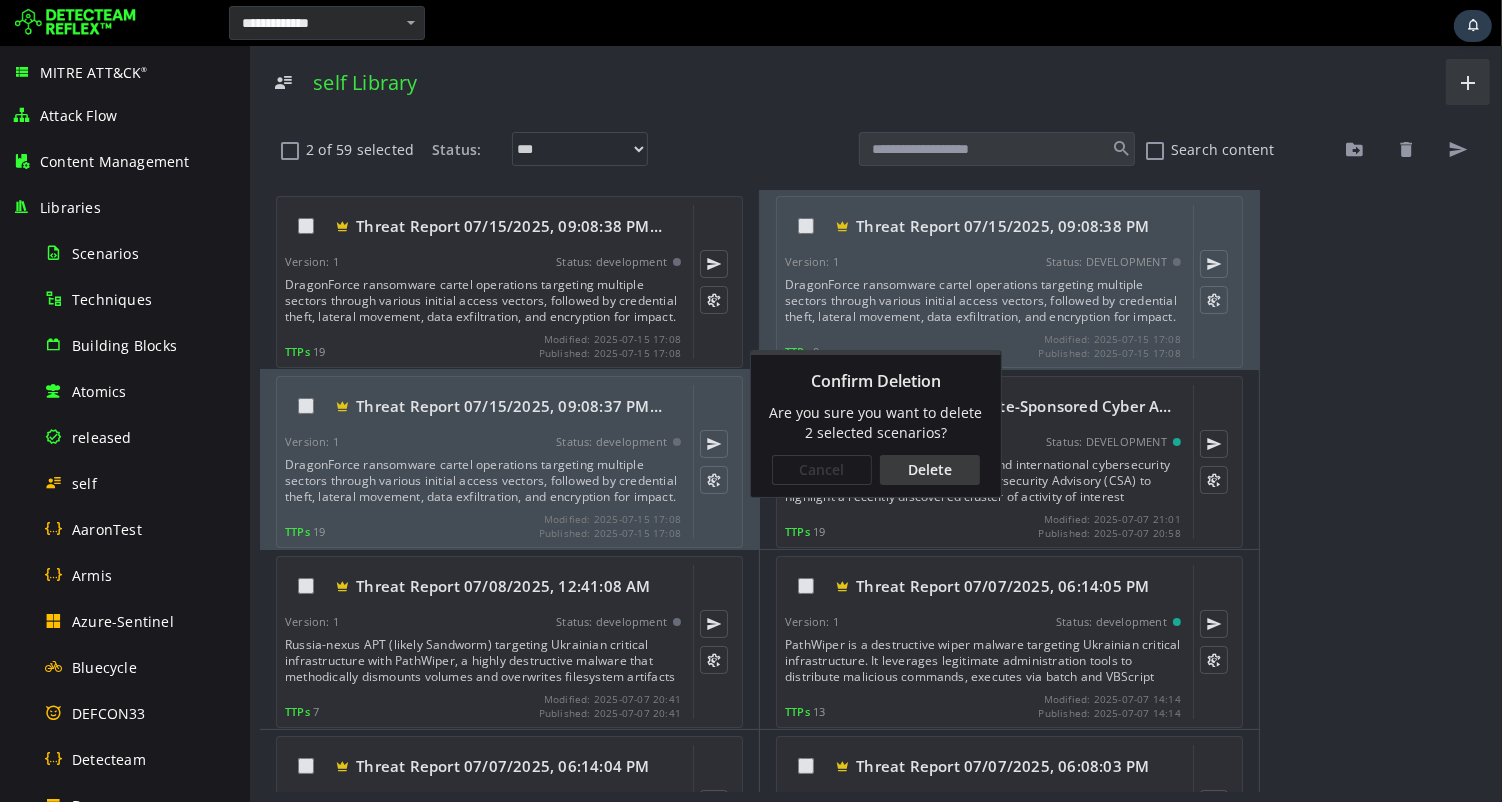 click on "Delete" at bounding box center [929, 470] 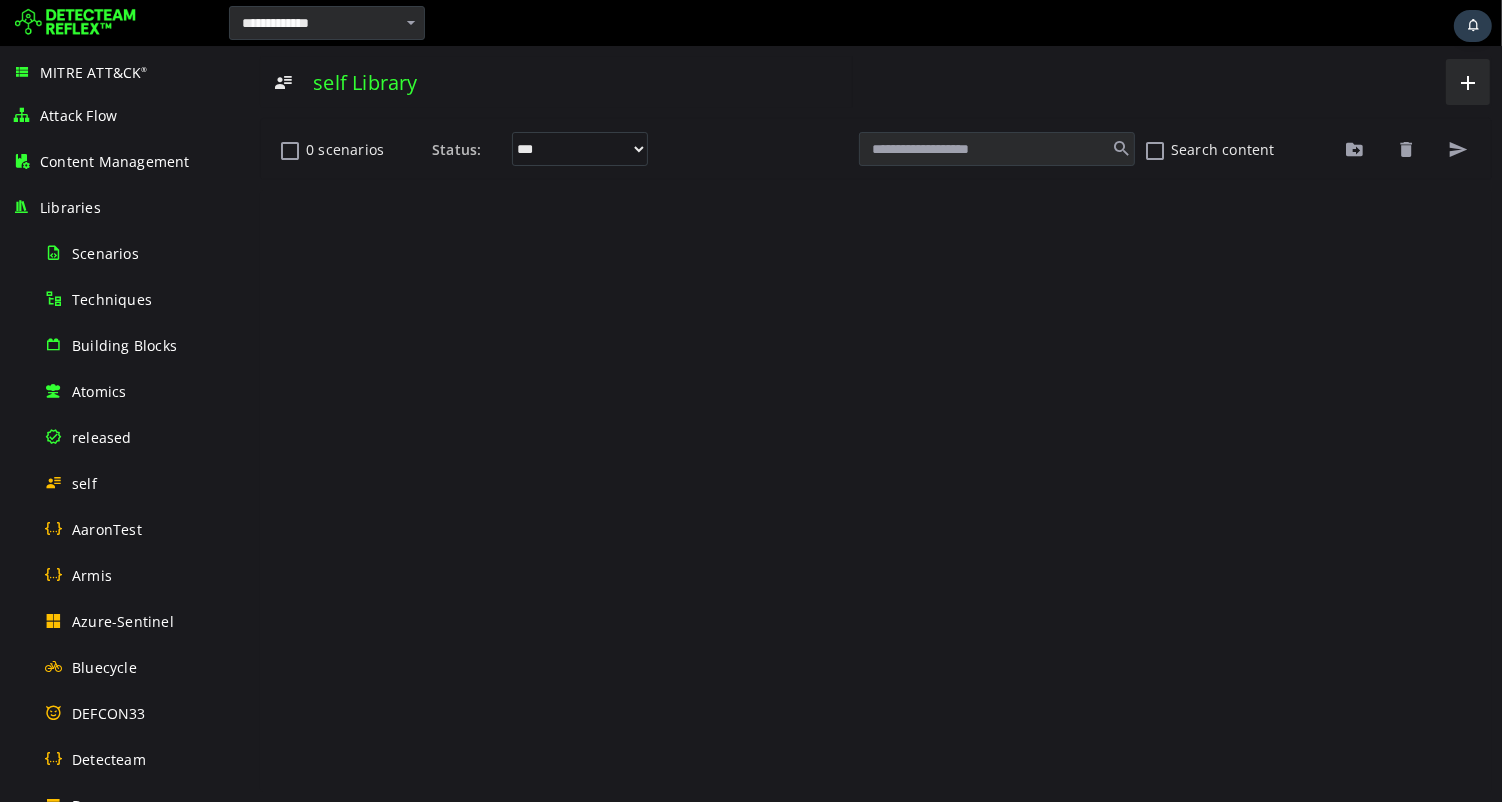 scroll, scrollTop: 0, scrollLeft: 0, axis: both 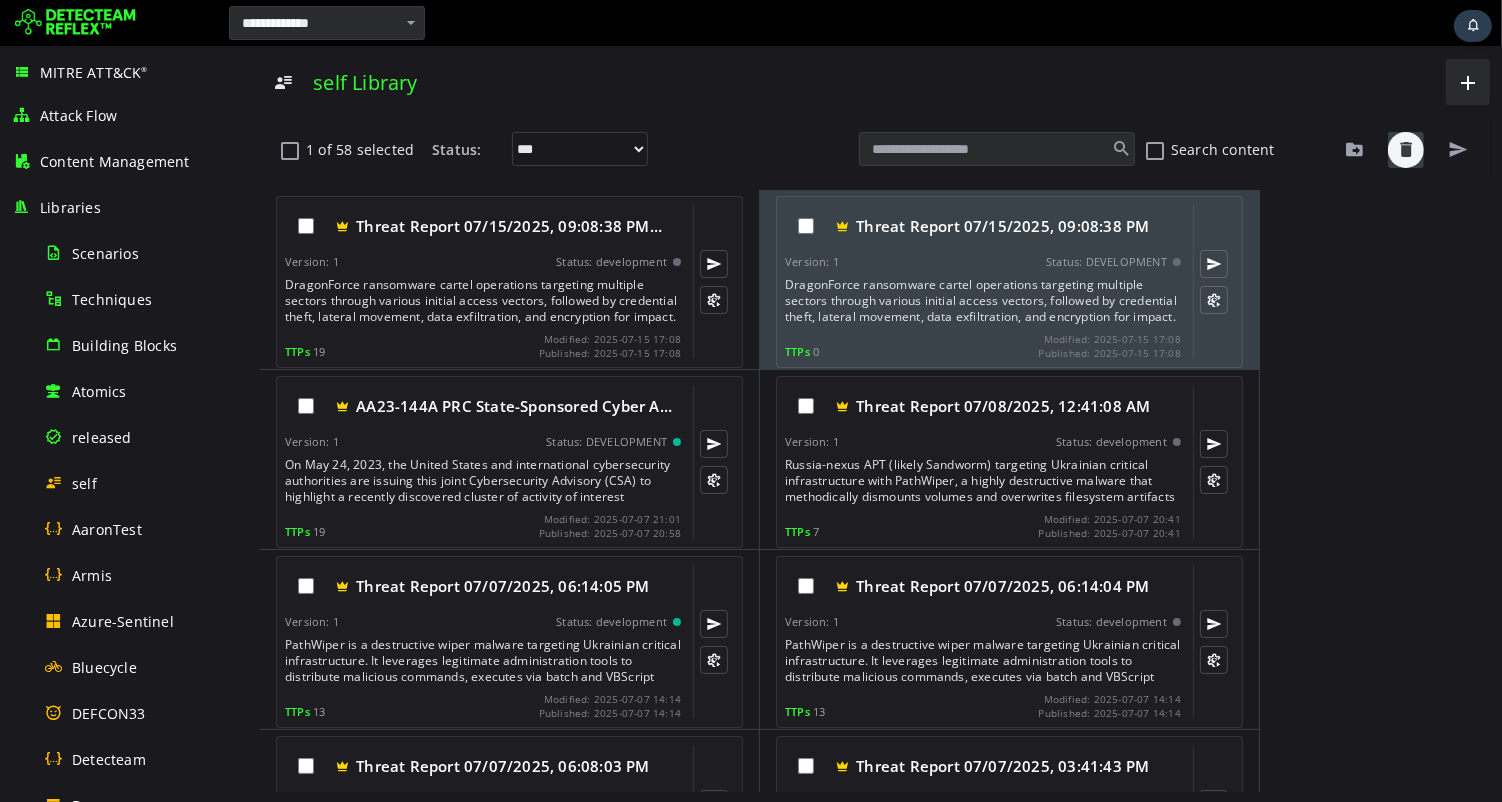 click at bounding box center (1405, 150) 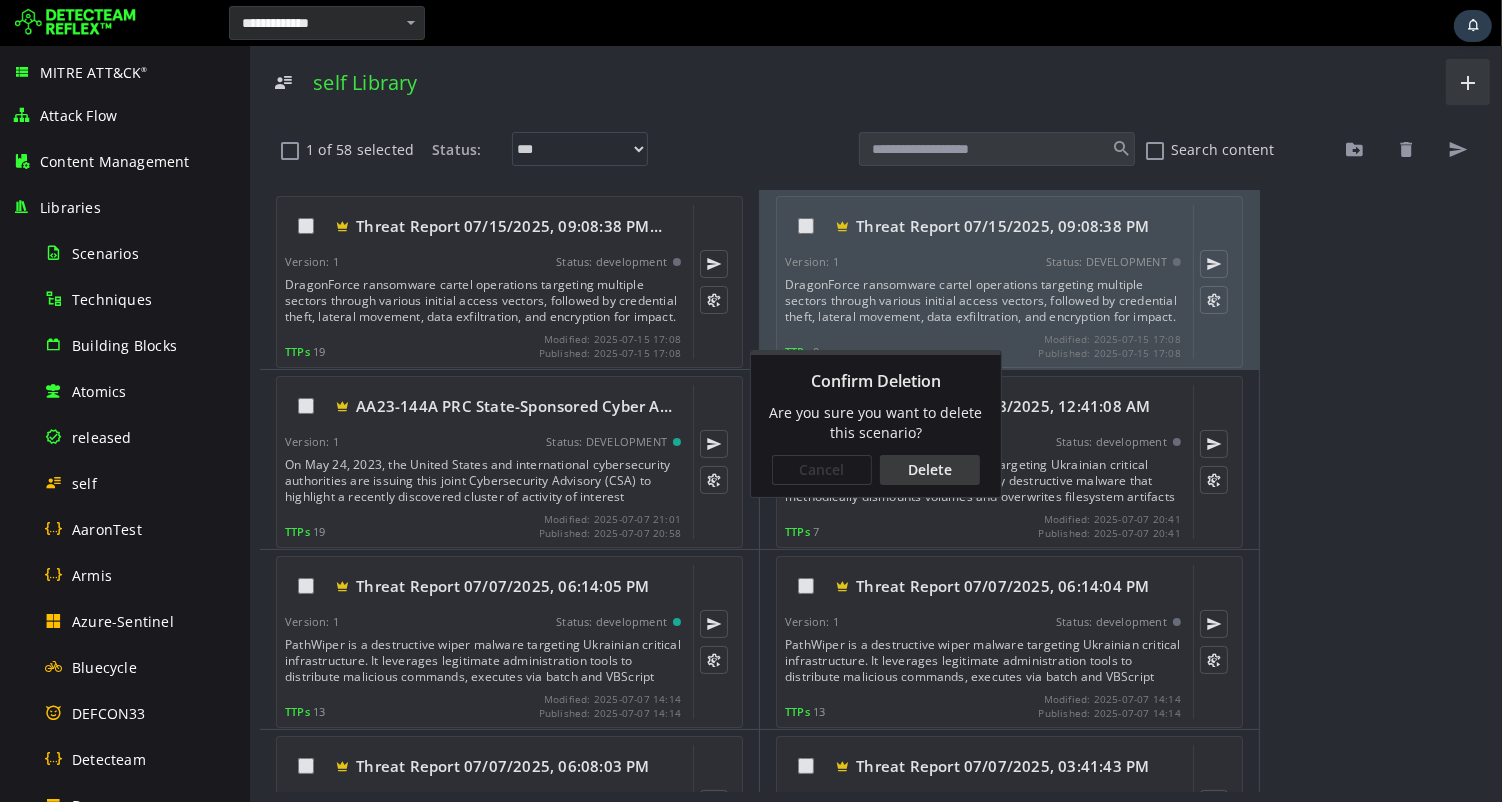 click on "Delete" at bounding box center (929, 470) 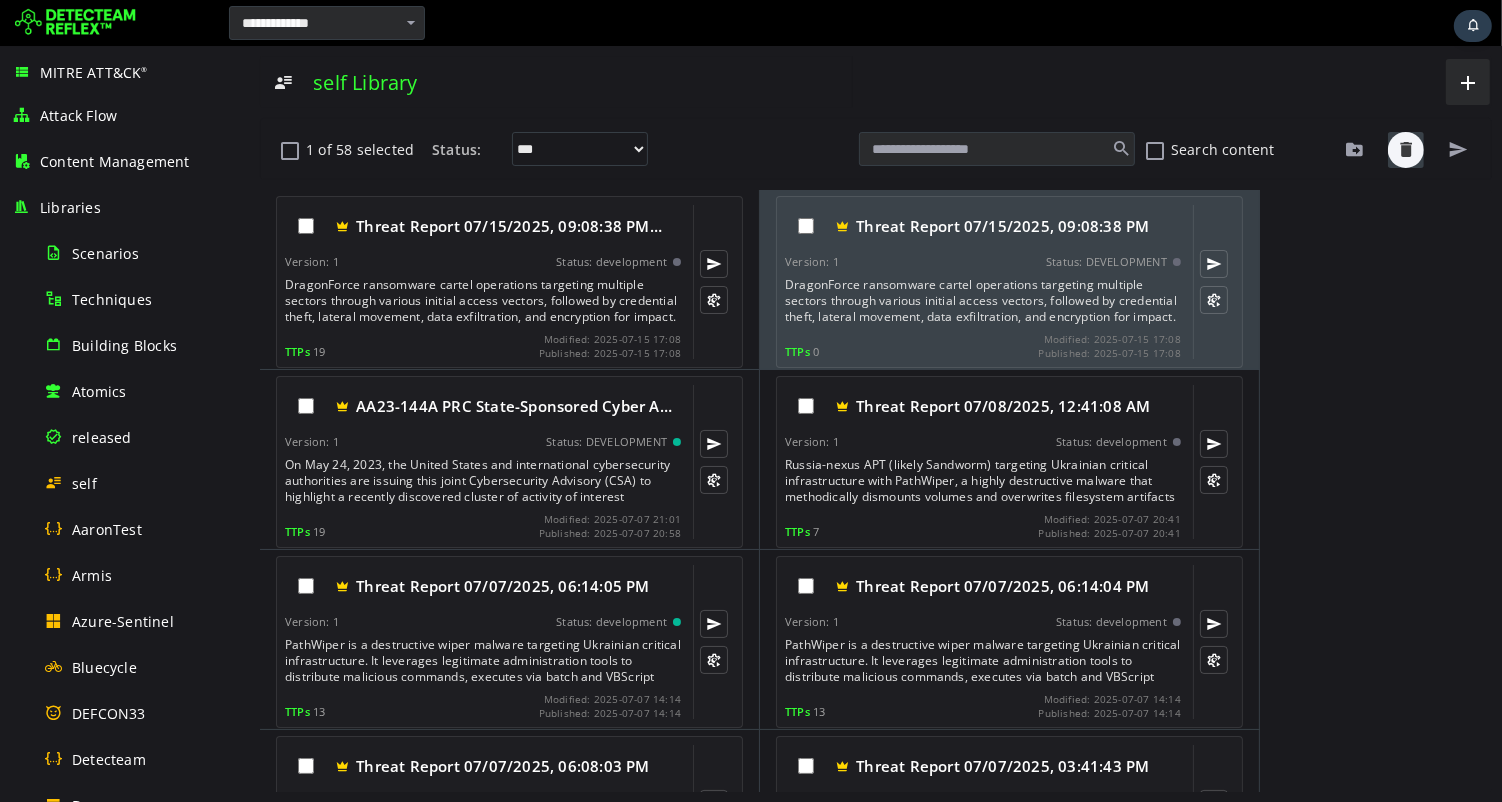 click at bounding box center (1405, 150) 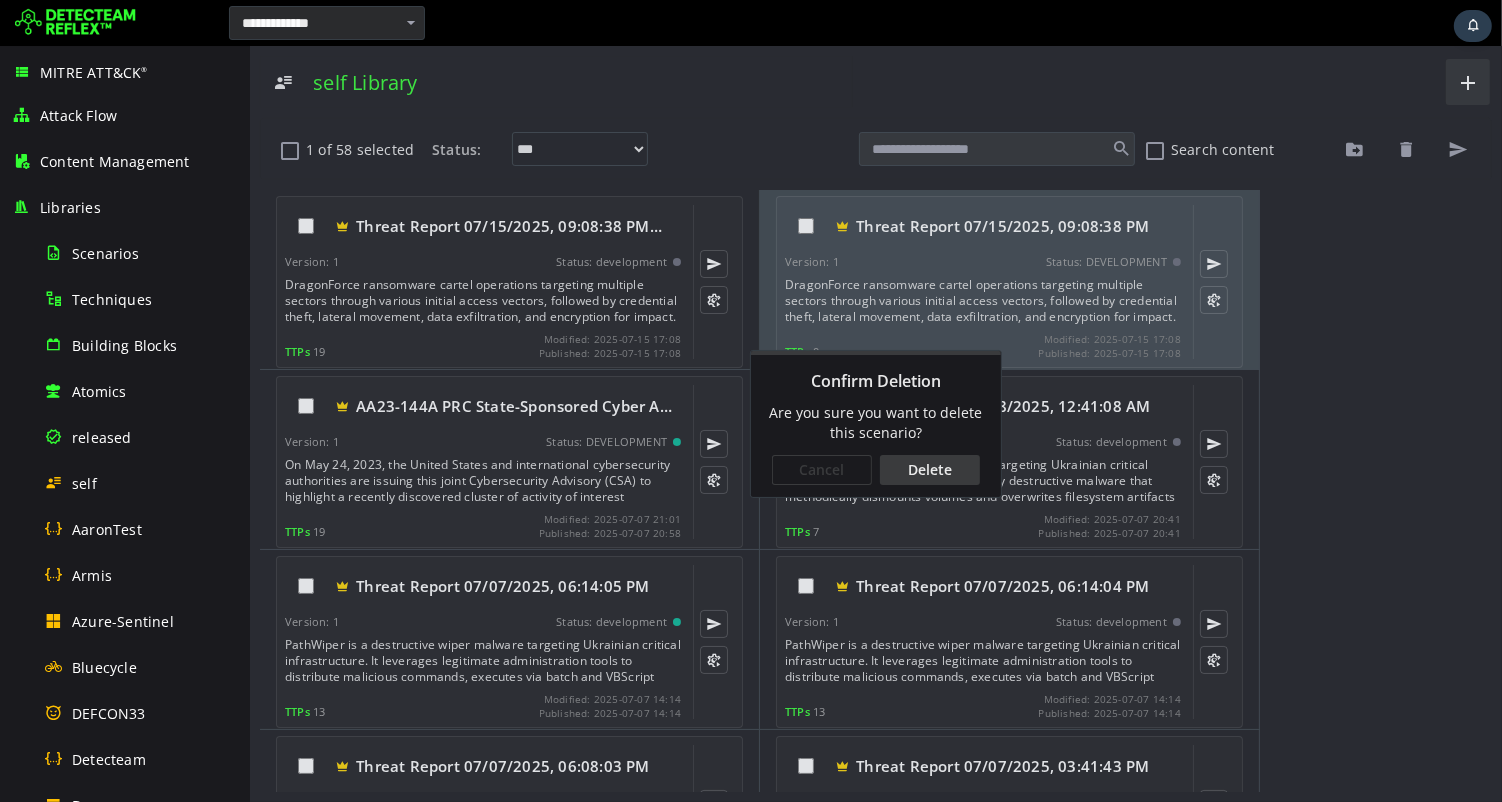 click on "Delete" at bounding box center [929, 470] 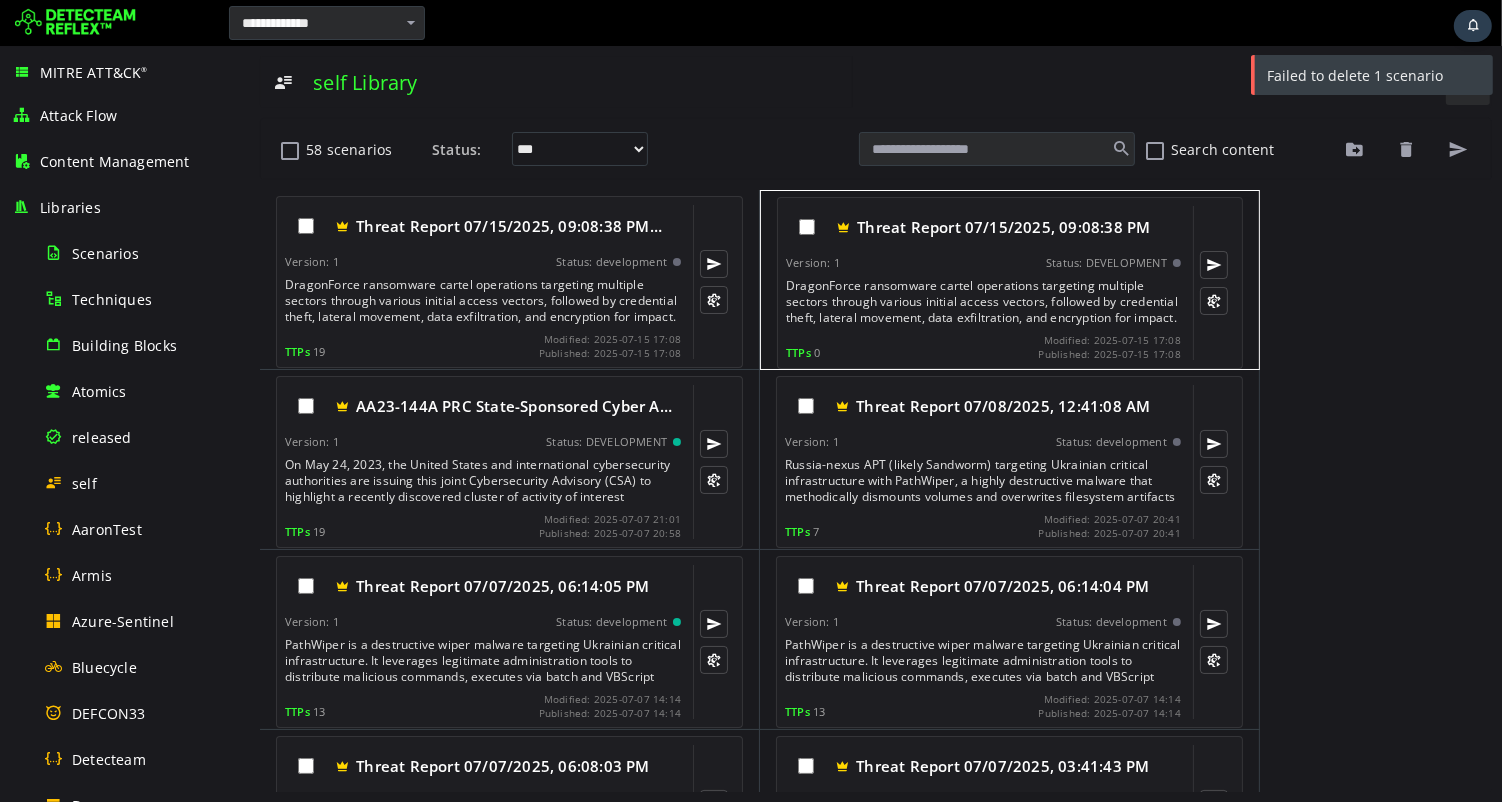 drag, startPoint x: 480, startPoint y: 46, endPoint x: 1252, endPoint y: 307, distance: 814.9264 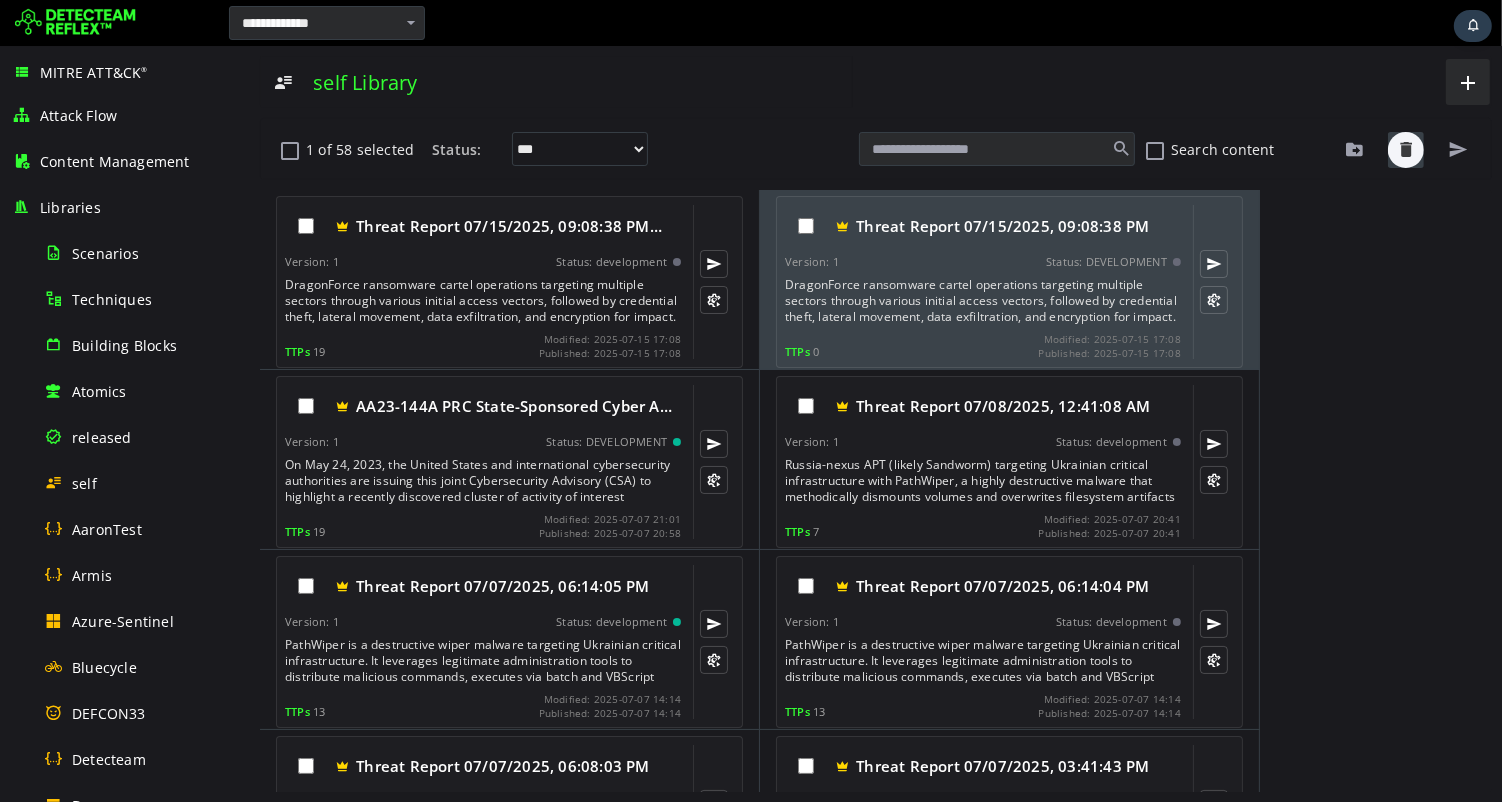click at bounding box center (1405, 150) 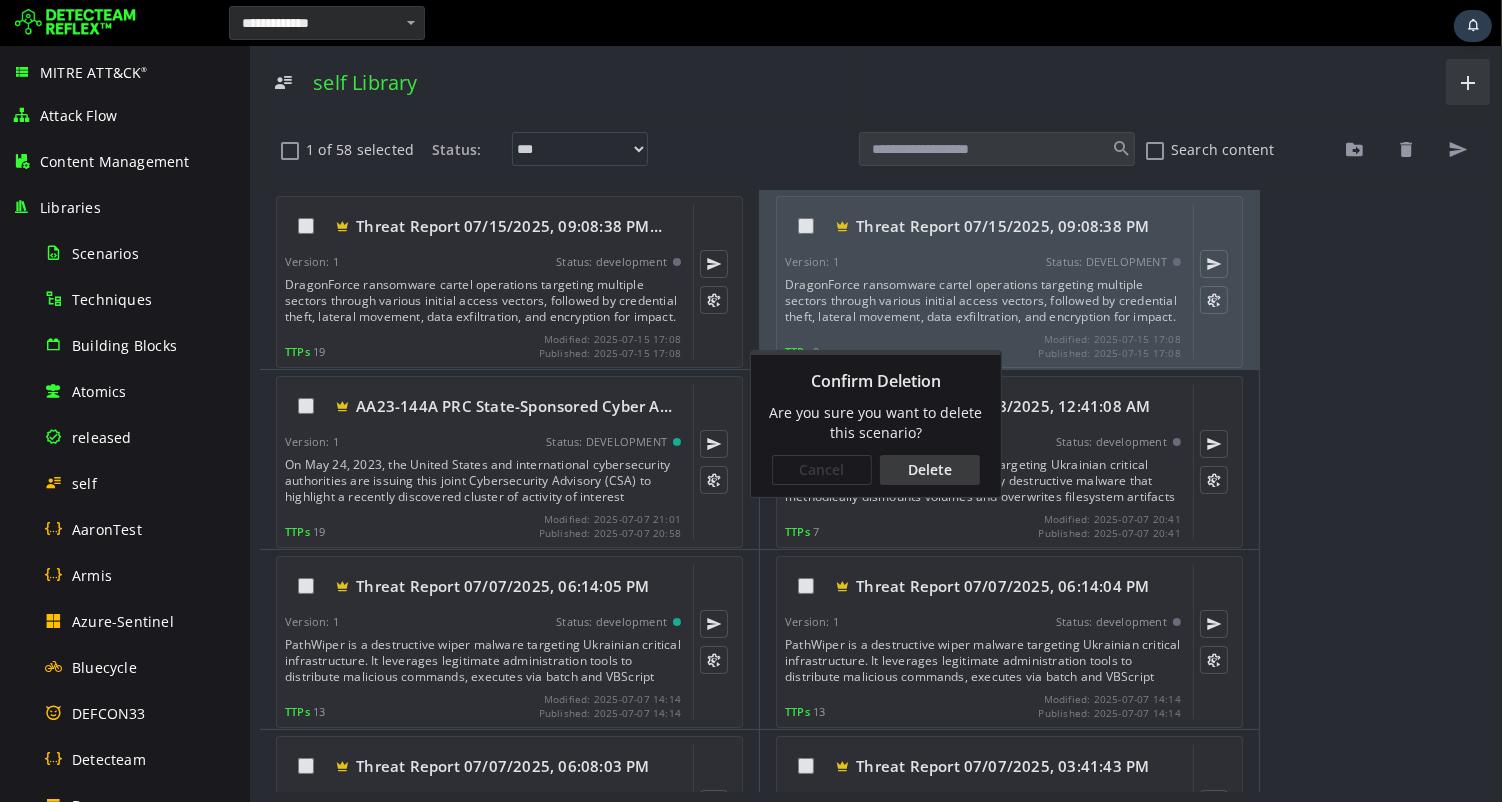 click on "Delete" at bounding box center (929, 470) 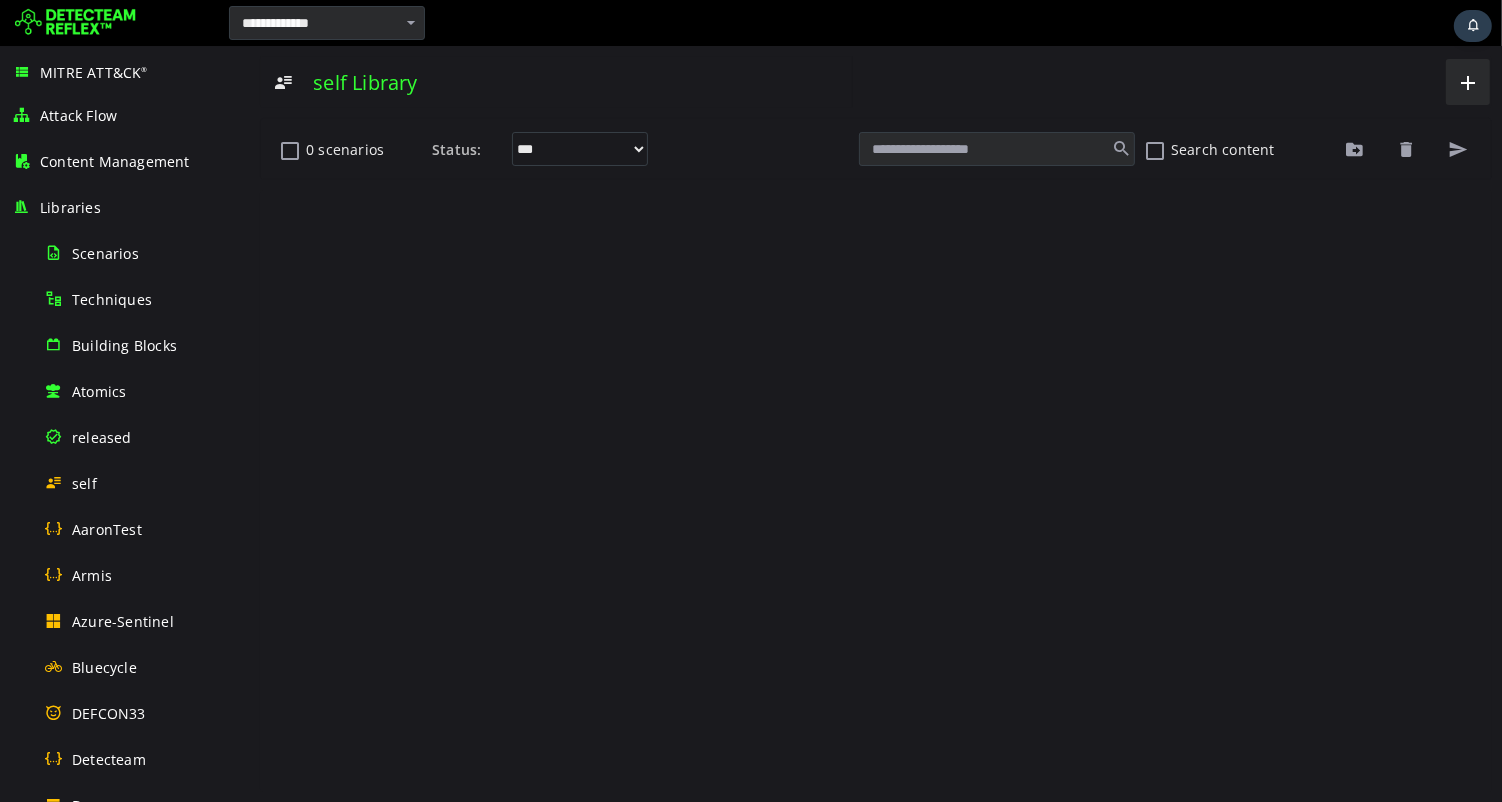 scroll, scrollTop: 0, scrollLeft: 0, axis: both 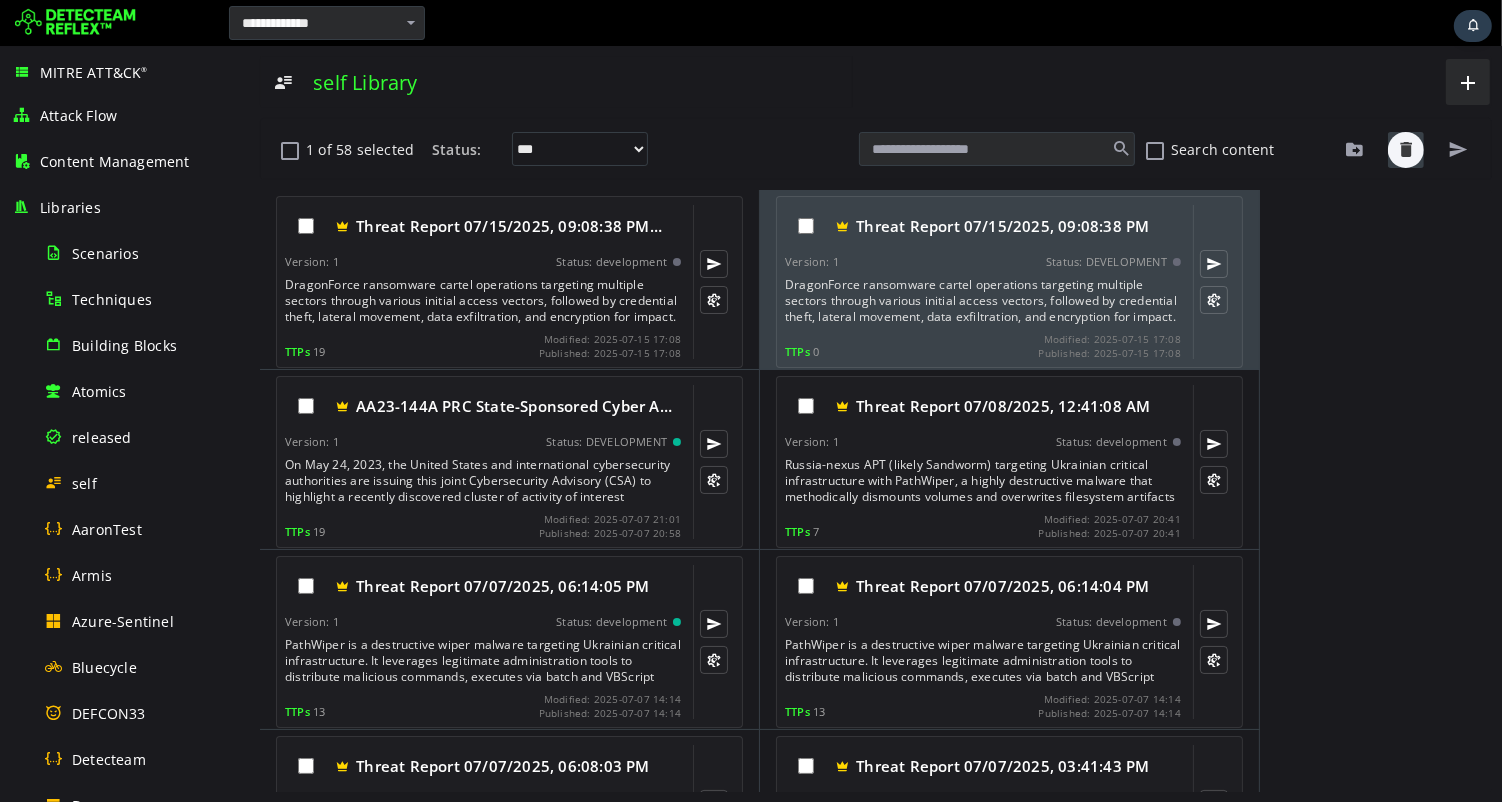 click at bounding box center [1405, 150] 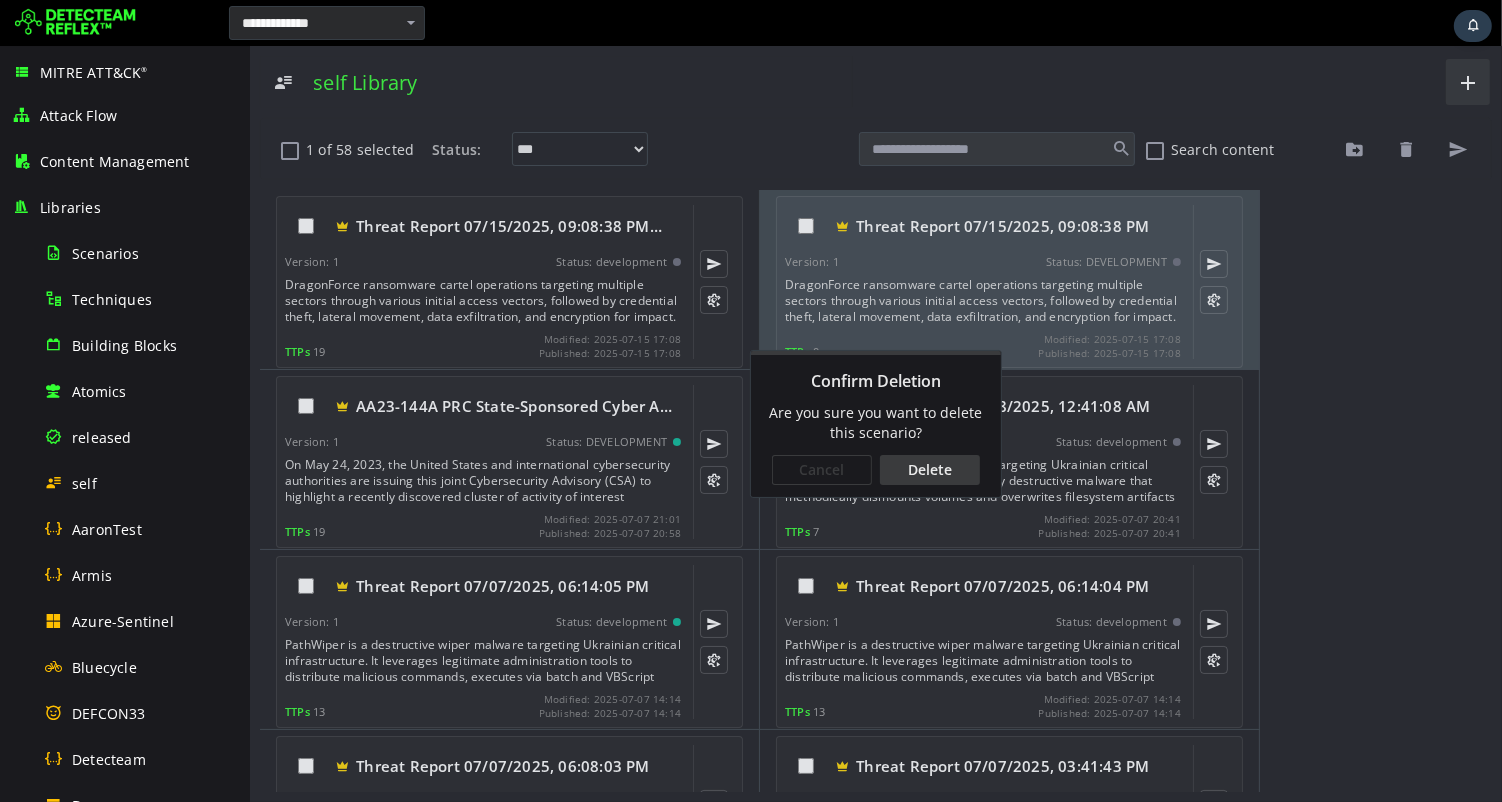 click on "Delete" at bounding box center (929, 470) 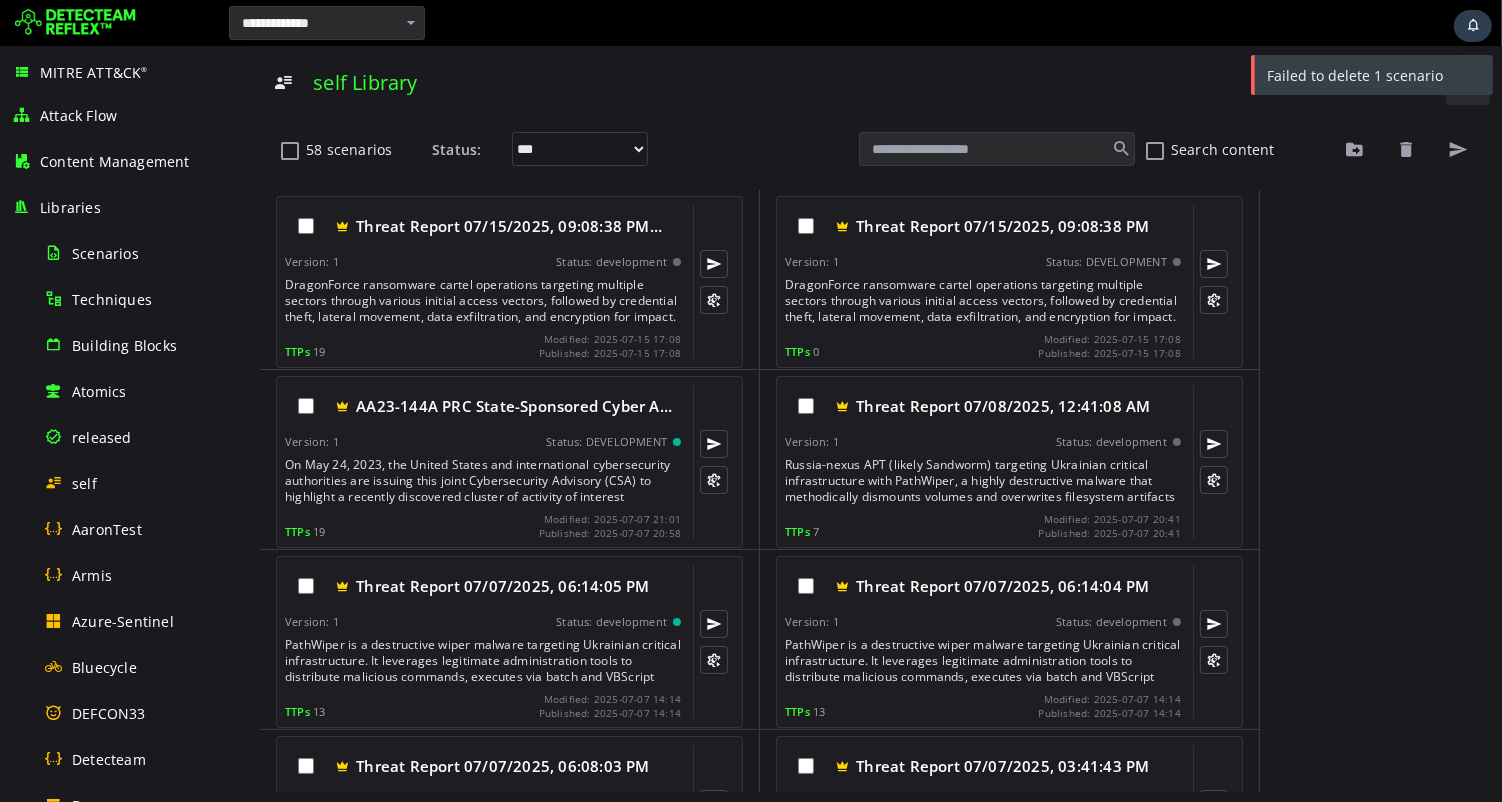 click at bounding box center (1147, 82) 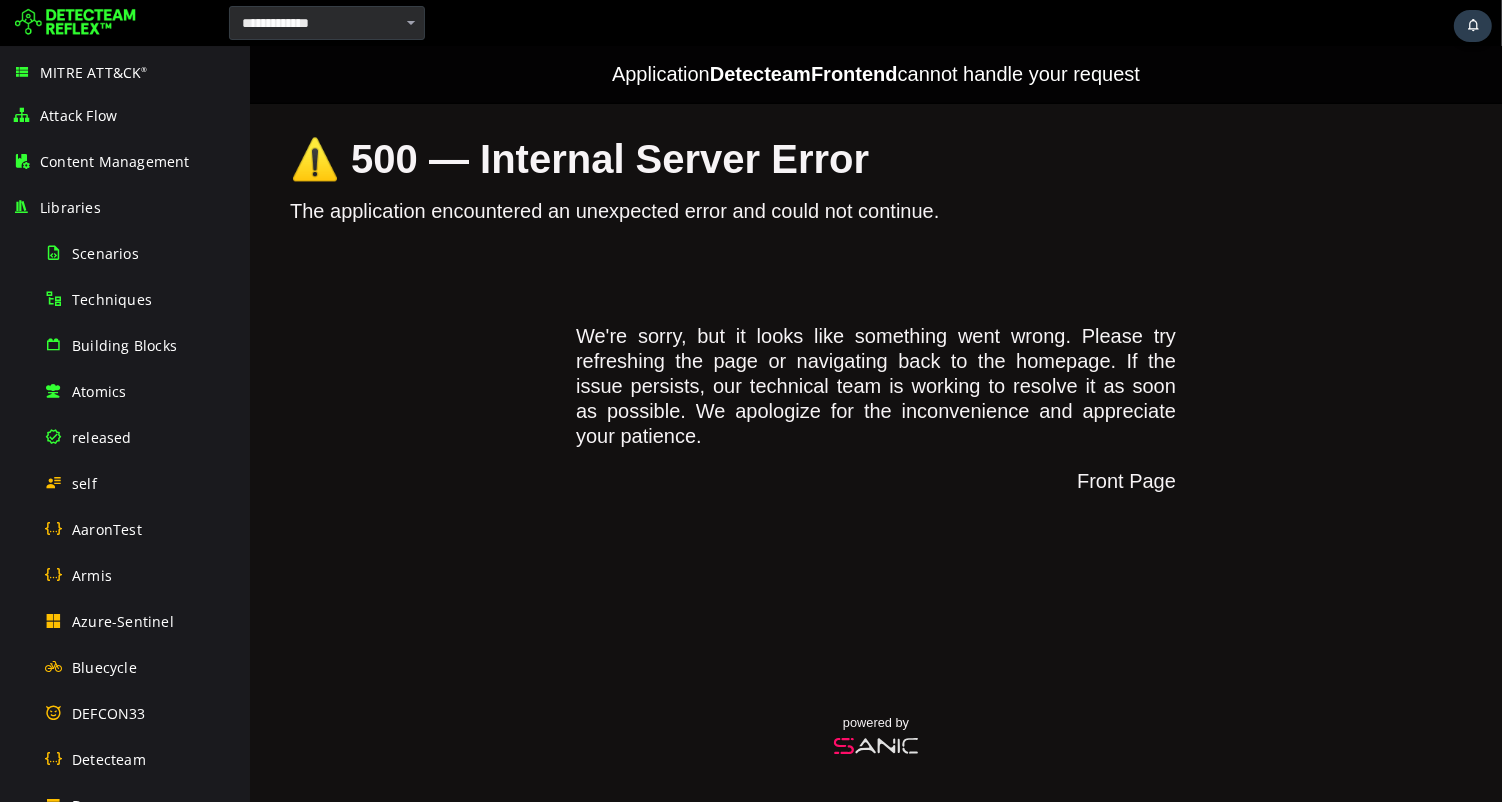 scroll, scrollTop: 0, scrollLeft: 0, axis: both 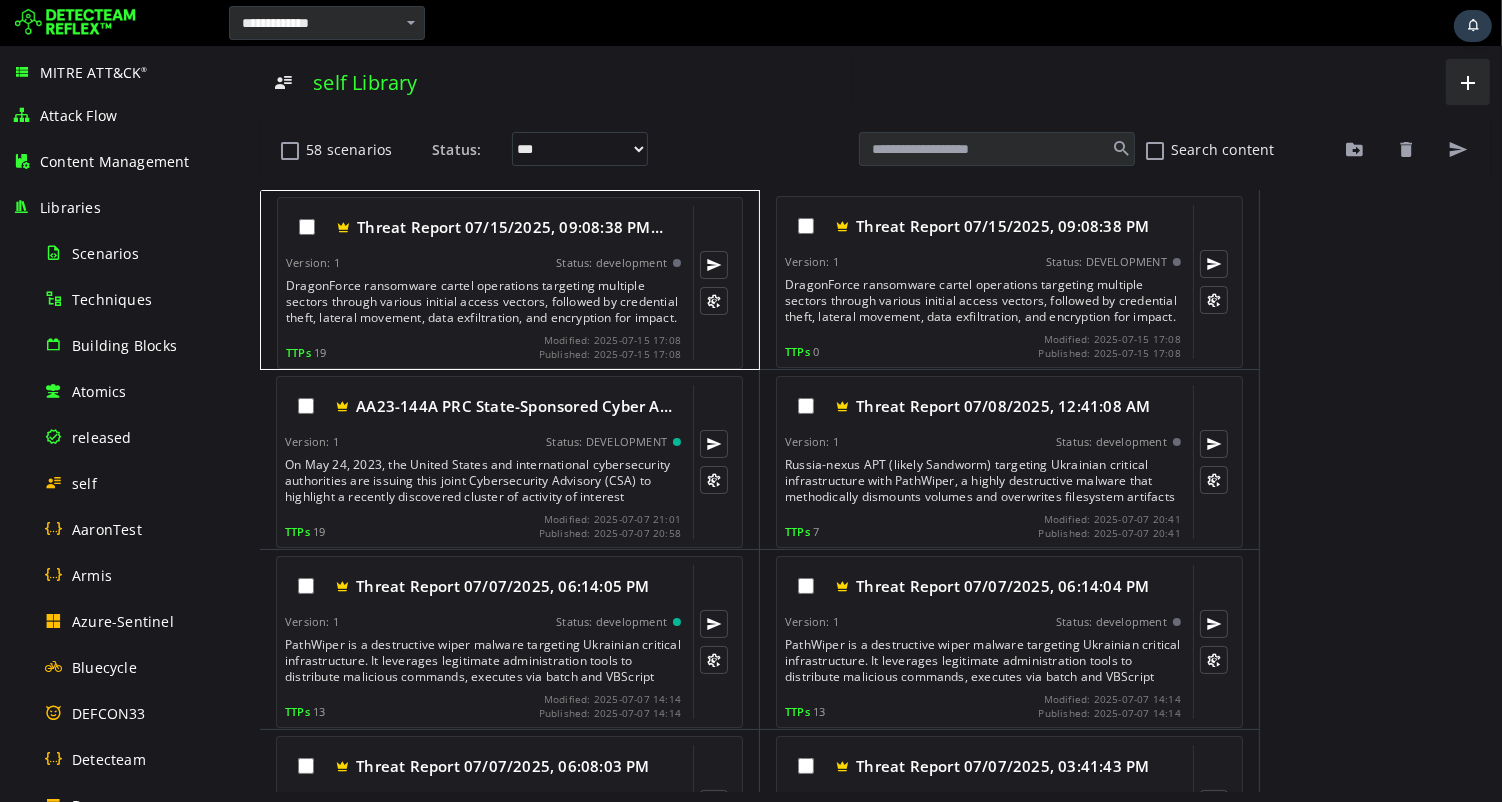 click on "DragonForce ransomware cartel operations targeting multiple sectors through various initial access vectors, followed by credential theft, lateral movement, data exfiltration, and encryption for impact. Evolved from hacktivist group to RaaS platform to 'Ransomware Cartel' with an 80/20 profit split model." at bounding box center (484, 302) 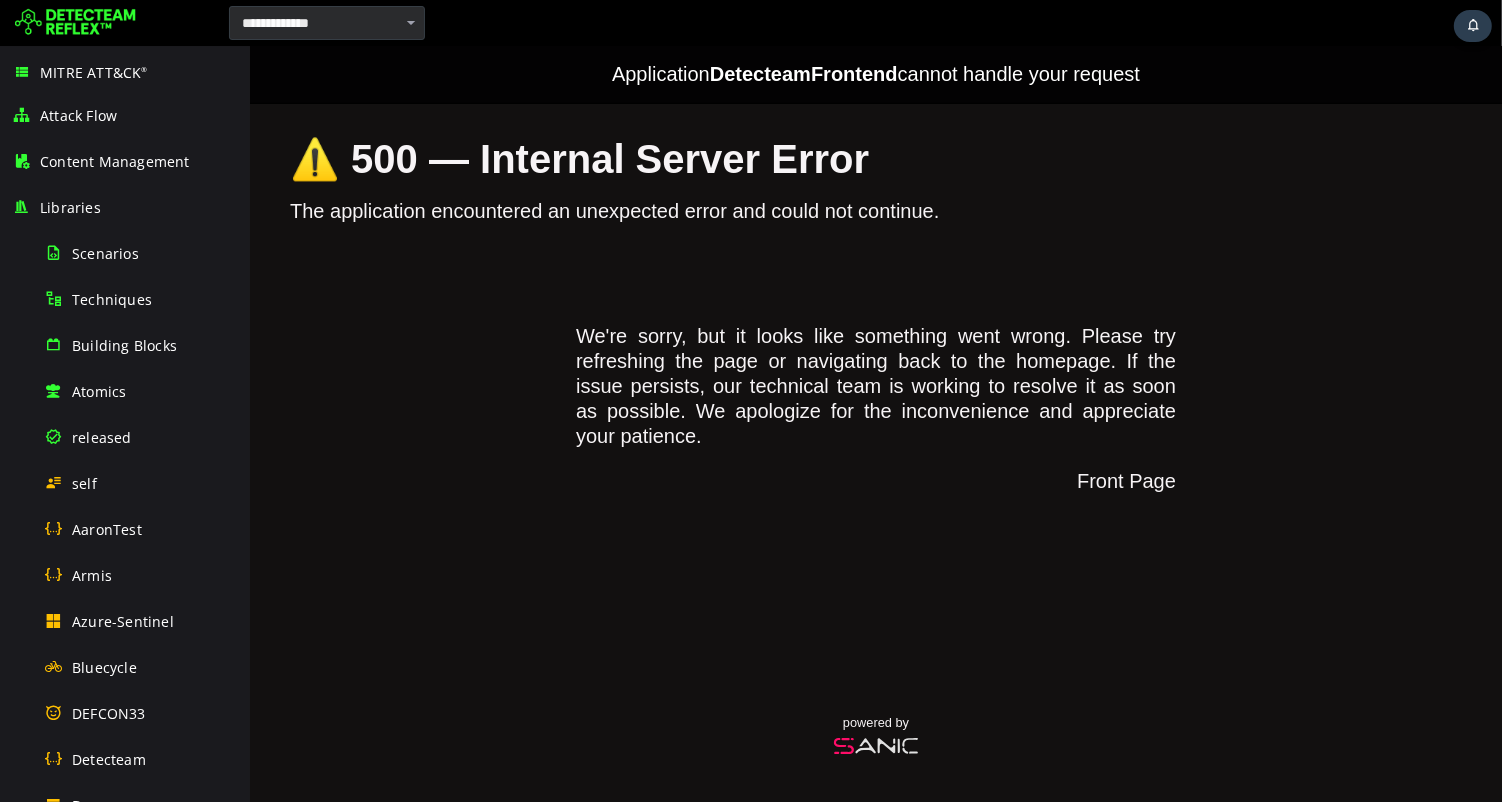 scroll, scrollTop: 0, scrollLeft: 0, axis: both 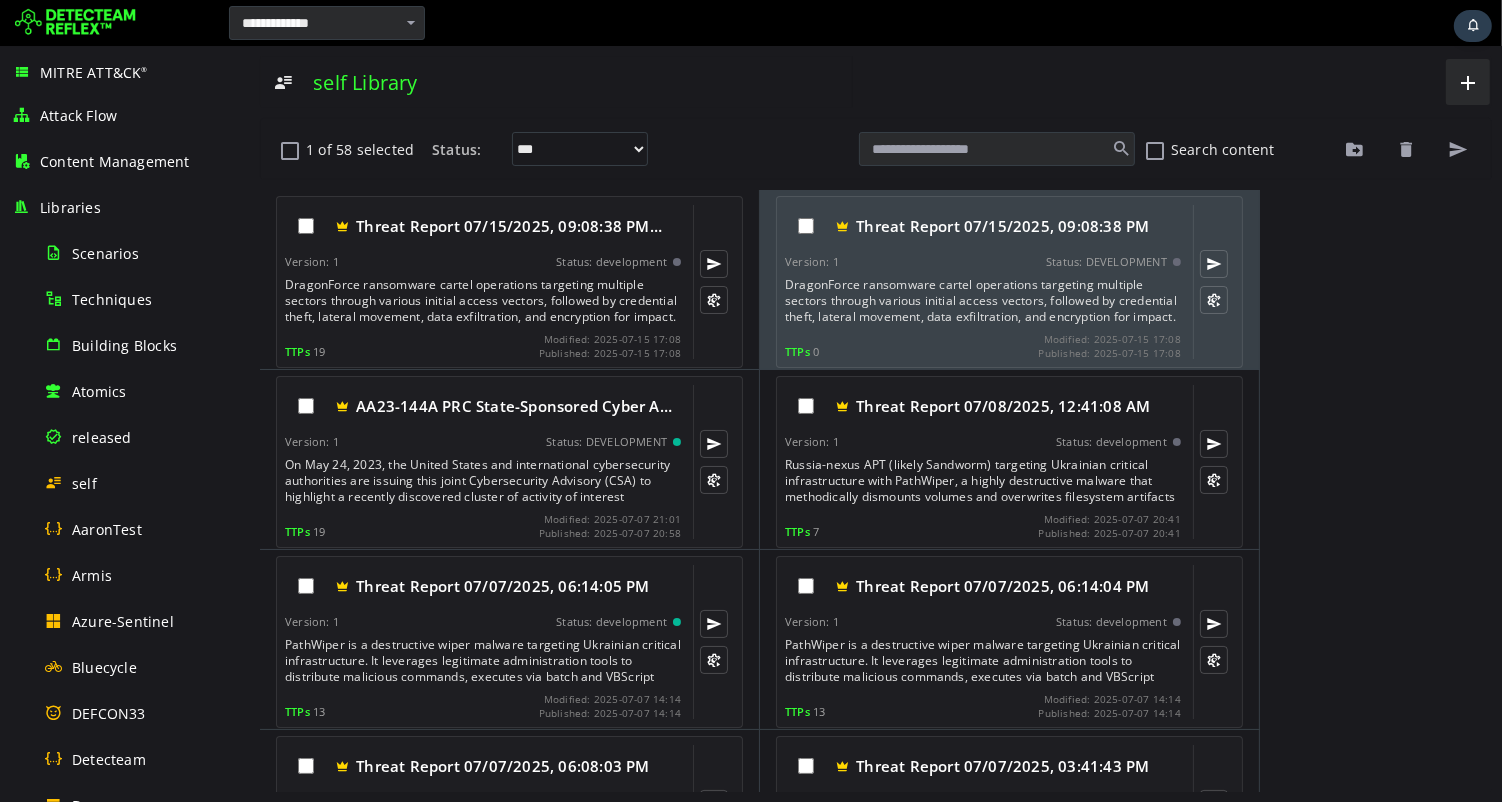 click on "Threat Report 07/15/2025, 09:08:38 PM…
Version: 1
Status: development
DragonForce ransomware cartel operations targeting multiple sectors through various initial access vectors, followed by credential theft, lateral movement, data exfiltration, and encryption for impact. Evolved from hacktivist group to RaaS platform to 'Ransomware Cartel' with an 80/20 profit split model.
TTPs
19" at bounding box center (875, 280) 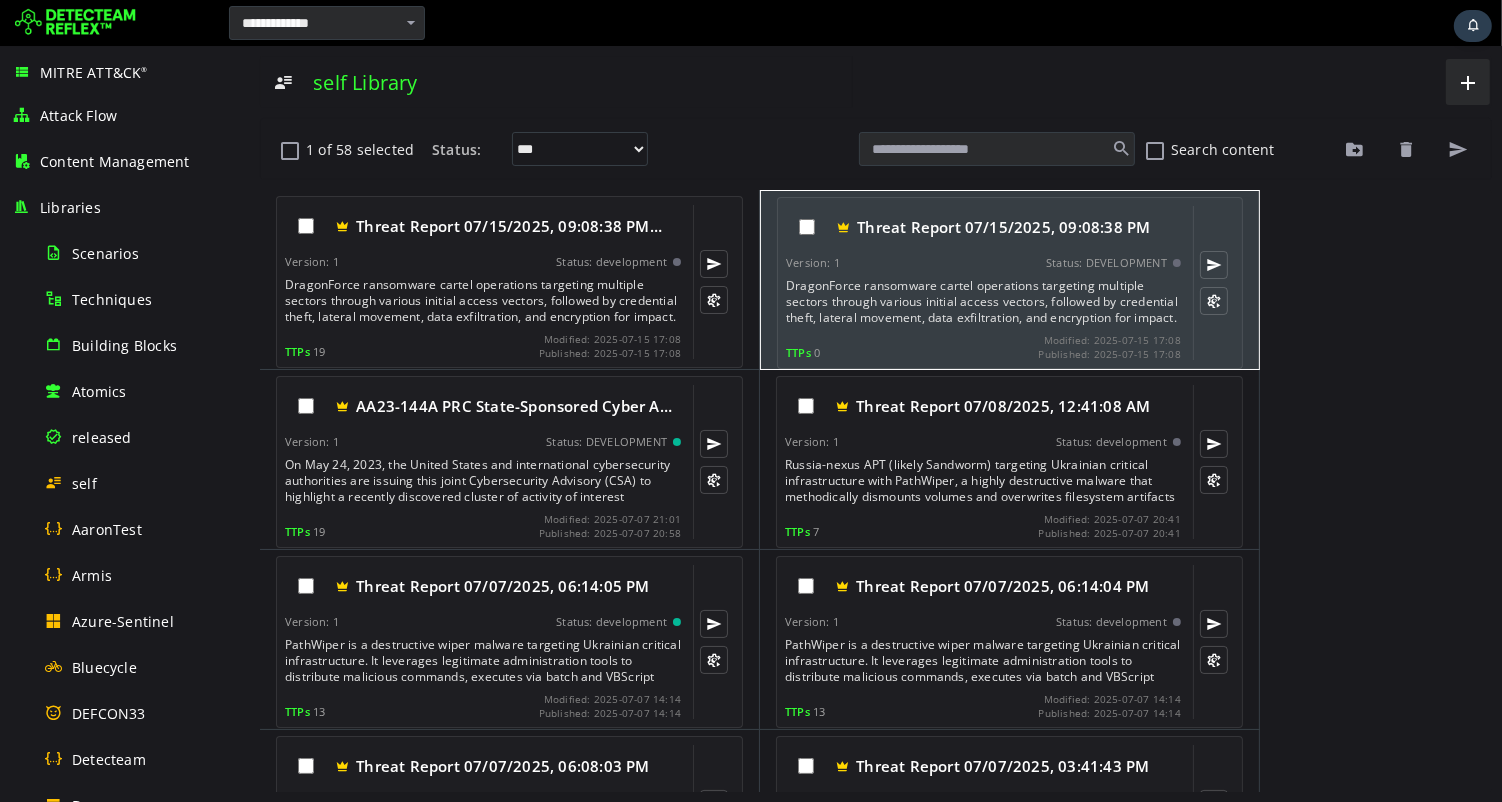 click on "DragonForce ransomware cartel operations targeting multiple sectors through various initial access vectors, followed by credential theft, lateral movement, data exfiltration, and encryption for impact. Evolved from hacktivist group to RaaS platform to 'Ransomware Cartel' with an 80/20 profit split model." at bounding box center (984, 302) 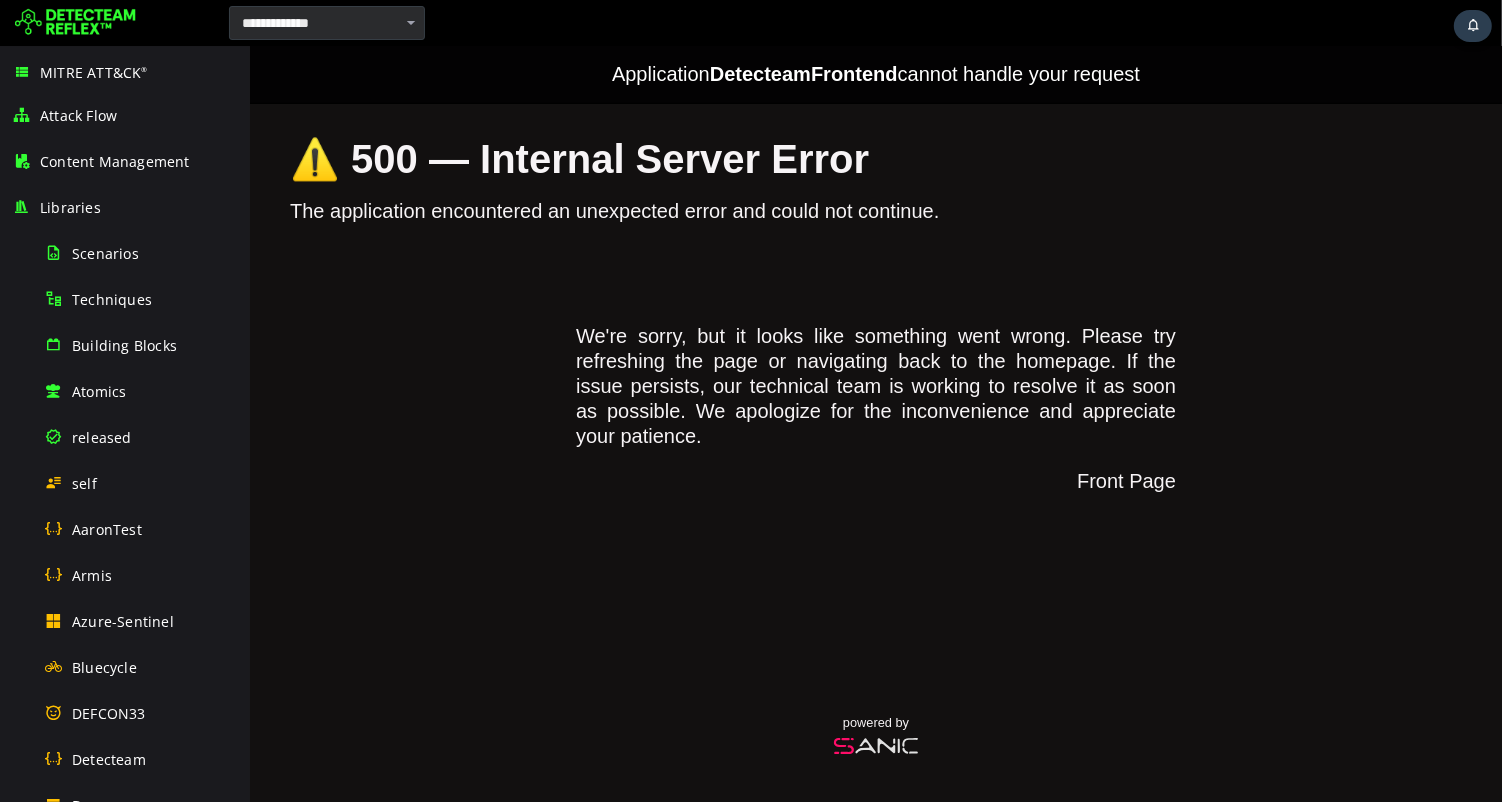 scroll, scrollTop: 0, scrollLeft: 0, axis: both 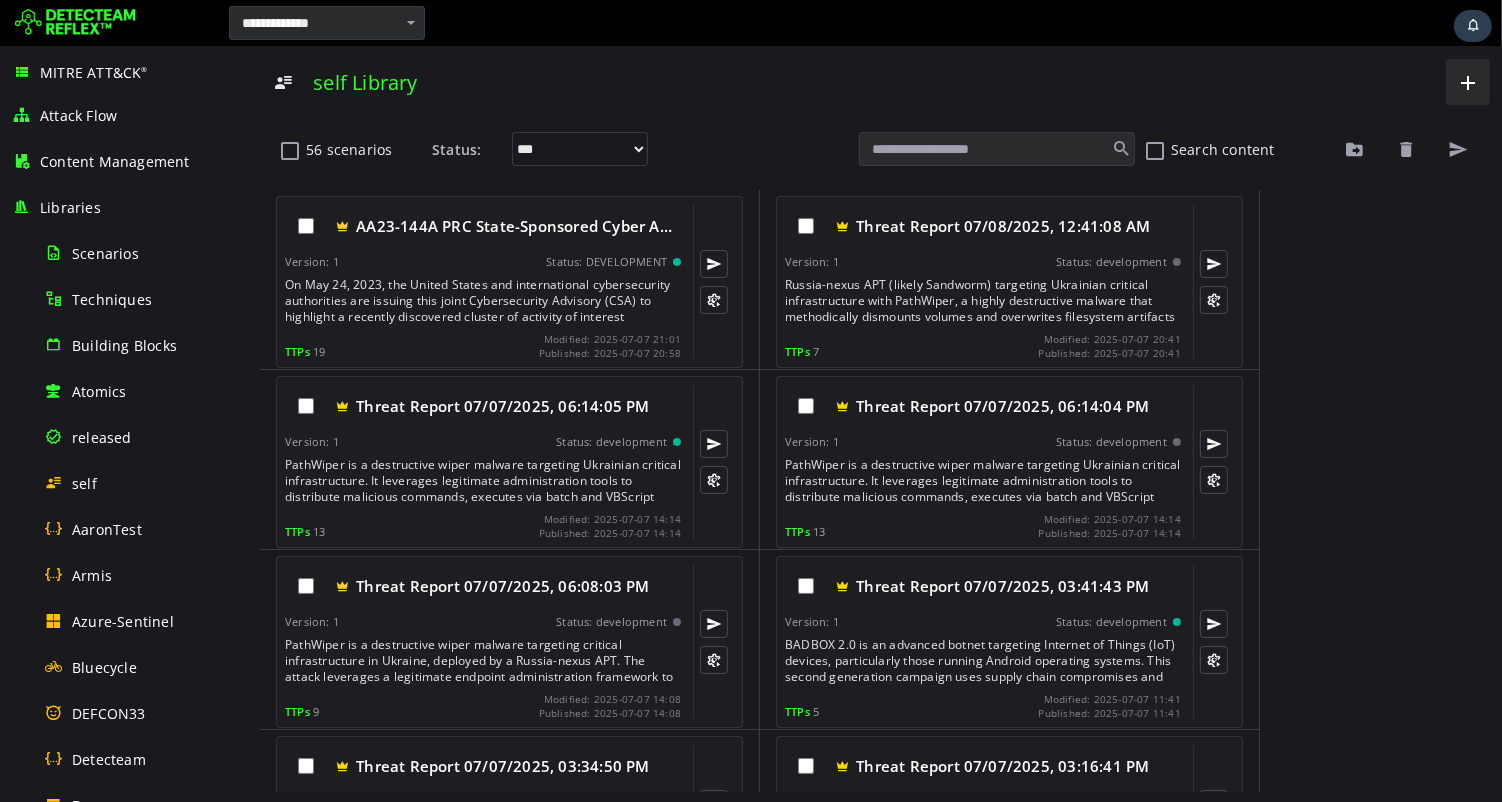 click at bounding box center (75, 23) 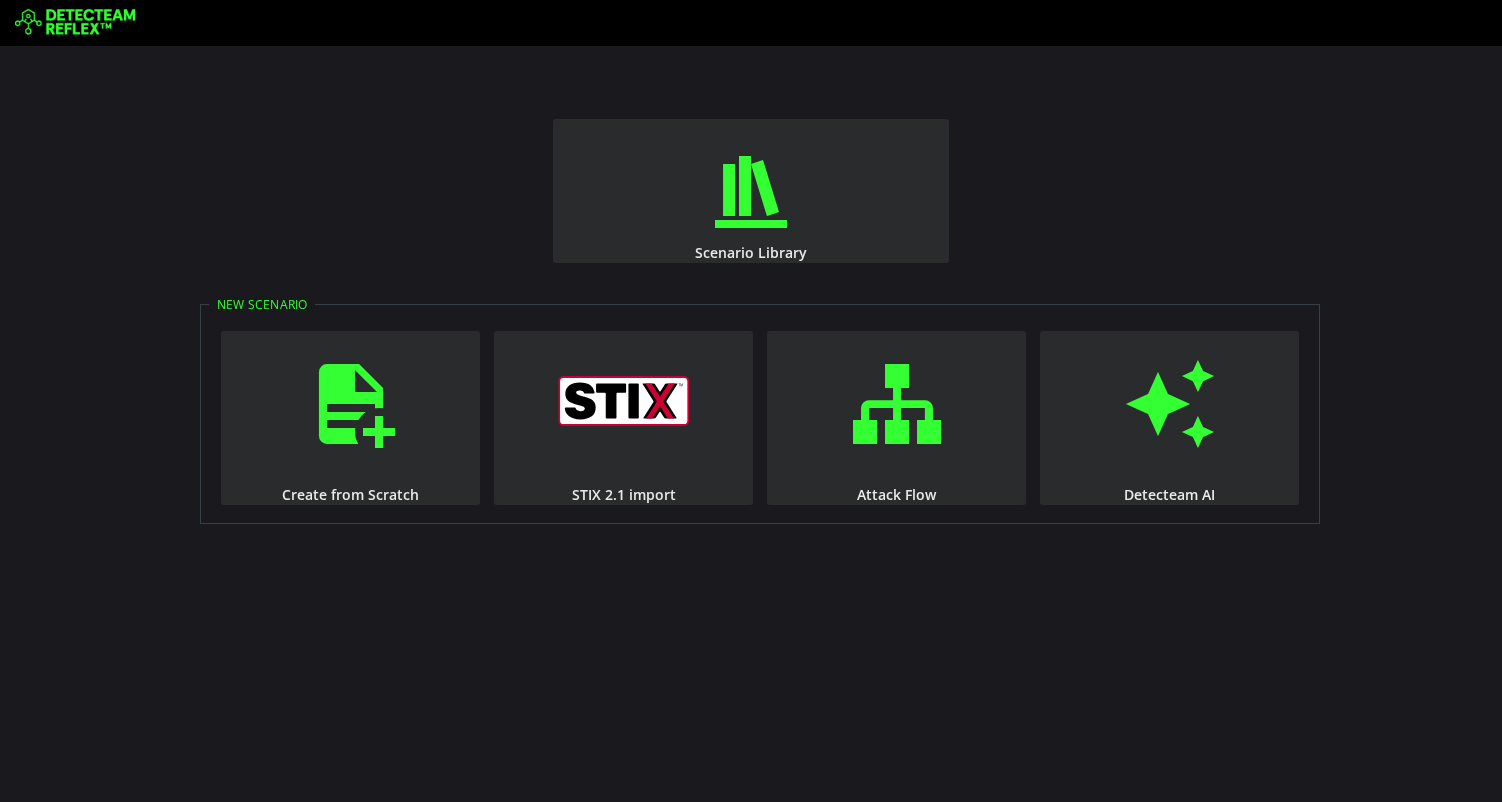 scroll, scrollTop: 0, scrollLeft: 0, axis: both 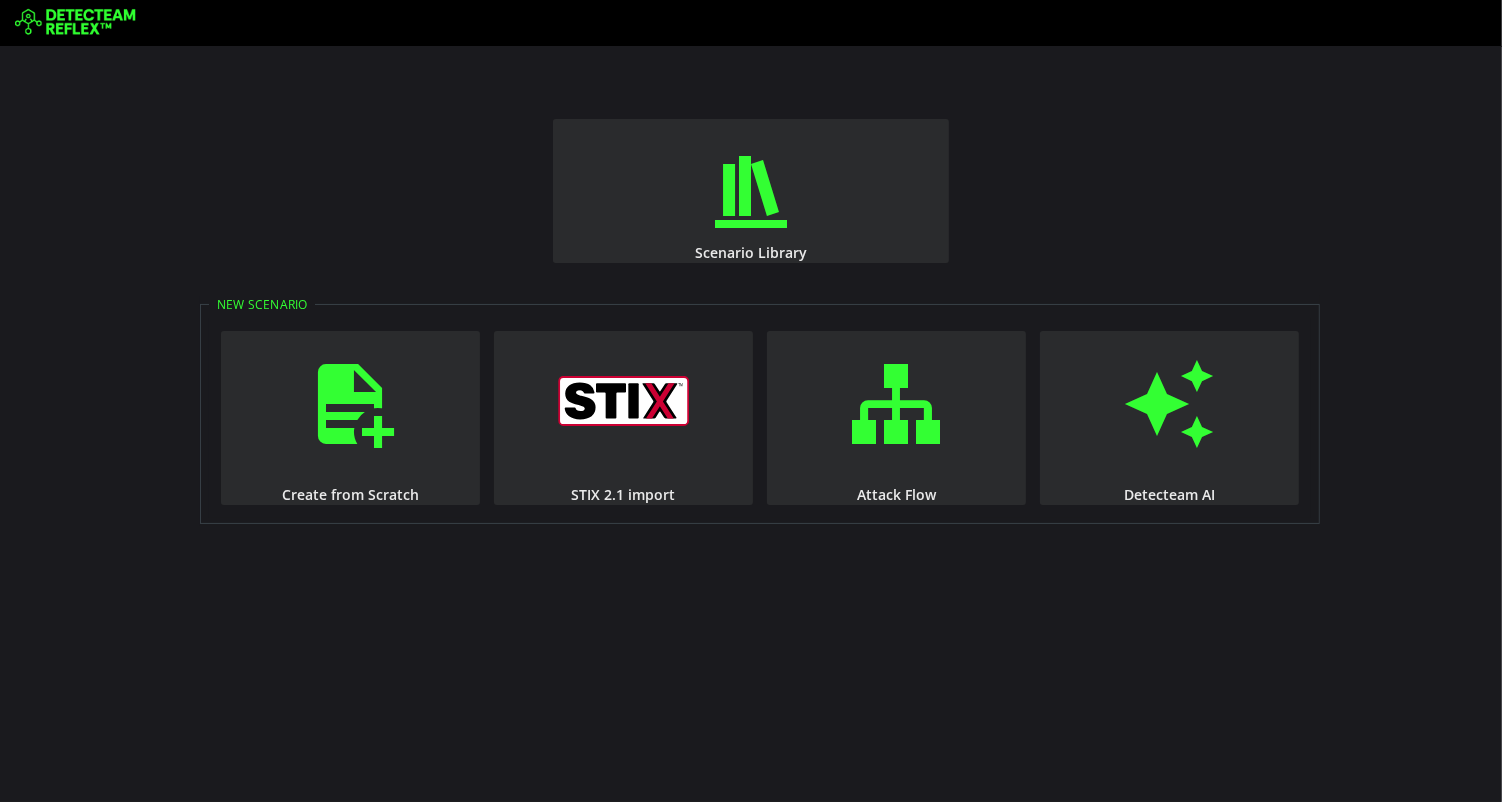 click on "Scenario Library New Scenario Create from Scratch STIX 2.1 import Attack Flow Detecteam AI" at bounding box center (751, 424) 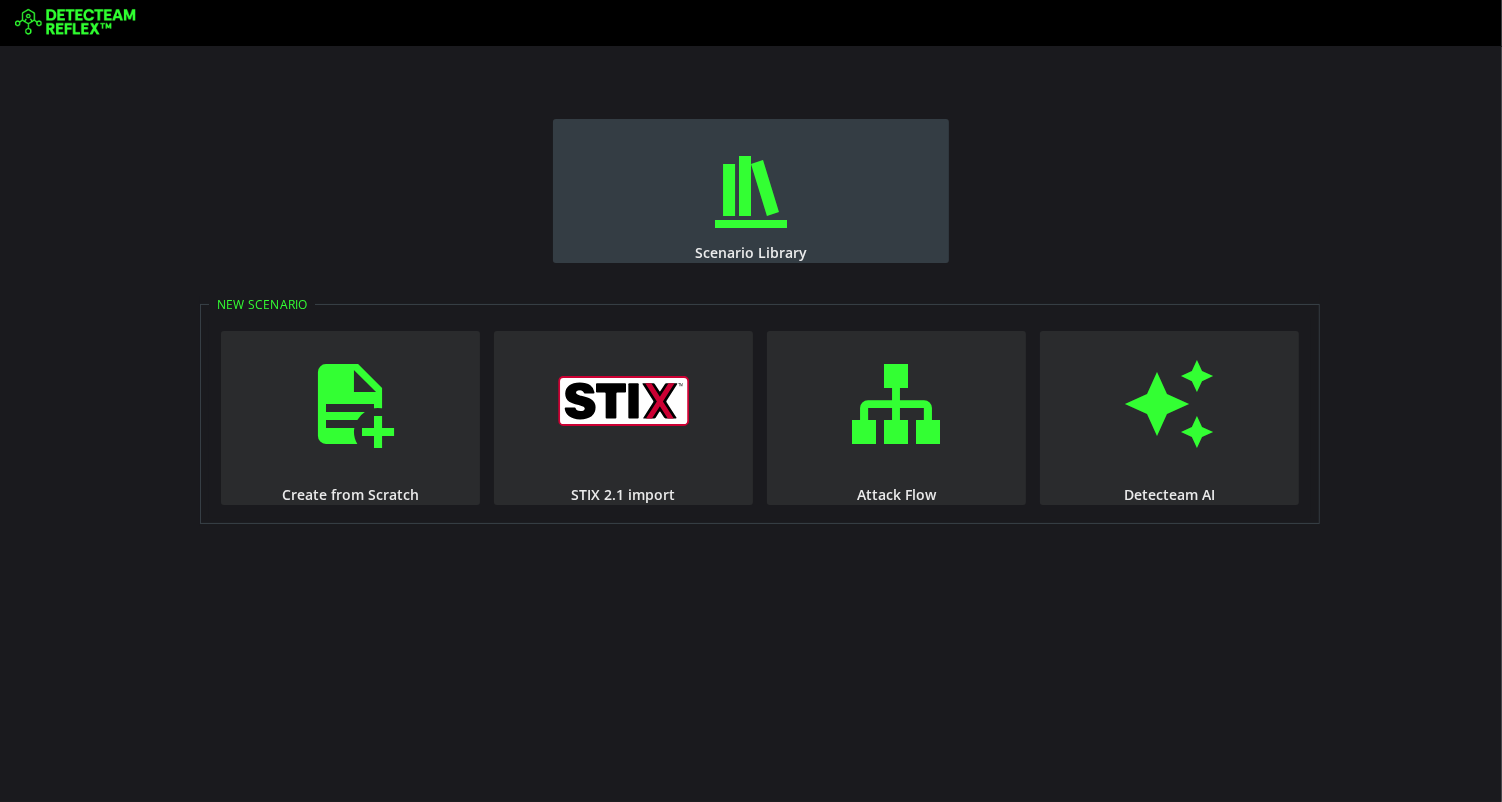 type 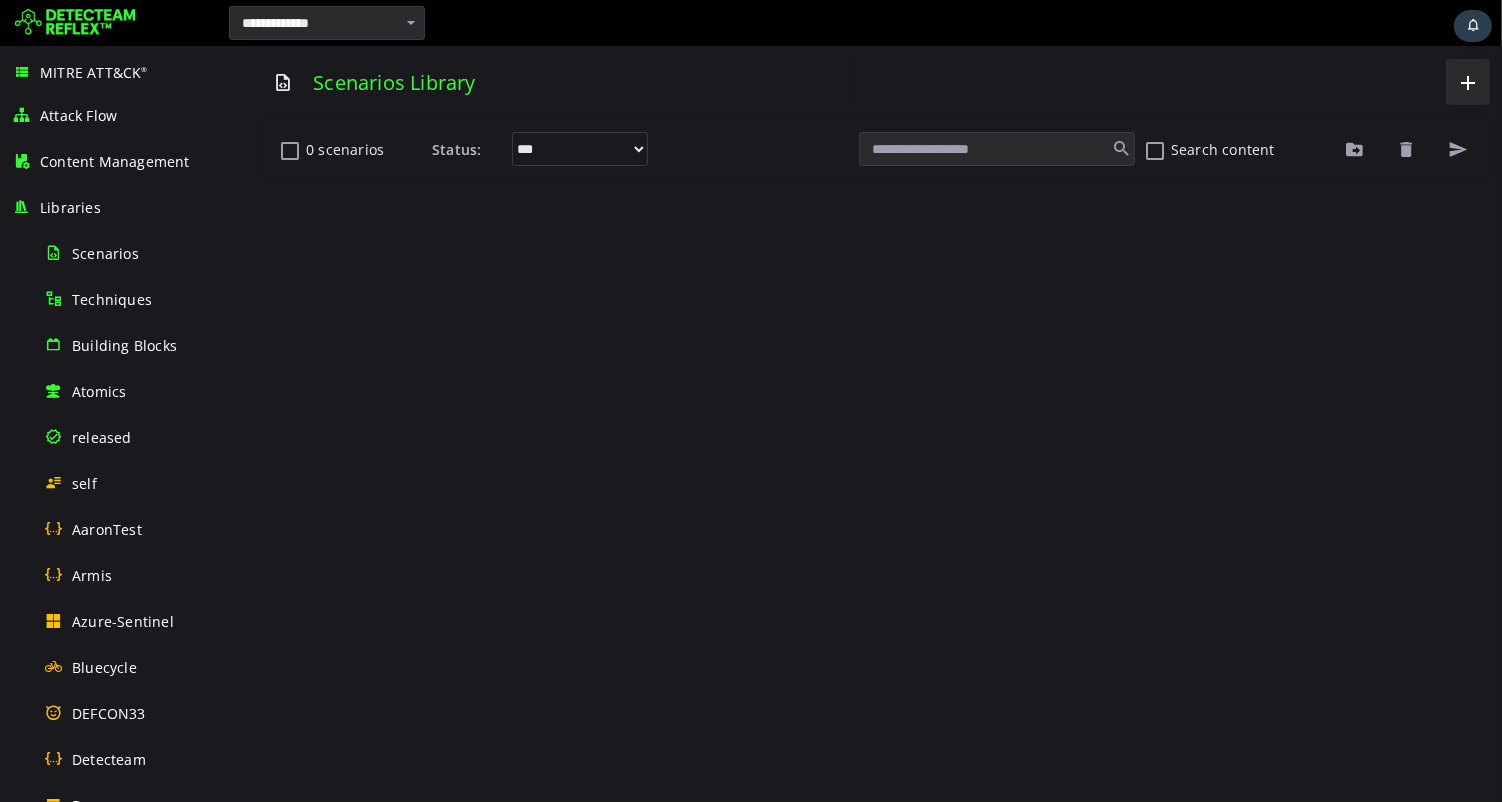 scroll, scrollTop: 0, scrollLeft: 0, axis: both 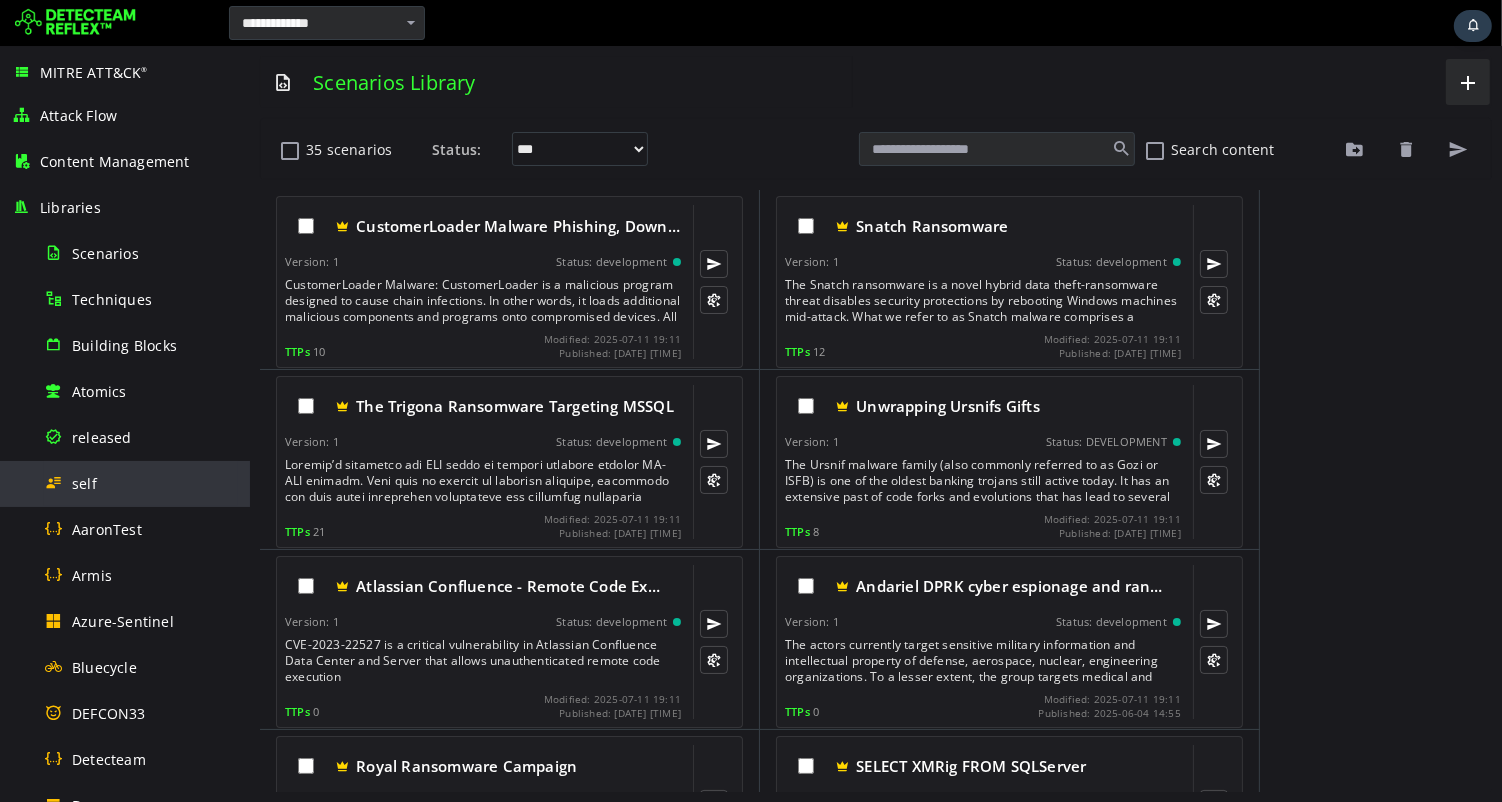click on "self" at bounding box center (84, 483) 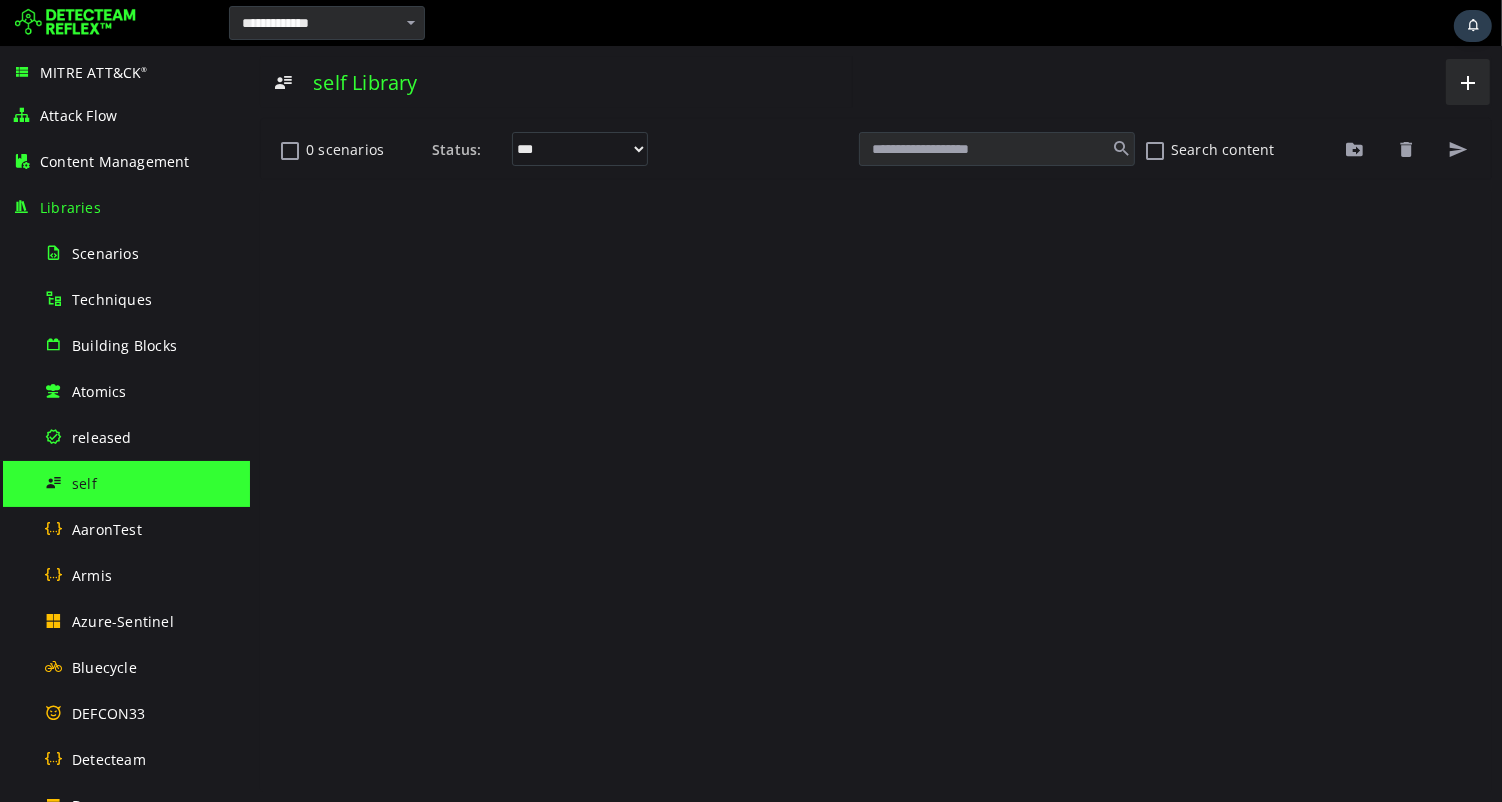 scroll, scrollTop: 0, scrollLeft: 0, axis: both 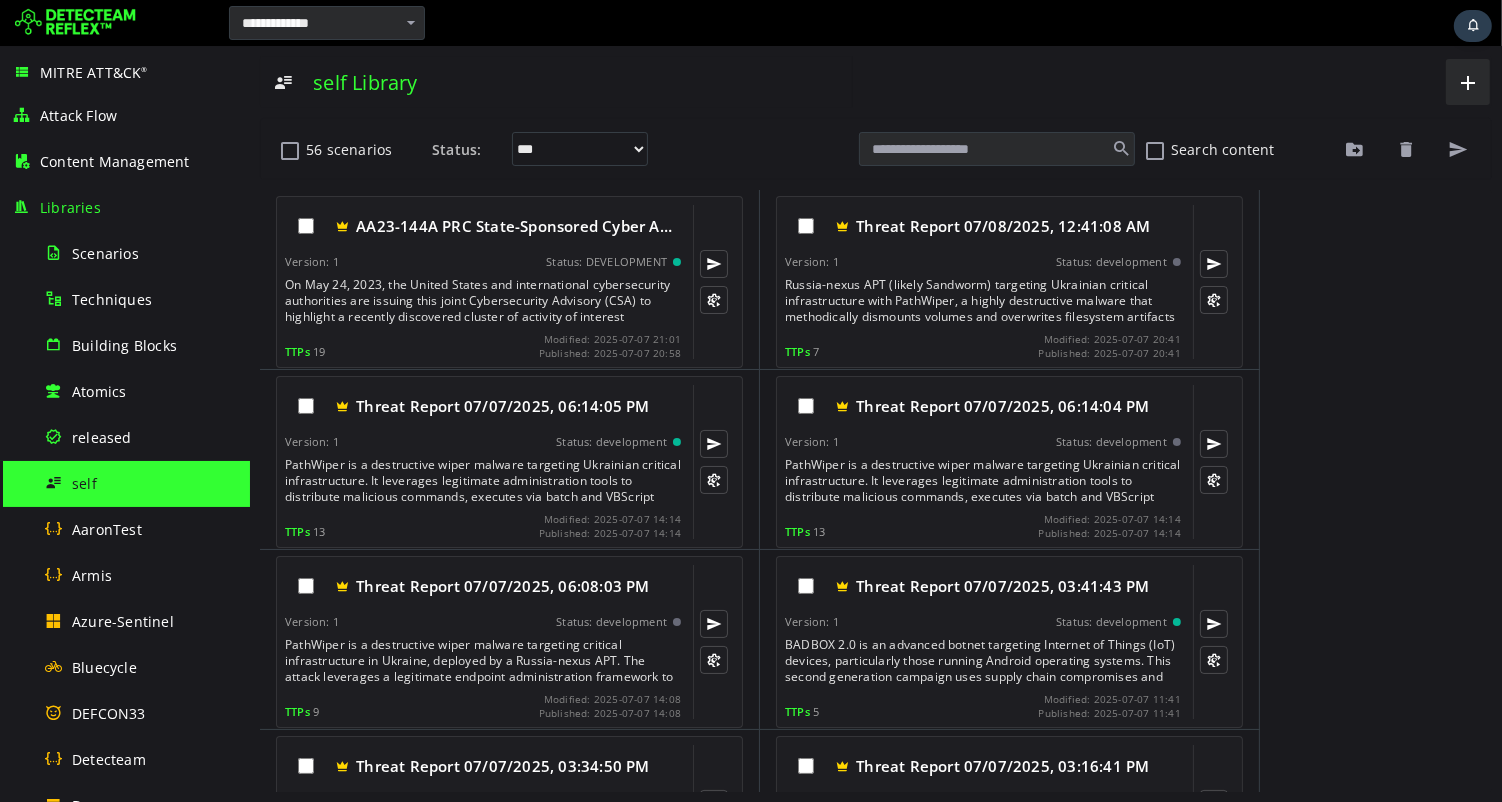 click at bounding box center [965, 23] 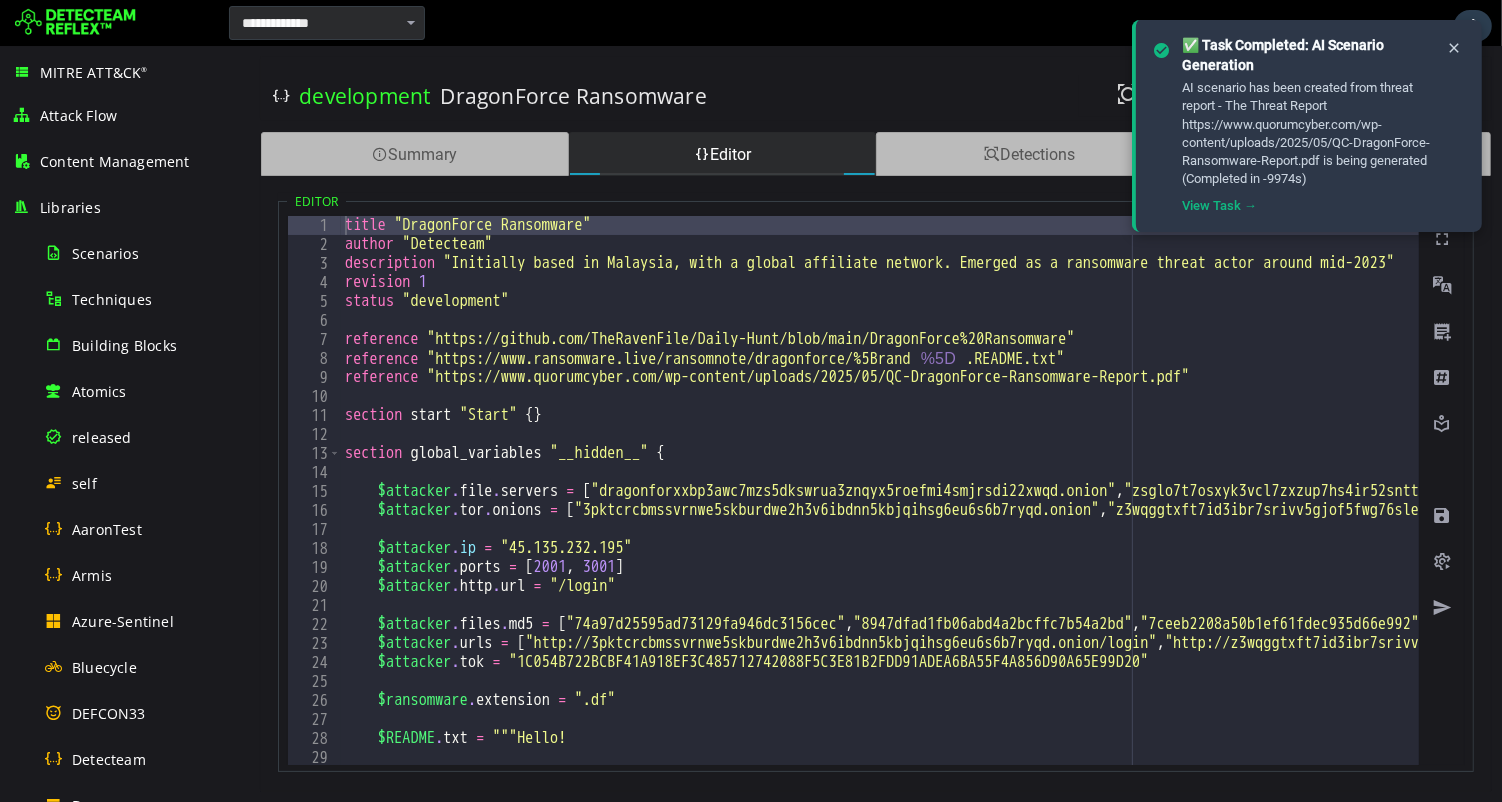 scroll, scrollTop: 0, scrollLeft: 0, axis: both 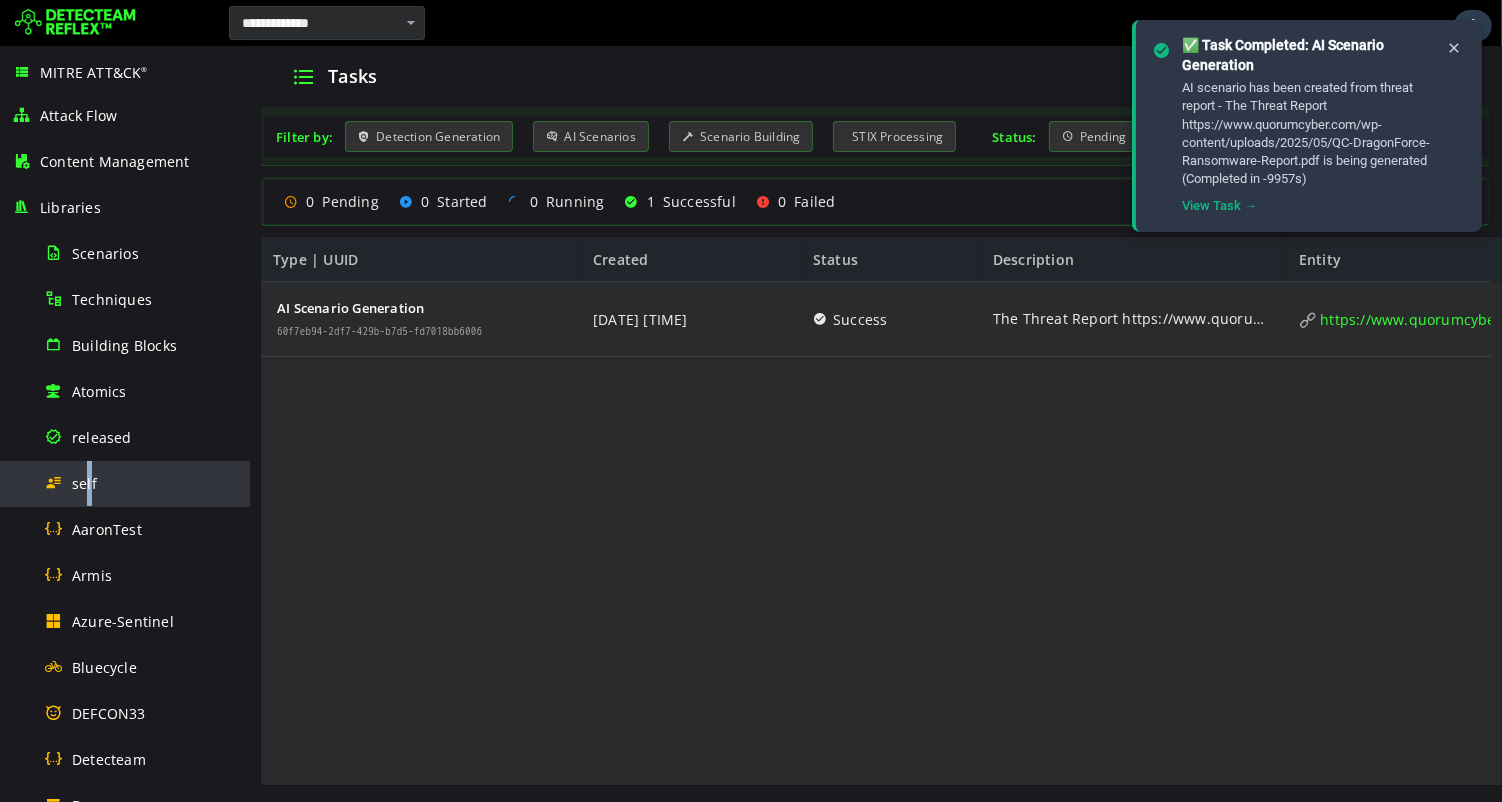 click on "self" at bounding box center [141, 483] 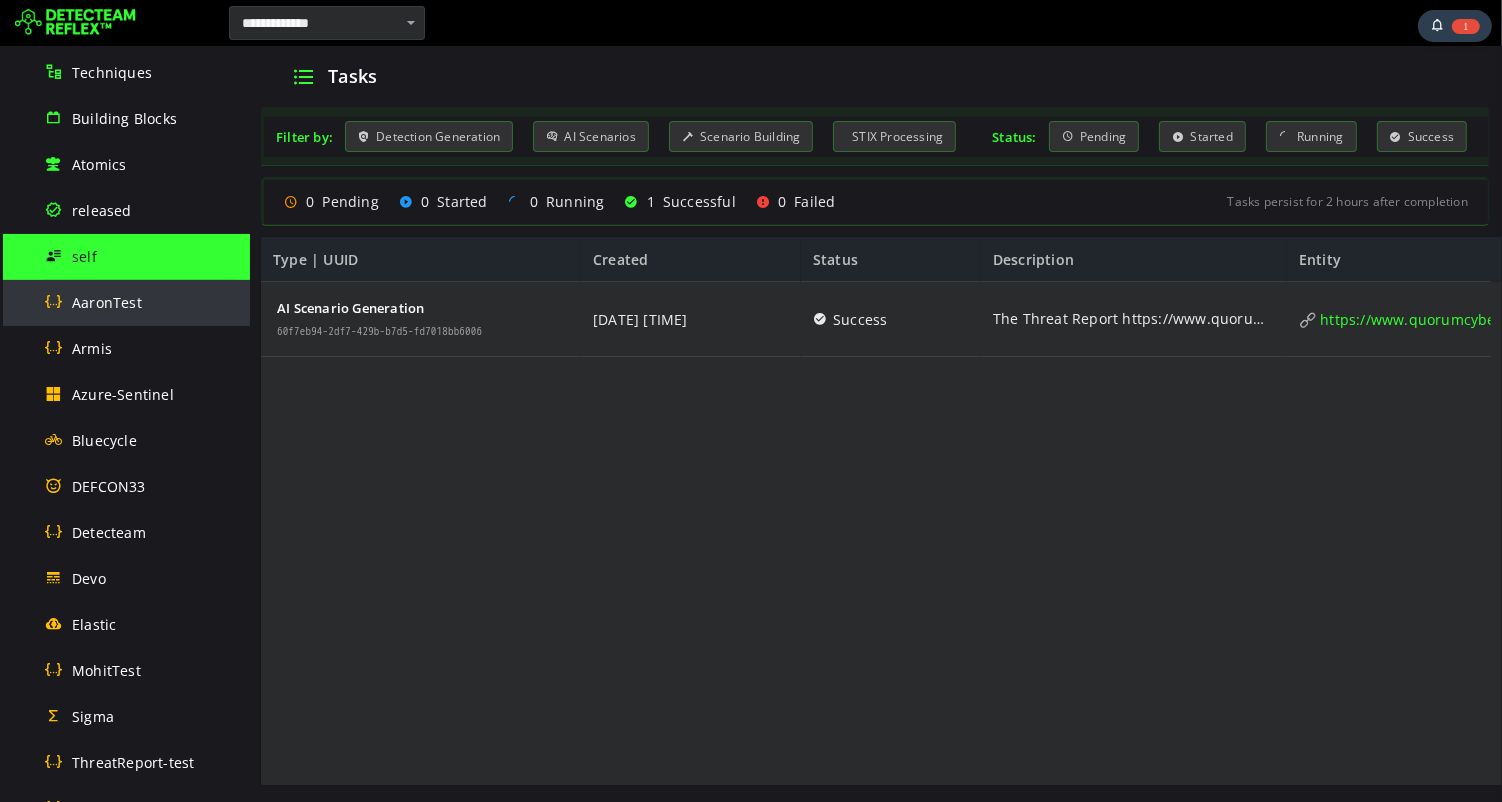 scroll, scrollTop: 242, scrollLeft: 0, axis: vertical 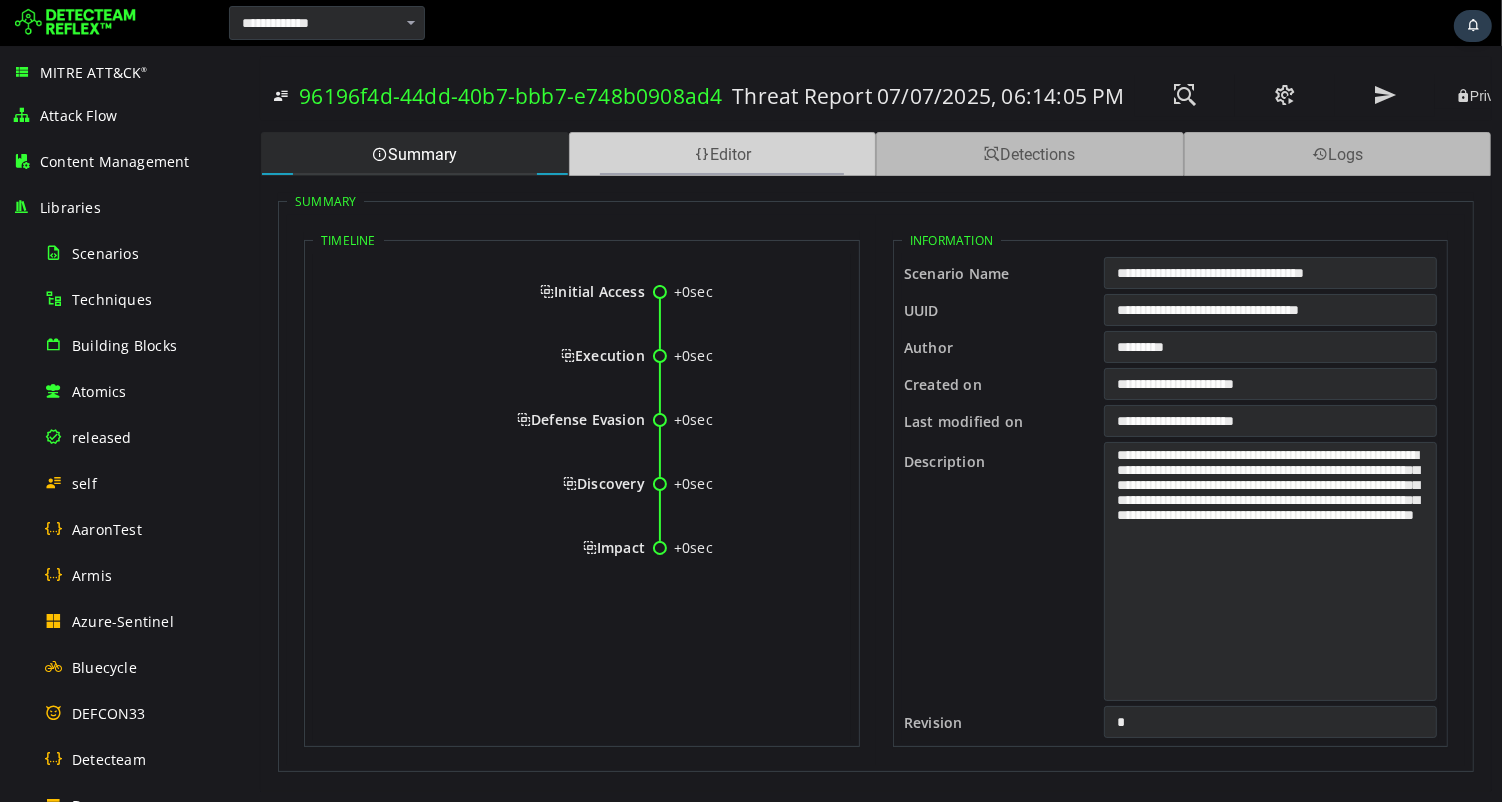 click on "Editor" at bounding box center [722, 154] 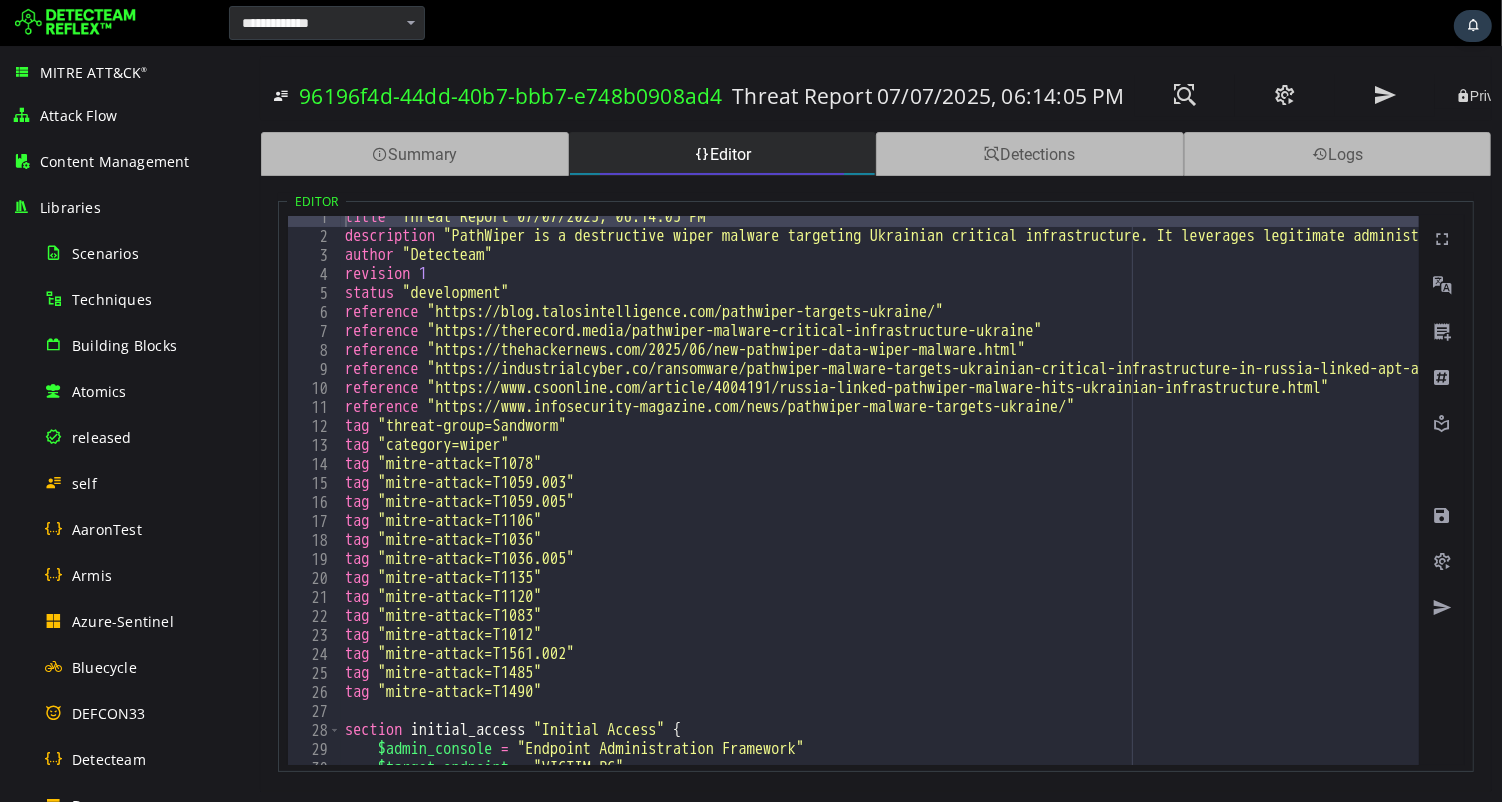 scroll, scrollTop: 40, scrollLeft: 0, axis: vertical 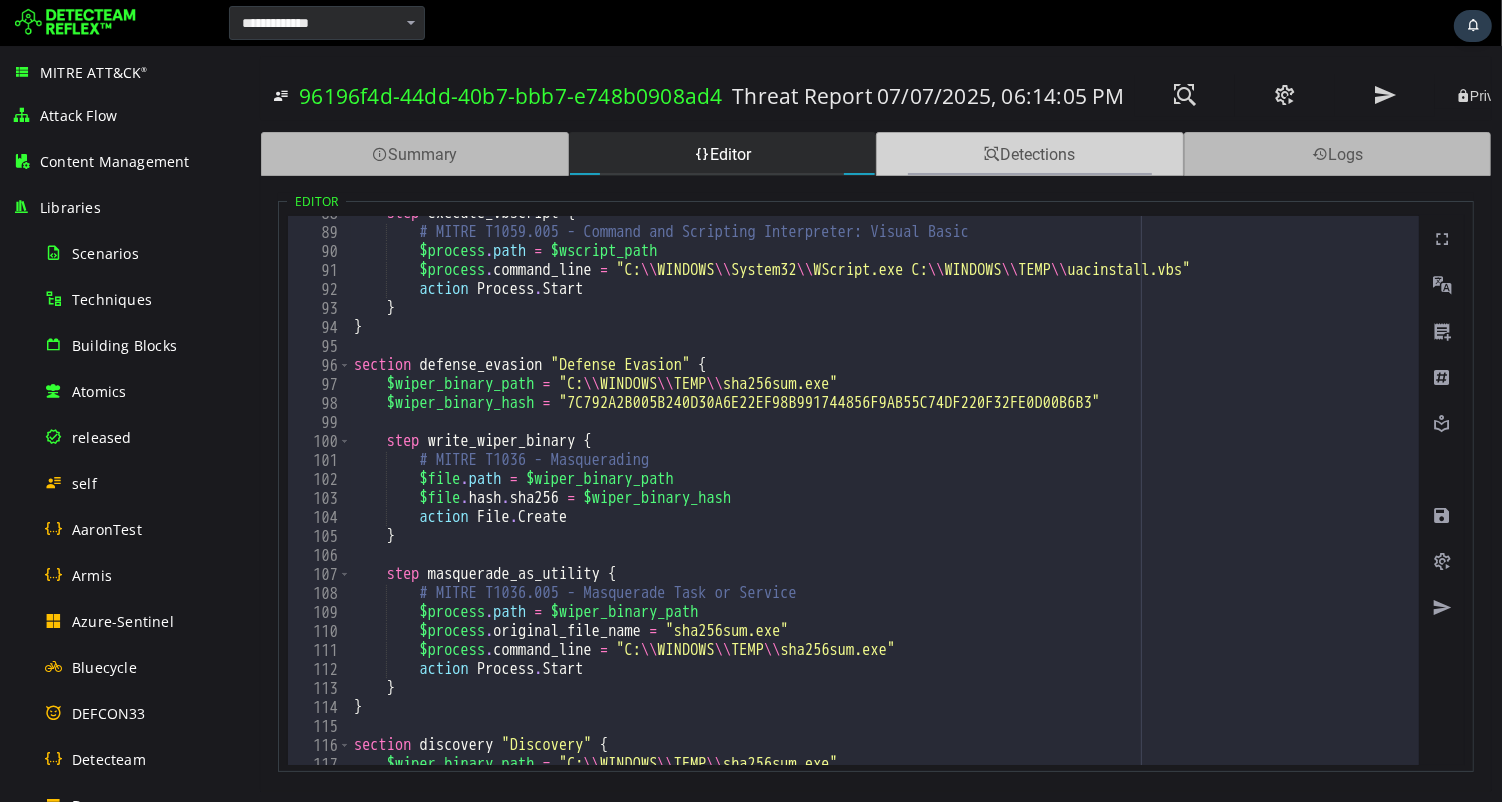 click on "Detections" at bounding box center [1029, 154] 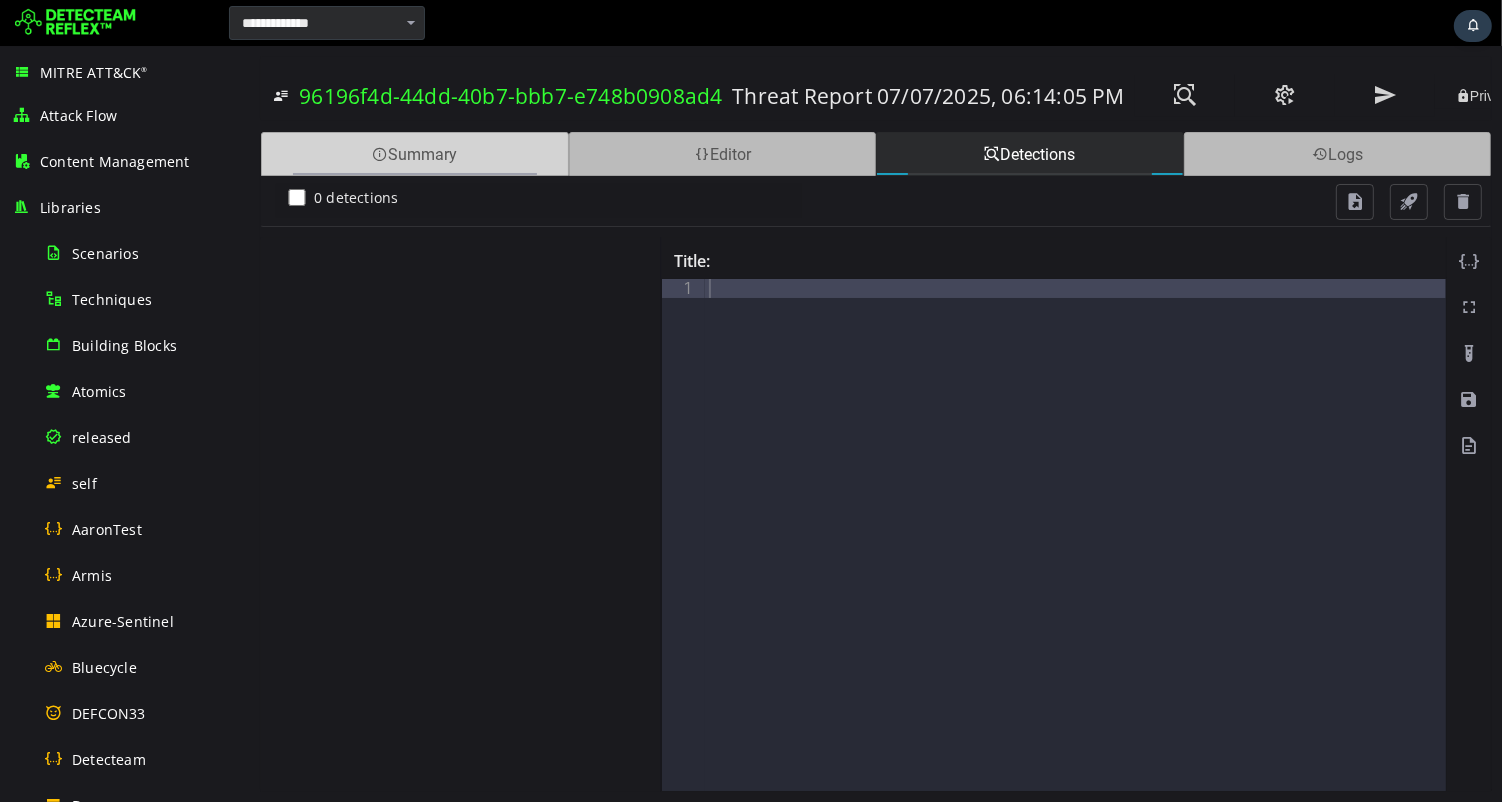 click on "Summary" at bounding box center (414, 154) 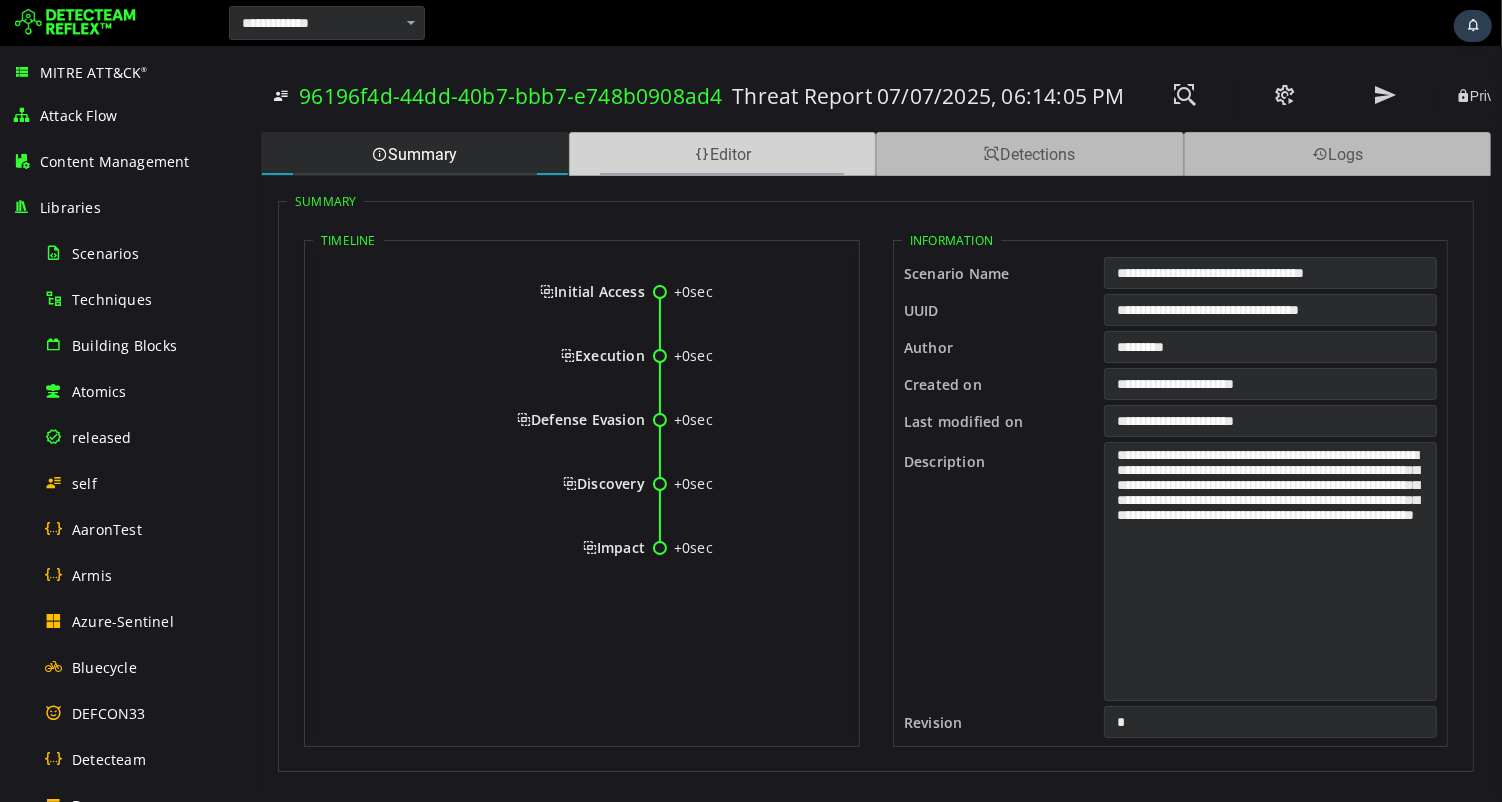 click at bounding box center (701, 154) 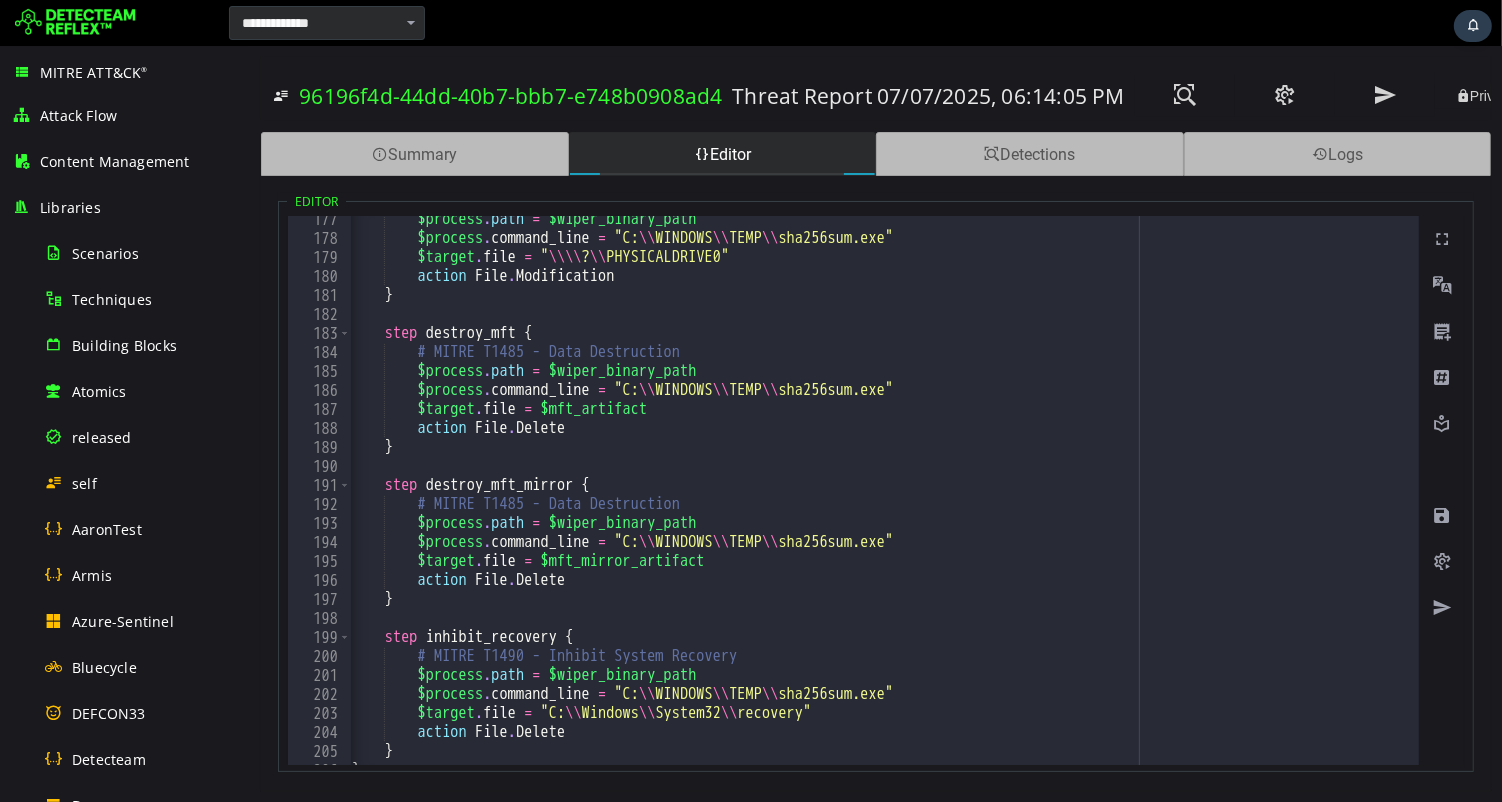 scroll, scrollTop: 3281, scrollLeft: 0, axis: vertical 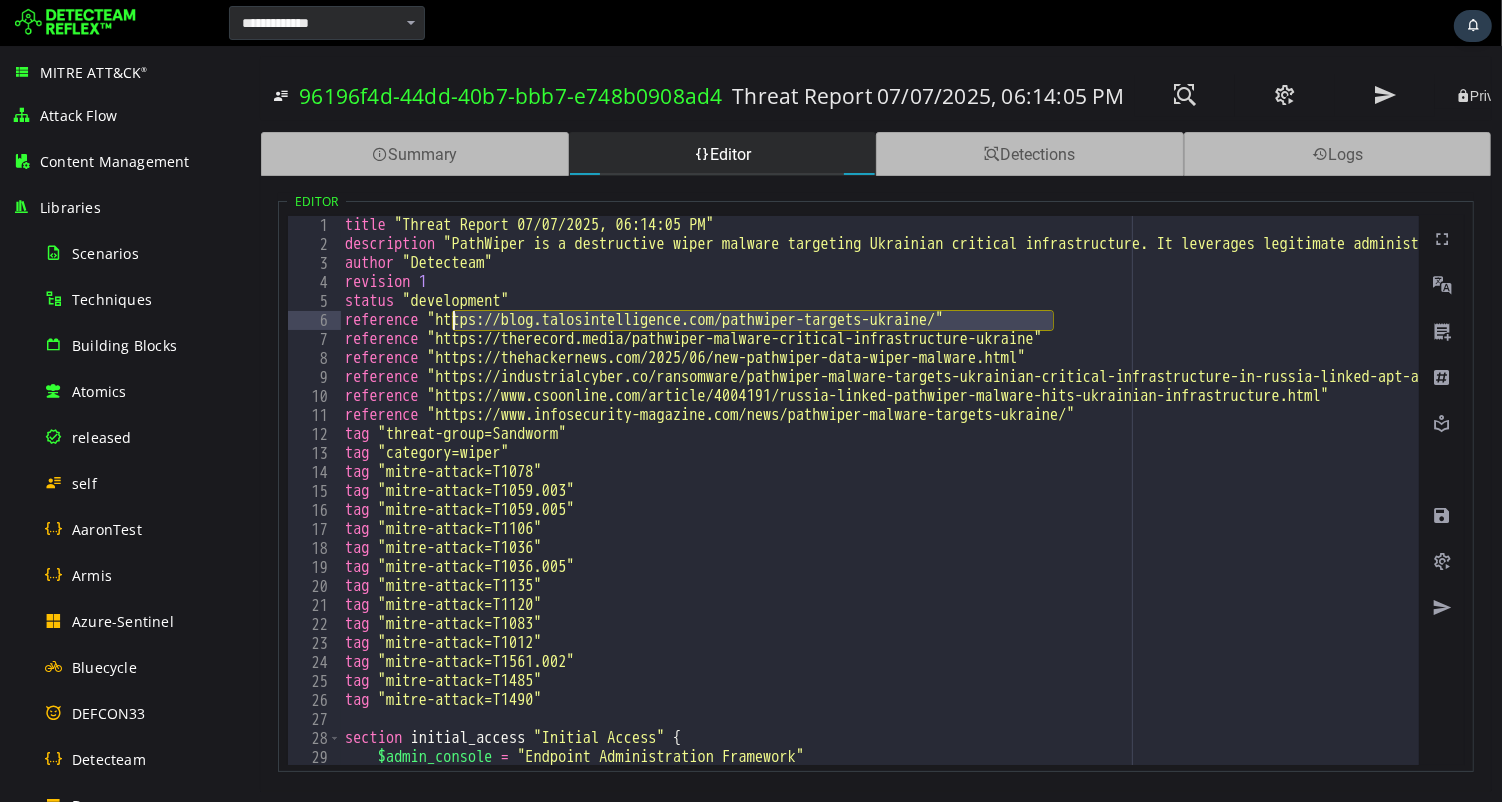 drag, startPoint x: 1046, startPoint y: 317, endPoint x: 450, endPoint y: 319, distance: 596.00336 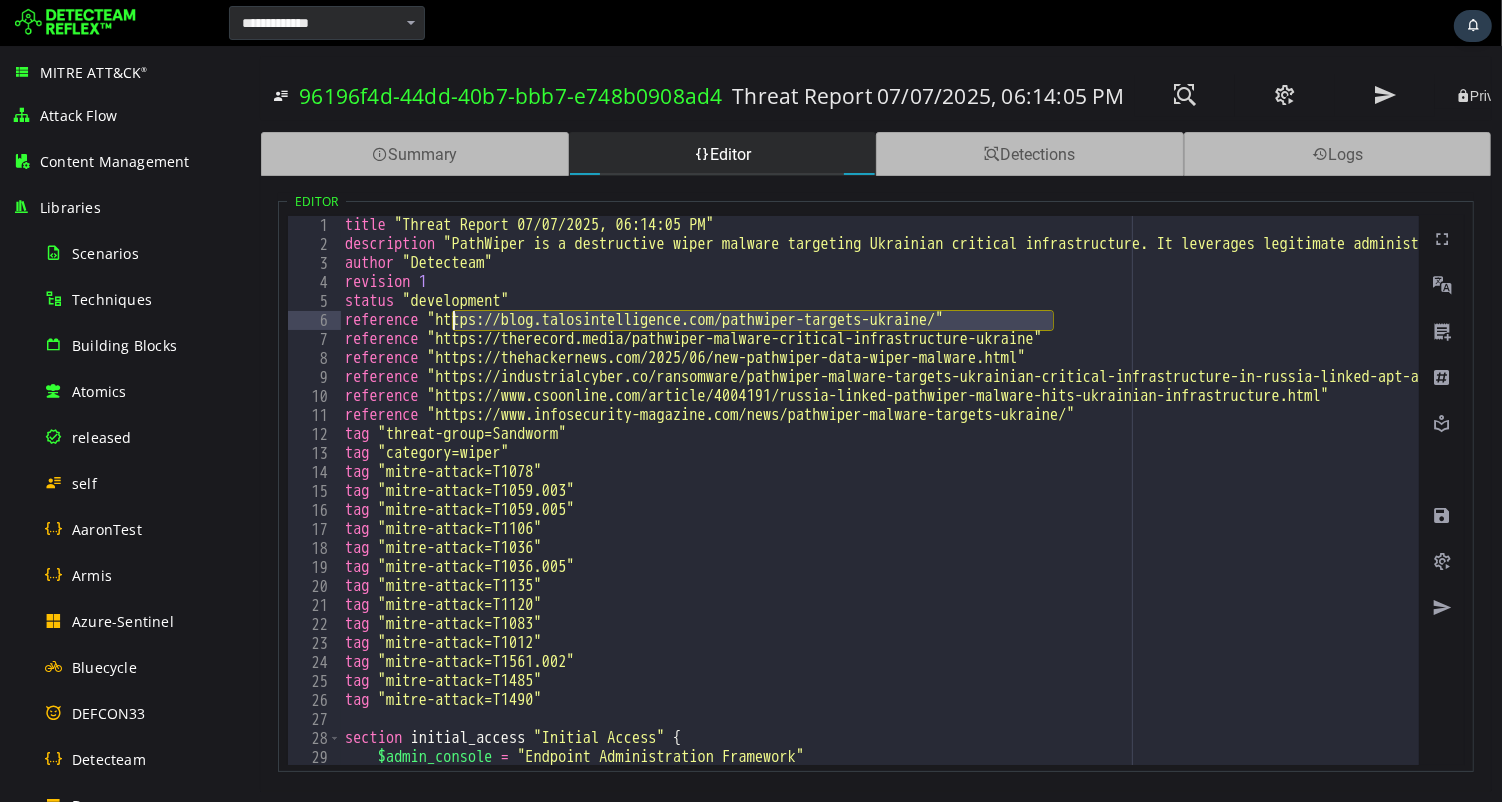 click on "title   "Threat Report 07/07/2025, 06:14:05 PM" description   "PathWiper is a destructive wiper malware targeting Ukrainian critical infrastructure. It leverages legitimate administration tools to distribute malicious commands, executes via batch and VBScript files, and systematically destroys storage media by overwriting filesystem artifacts with random data." author   "Detecteam" revision   1 status   "development" reference   "https://blog.talosintelligence.com/pathwiper-targets-ukraine/" reference   "https://therecord.media/pathwiper-malware-critical-infrastructure-ukraine" reference   "https://thehackernews.com/2025/06/new-pathwiper-data-wiper-malware.html" reference   "https://industrialcyber.co/ransomware/pathwiper-malware-targets-ukrainian-critical-infrastructure-in-russia-linked-apt-attack-using-legitimate-admin-tools/" reference   "https://www.csoonline.com/article/4004191/russia-linked-pathwiper-malware-hits-ukrainian-infrastructure.html" reference   tag   "threat-group=Sandworm" tag   tag   tag" at bounding box center (1882, 509) 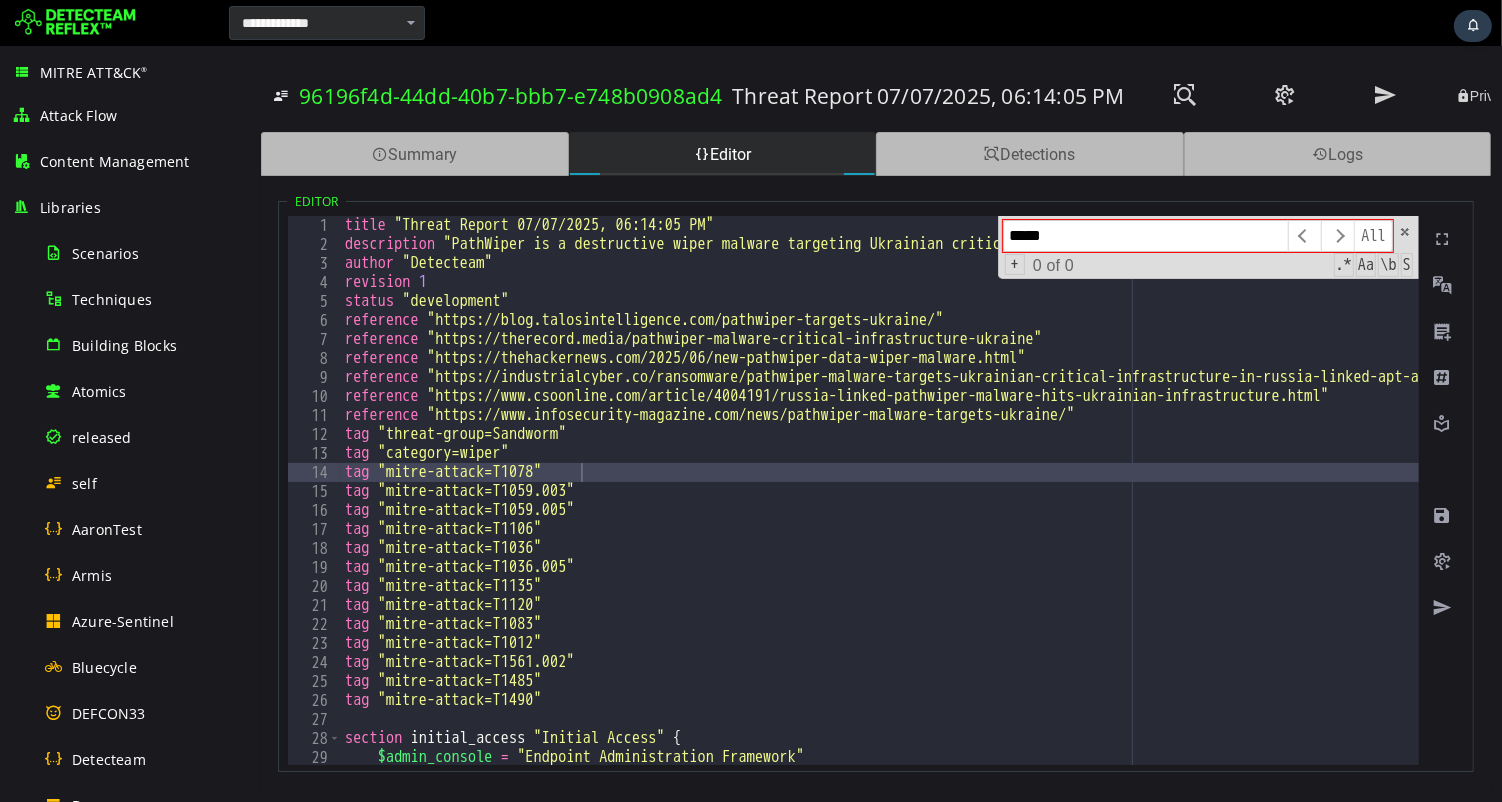 scroll, scrollTop: 2822, scrollLeft: 0, axis: vertical 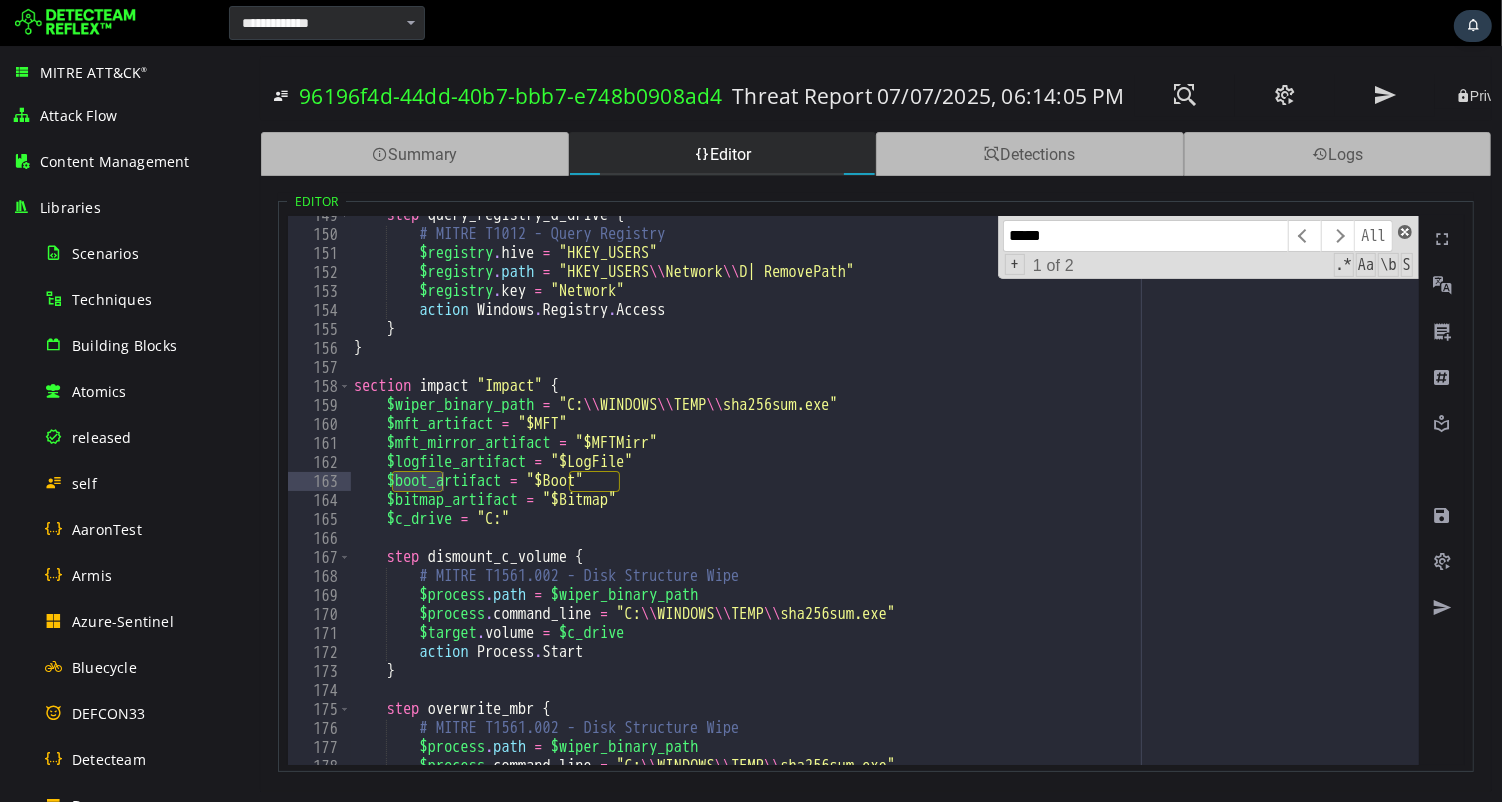 type on "*****" 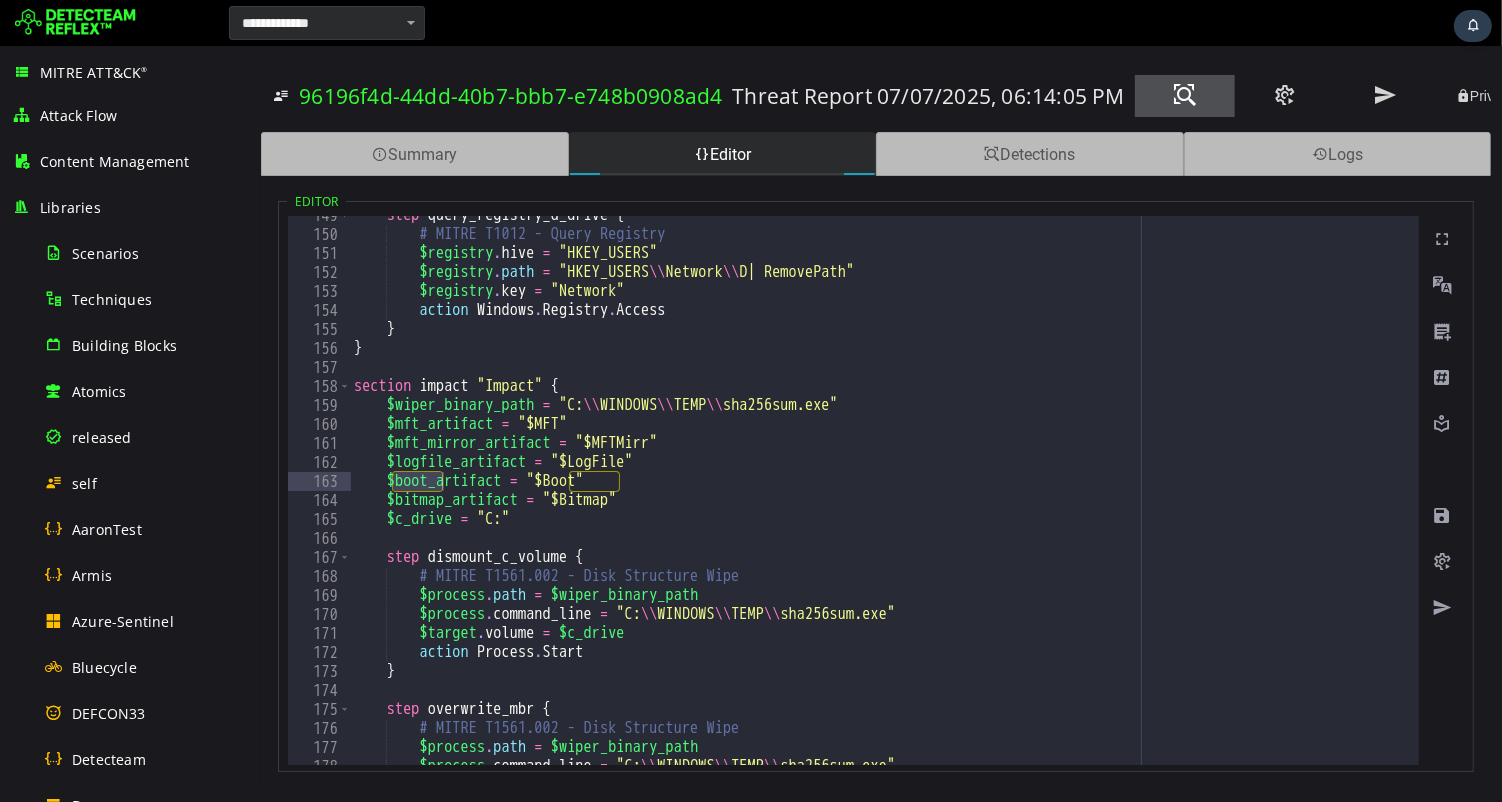 click at bounding box center (1184, 95) 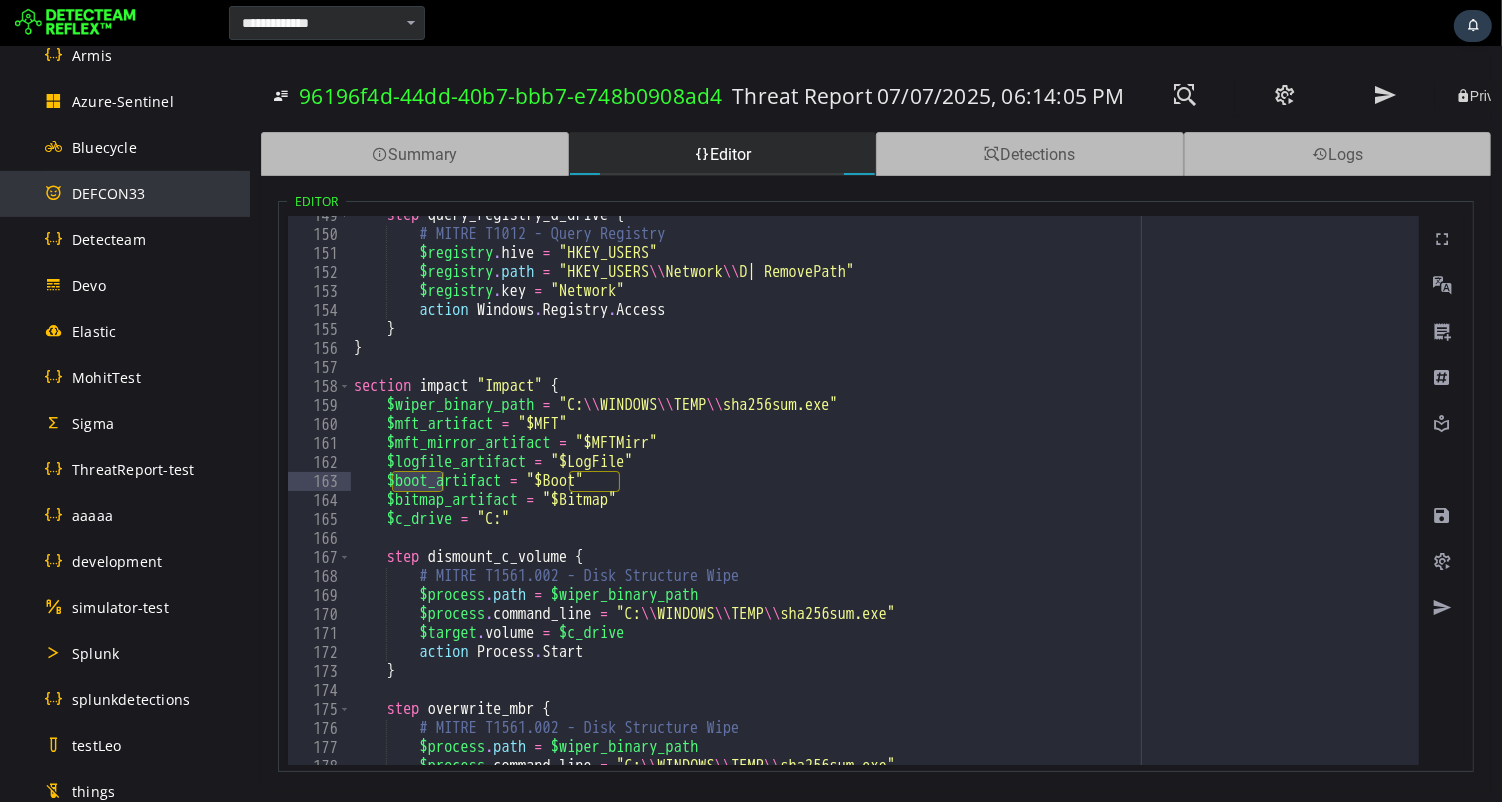 scroll, scrollTop: 741, scrollLeft: 0, axis: vertical 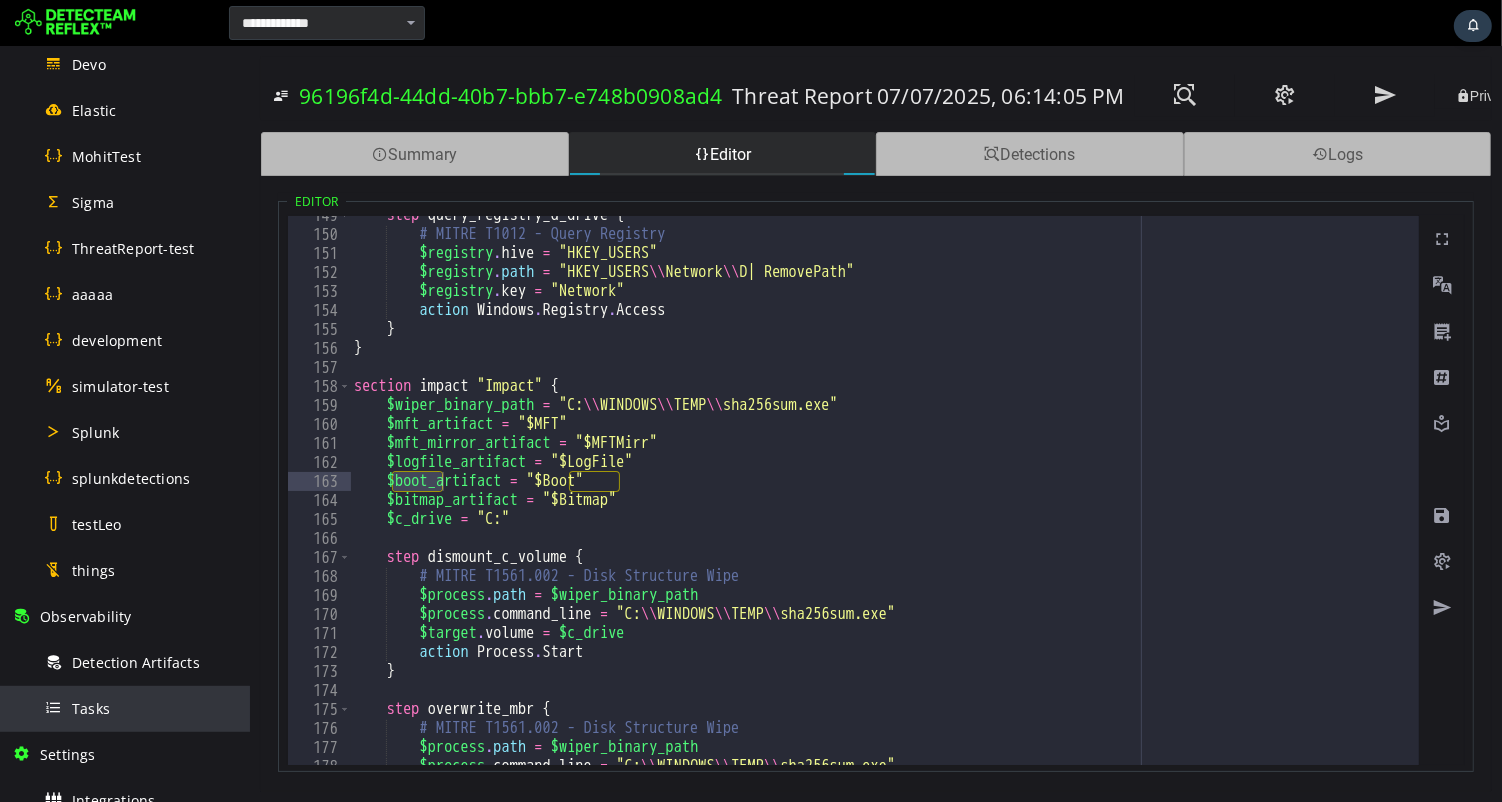 click on "Tasks" at bounding box center [141, 708] 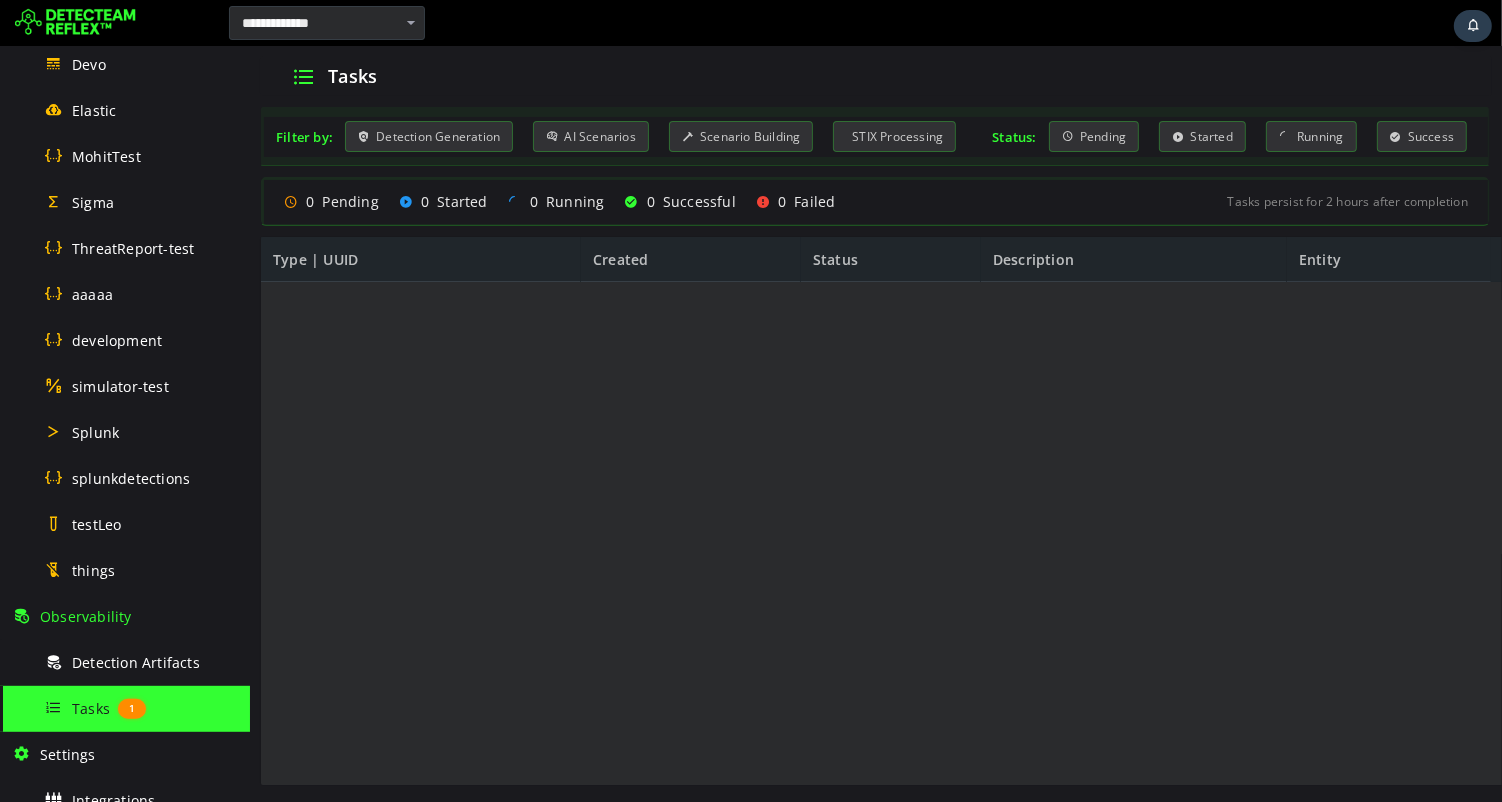 scroll, scrollTop: 0, scrollLeft: 0, axis: both 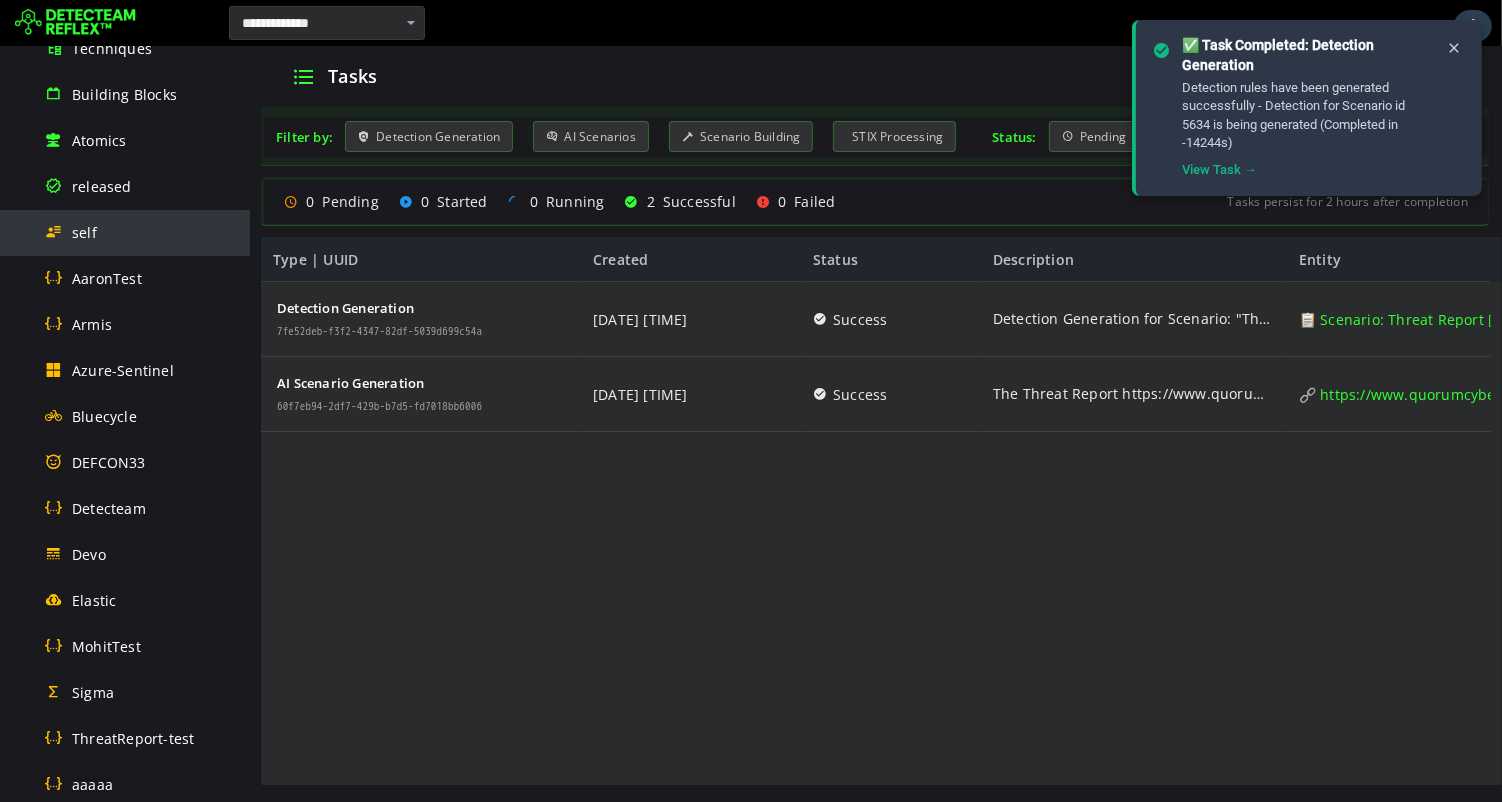 click on "self" at bounding box center [141, 232] 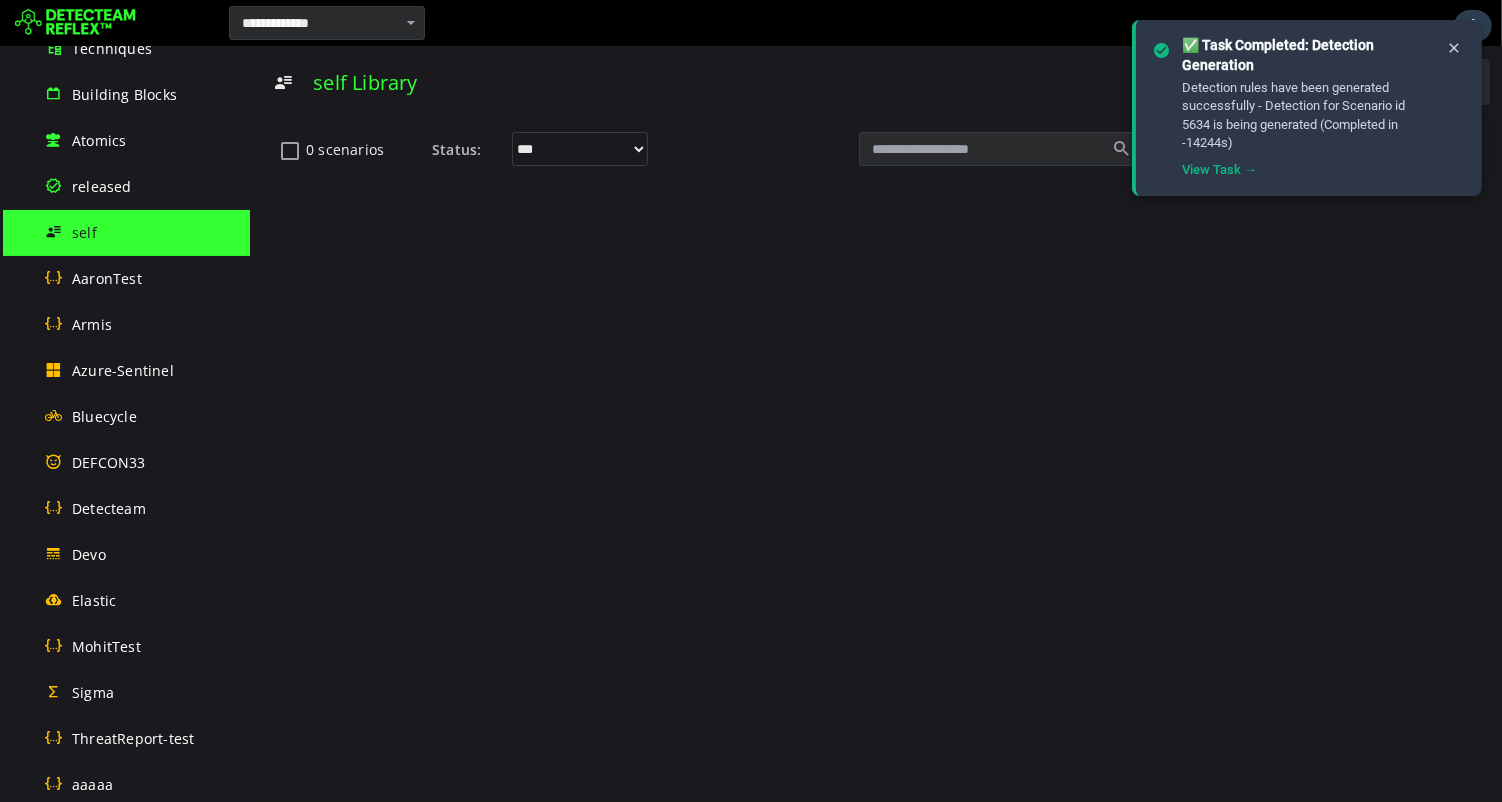 scroll, scrollTop: 0, scrollLeft: 0, axis: both 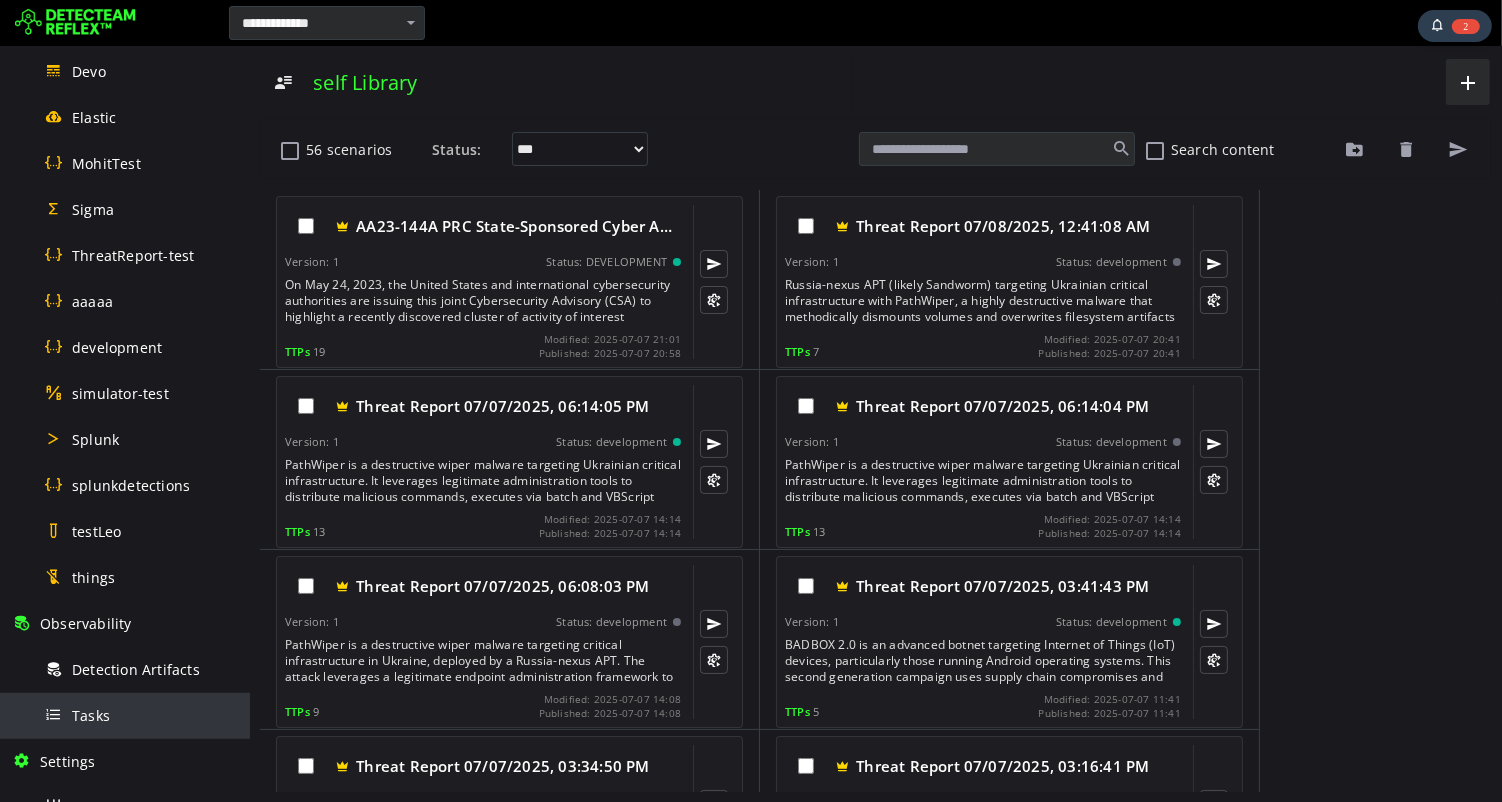 click on "Tasks" at bounding box center [91, 715] 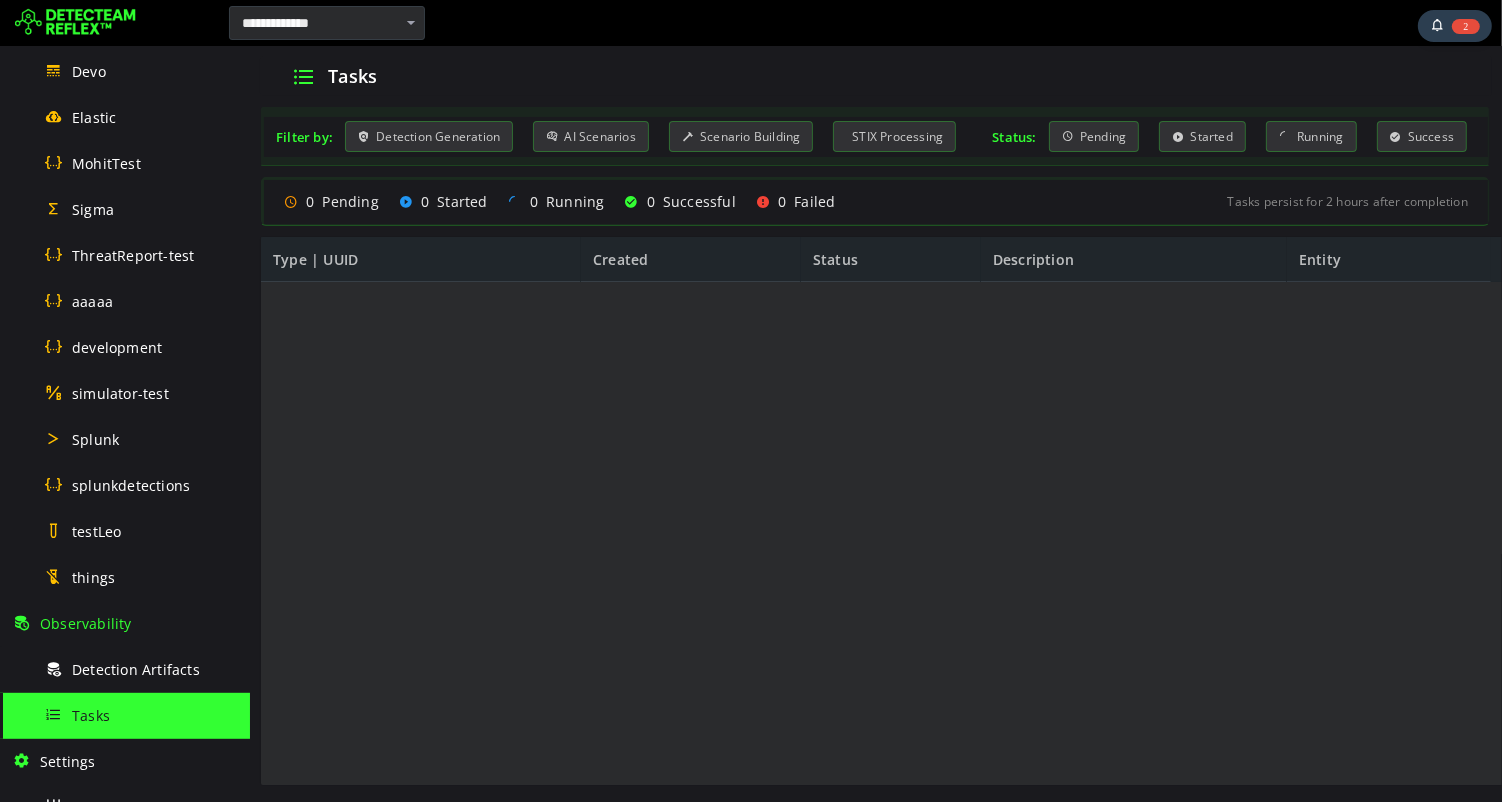 scroll, scrollTop: 0, scrollLeft: 0, axis: both 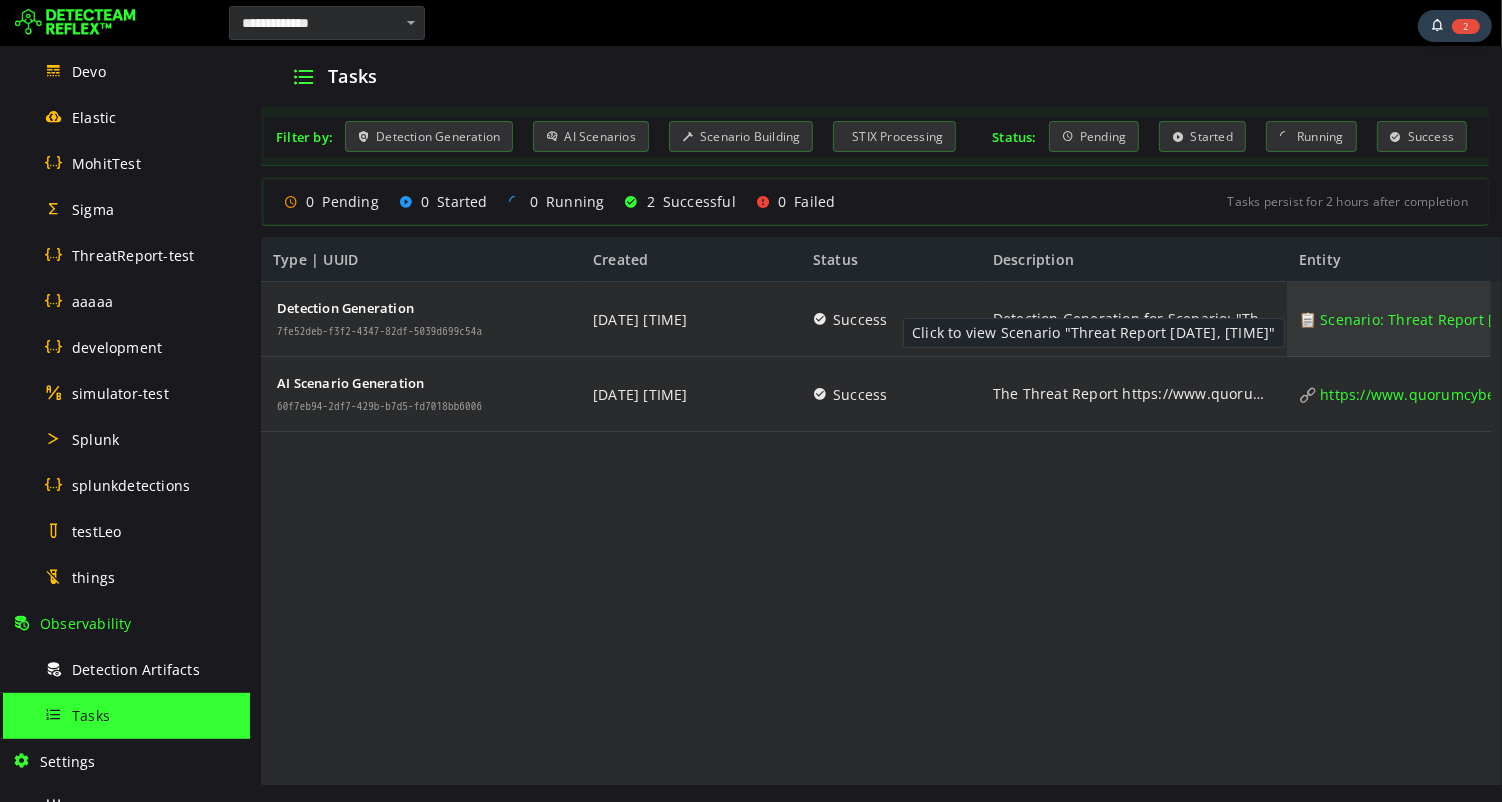 click on "📋 Scenario: Threat Report 07/07/2025, 06:14:05 PM" at bounding box center [1442, 319] 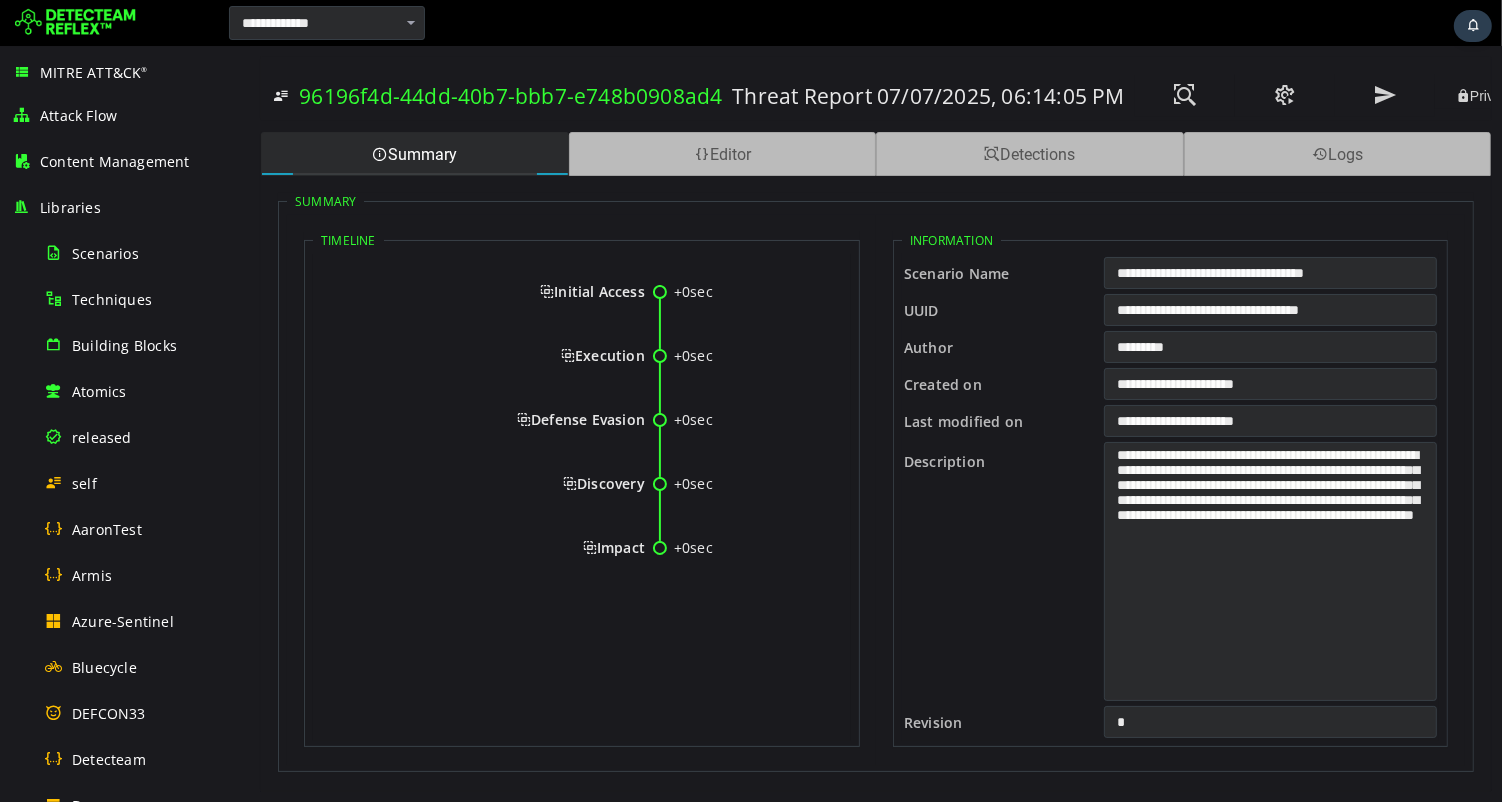 scroll, scrollTop: 0, scrollLeft: 0, axis: both 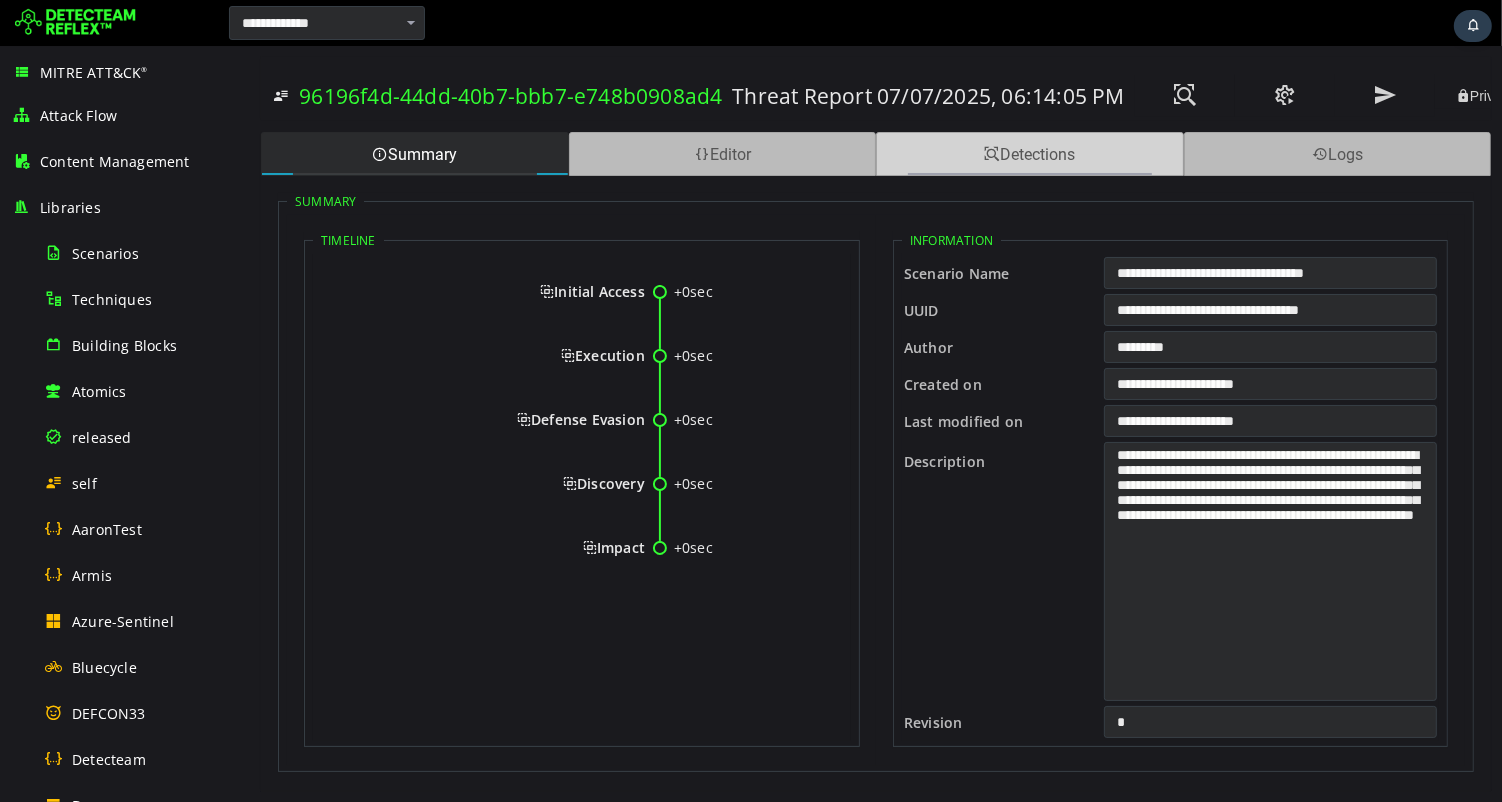 click on "Detections" at bounding box center [1029, 154] 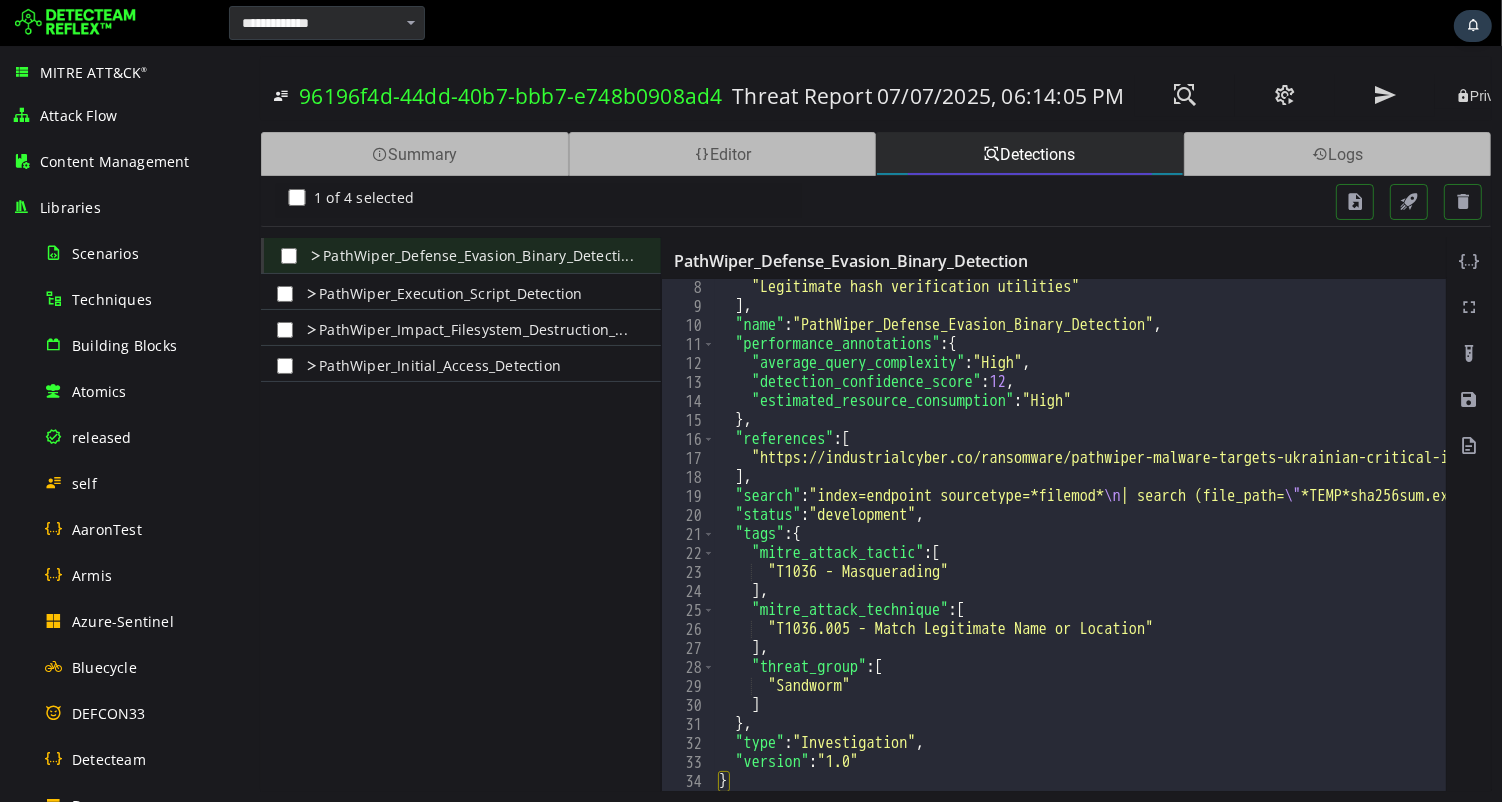 scroll, scrollTop: 115, scrollLeft: 0, axis: vertical 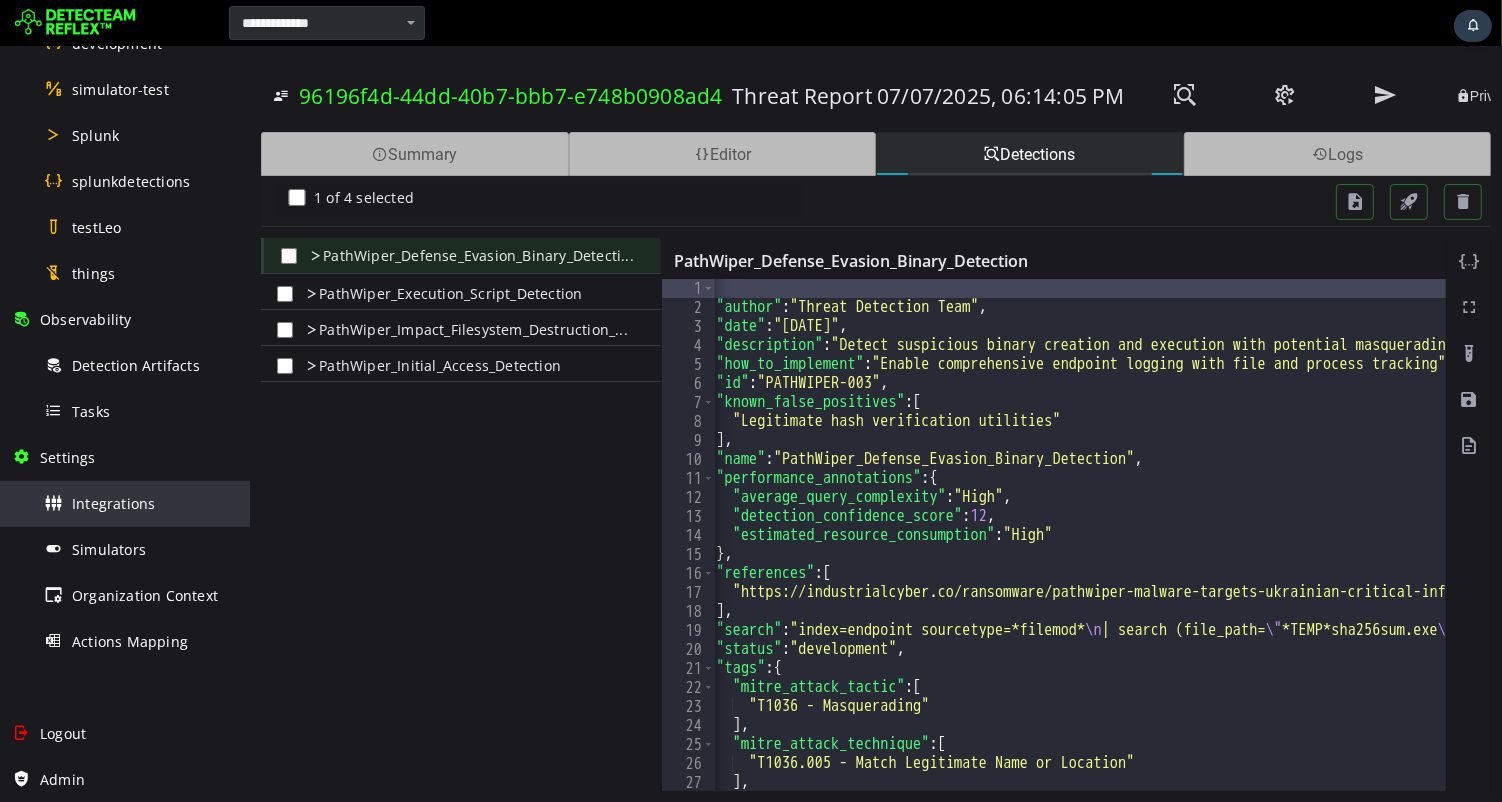 click on "Integrations" at bounding box center (113, 503) 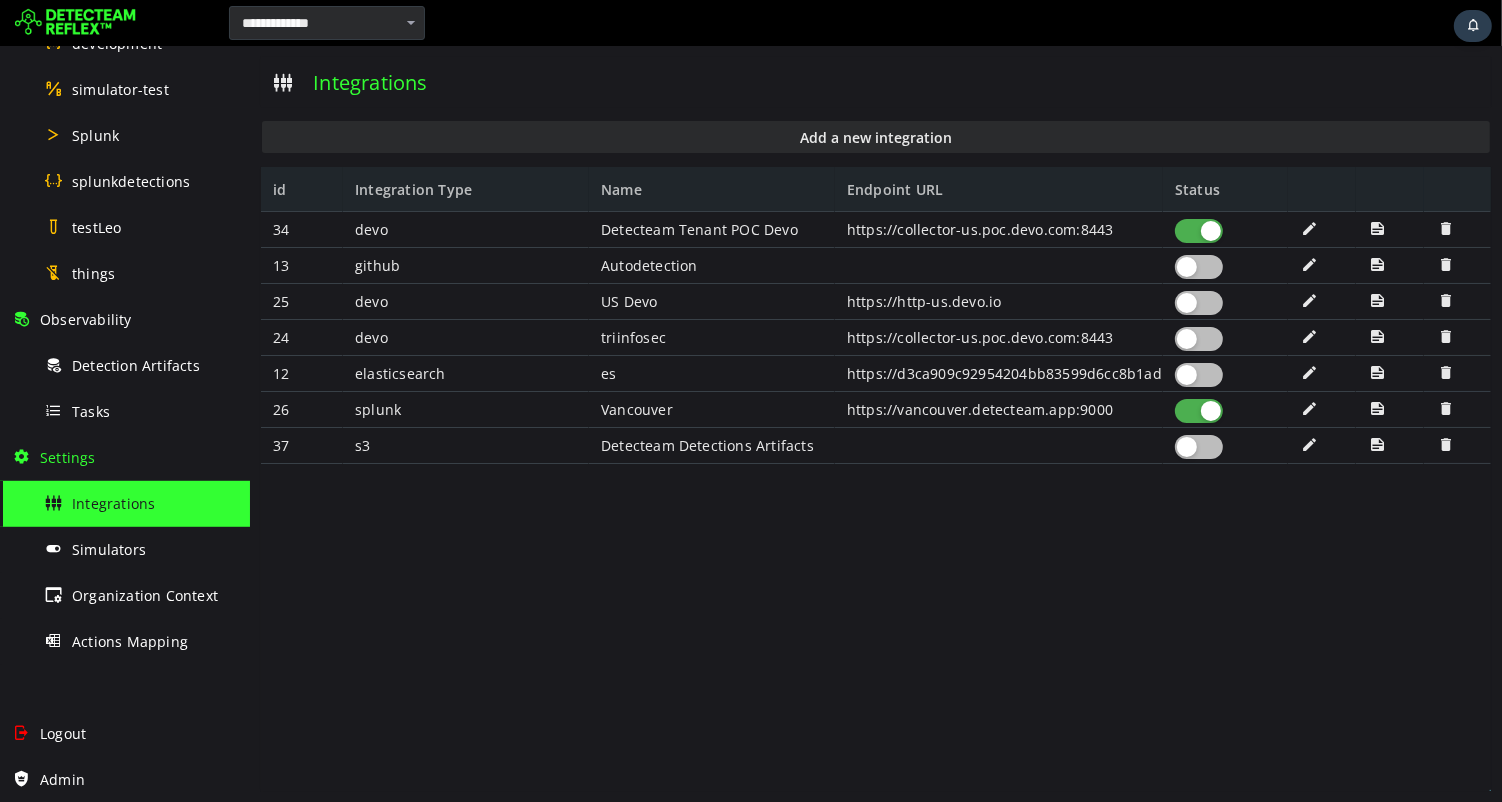 scroll, scrollTop: 0, scrollLeft: 0, axis: both 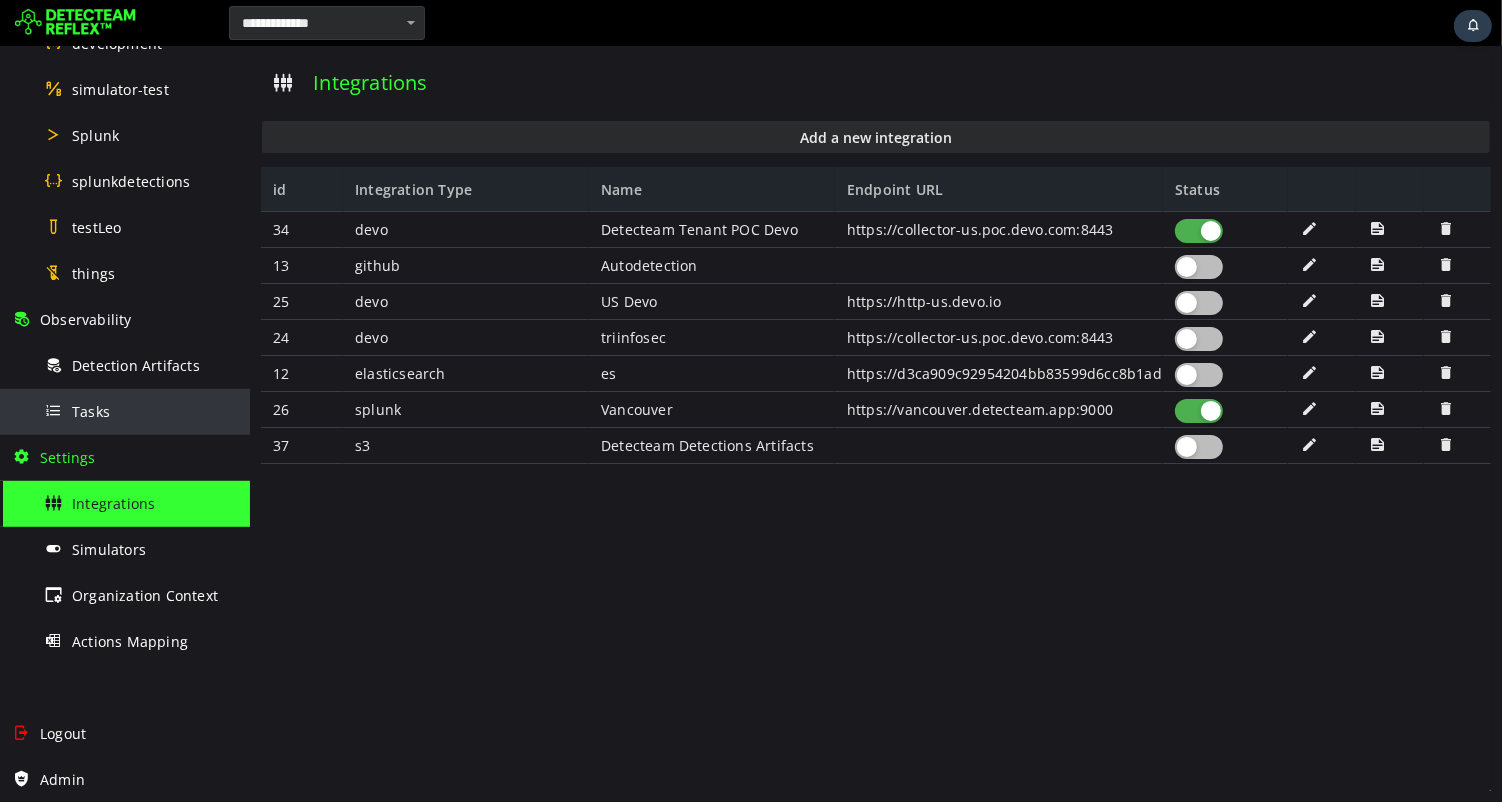 click on "Tasks" at bounding box center (91, 411) 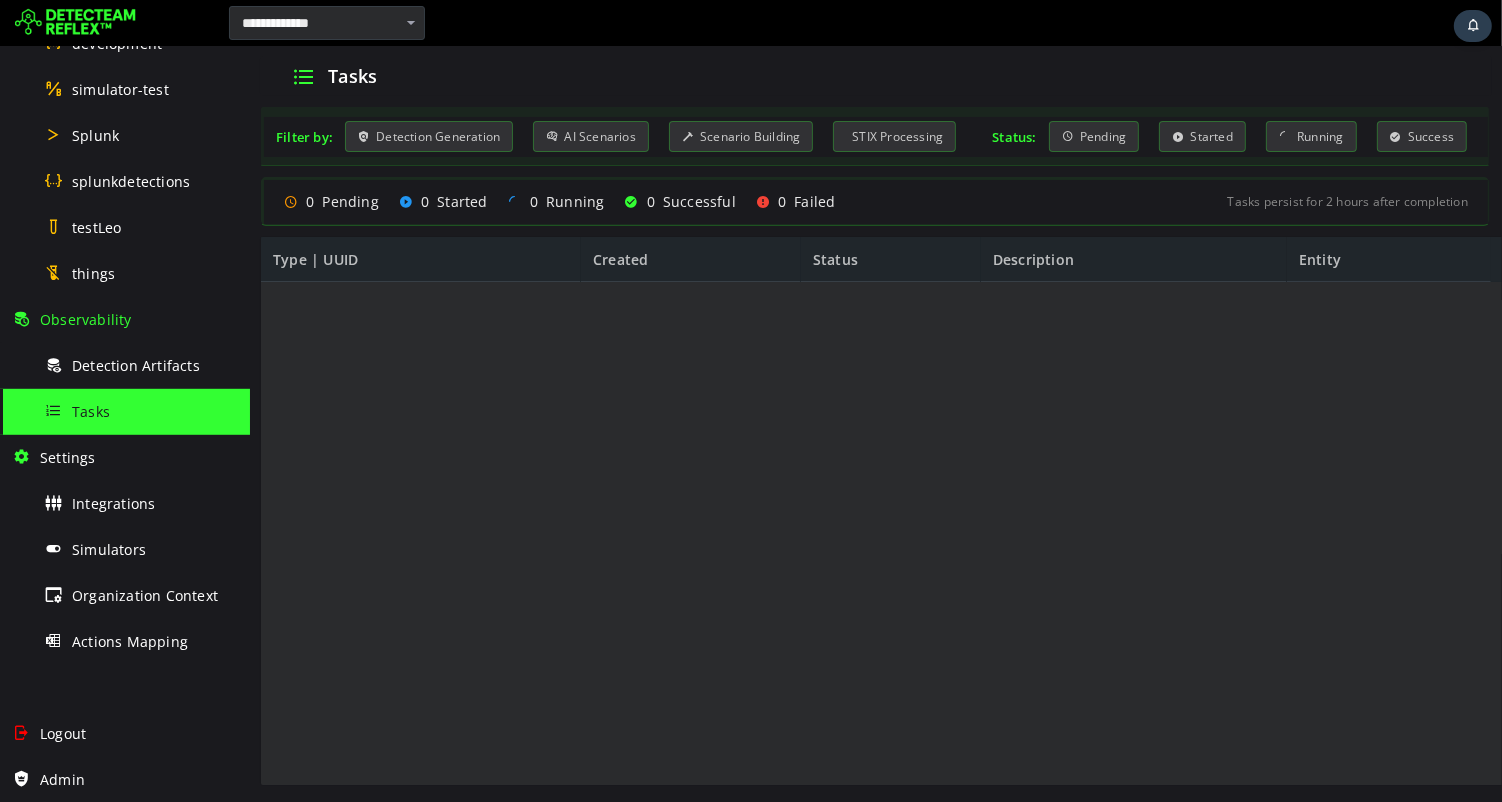 scroll, scrollTop: 0, scrollLeft: 0, axis: both 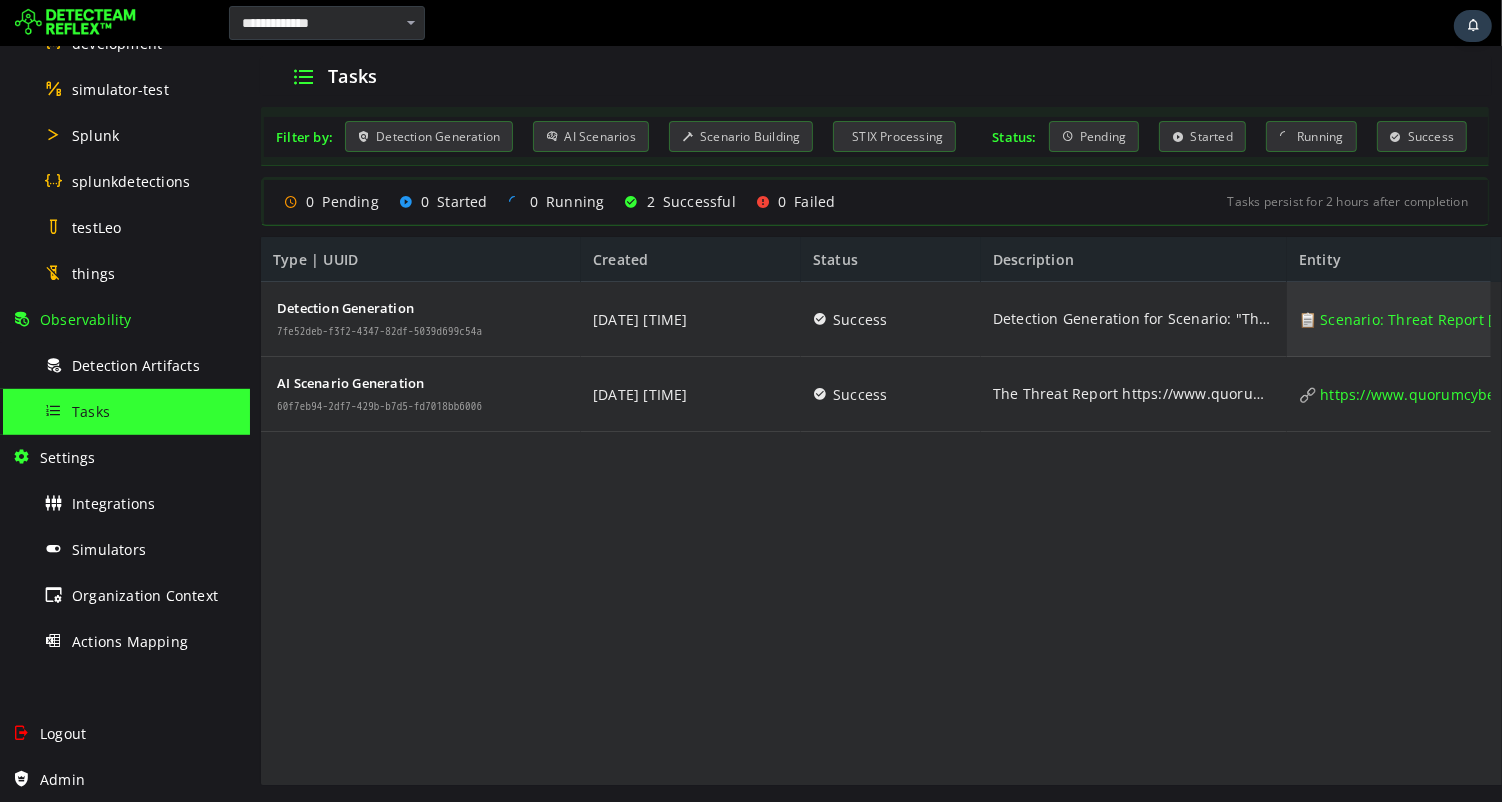 click on "📋 Scenario: Threat Report [DATE], [TIME]" at bounding box center (1442, 319) 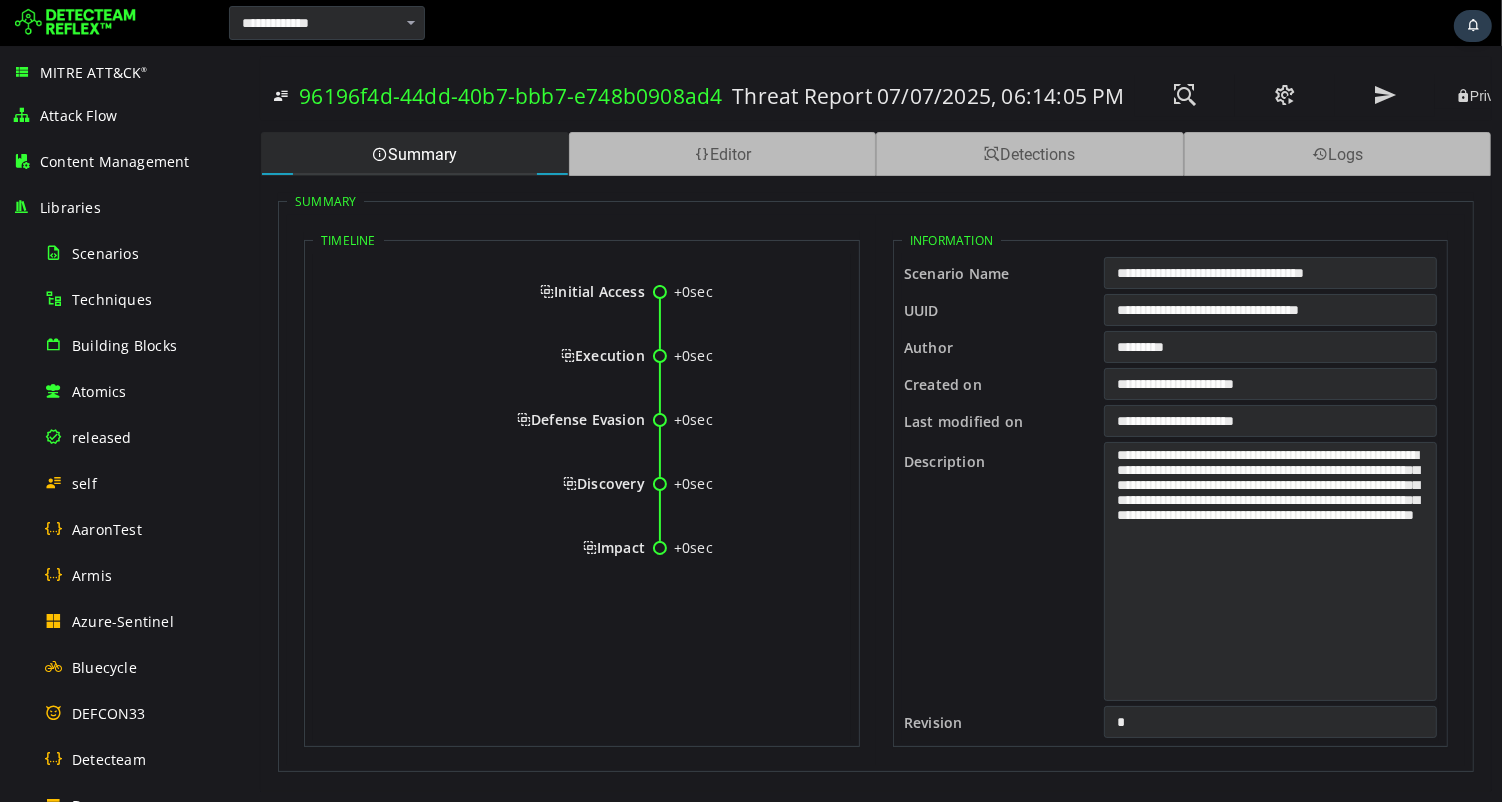 scroll, scrollTop: 0, scrollLeft: 0, axis: both 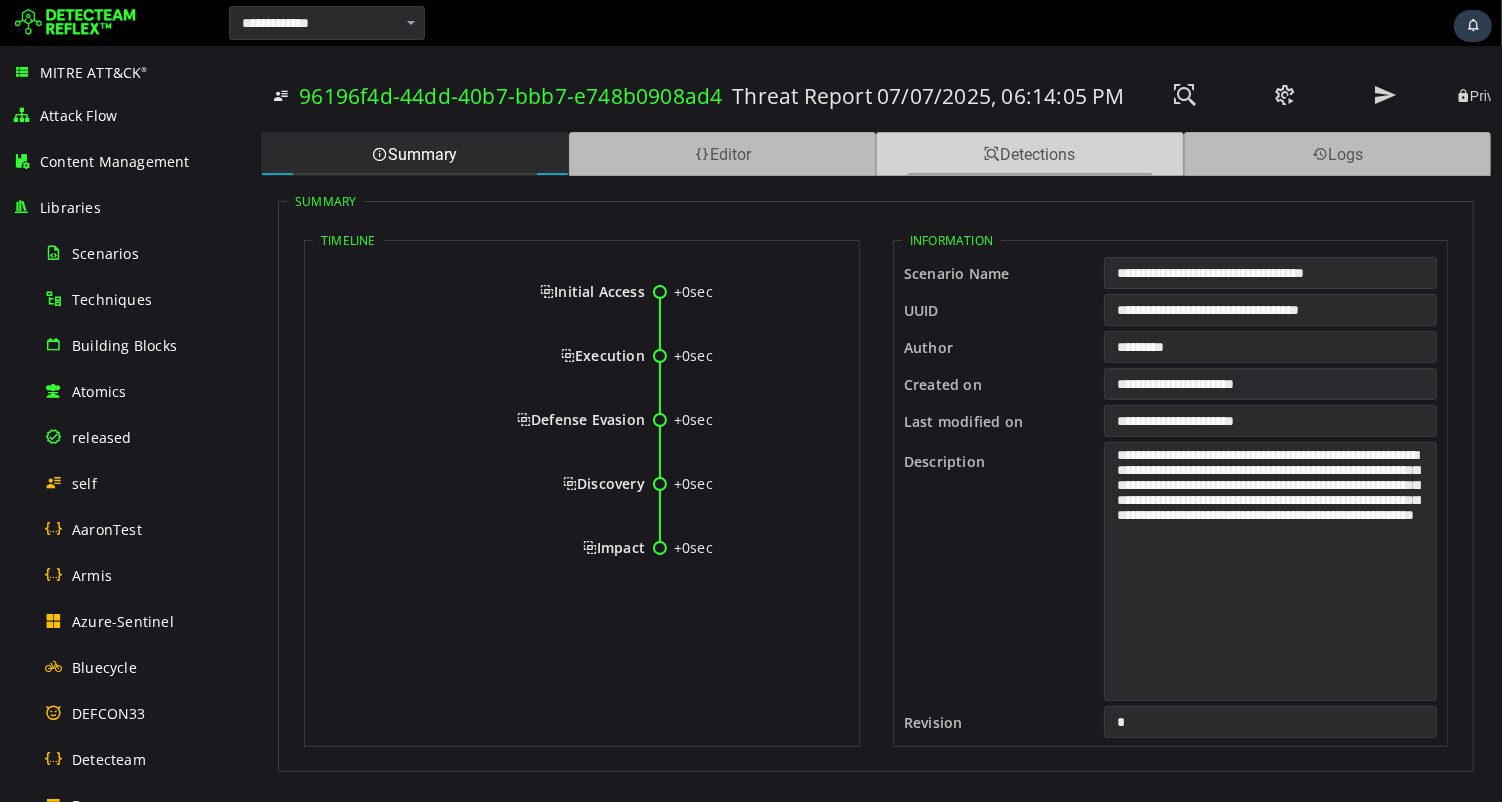 click at bounding box center (991, 154) 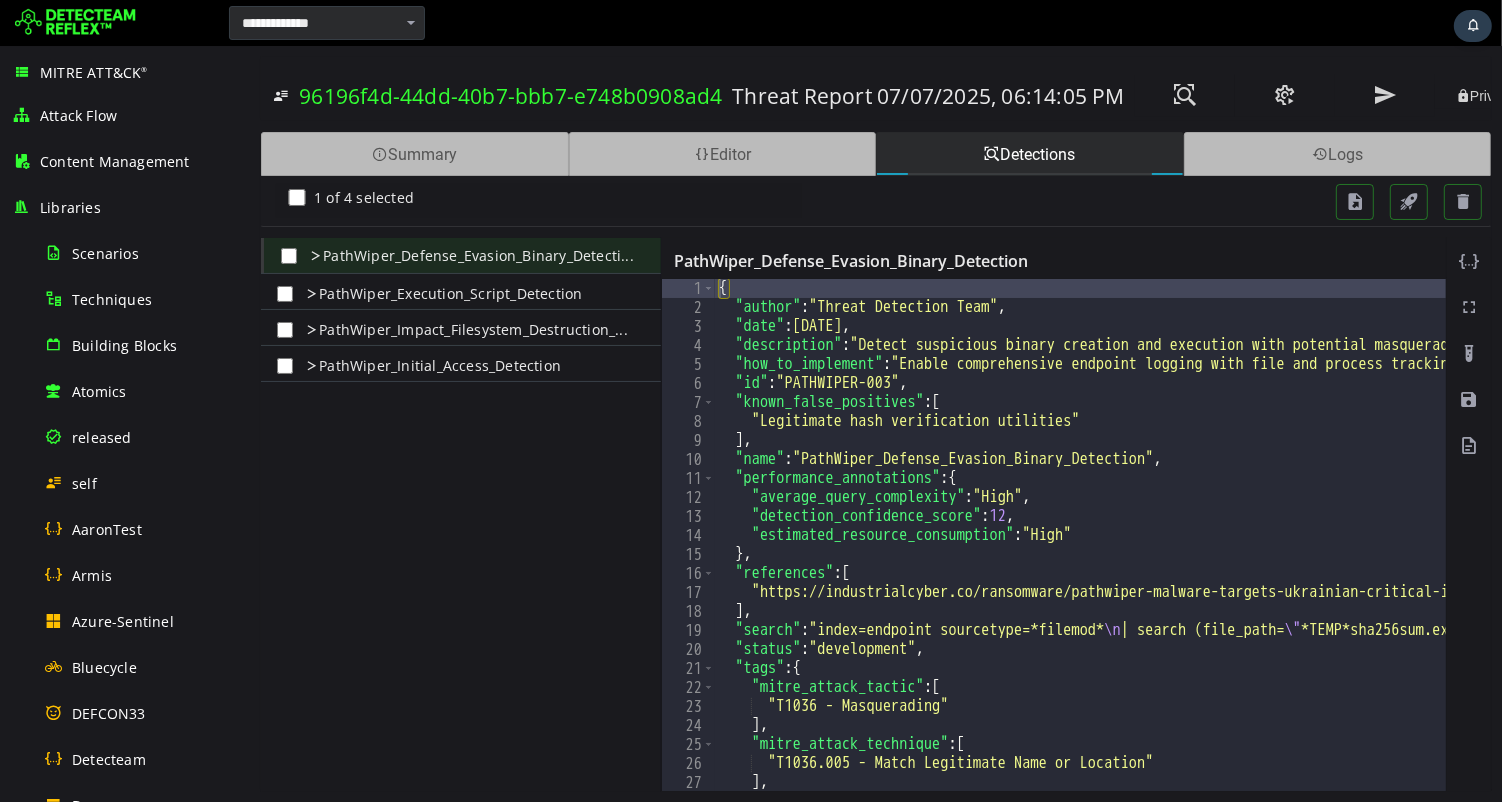 click at bounding box center [965, 23] 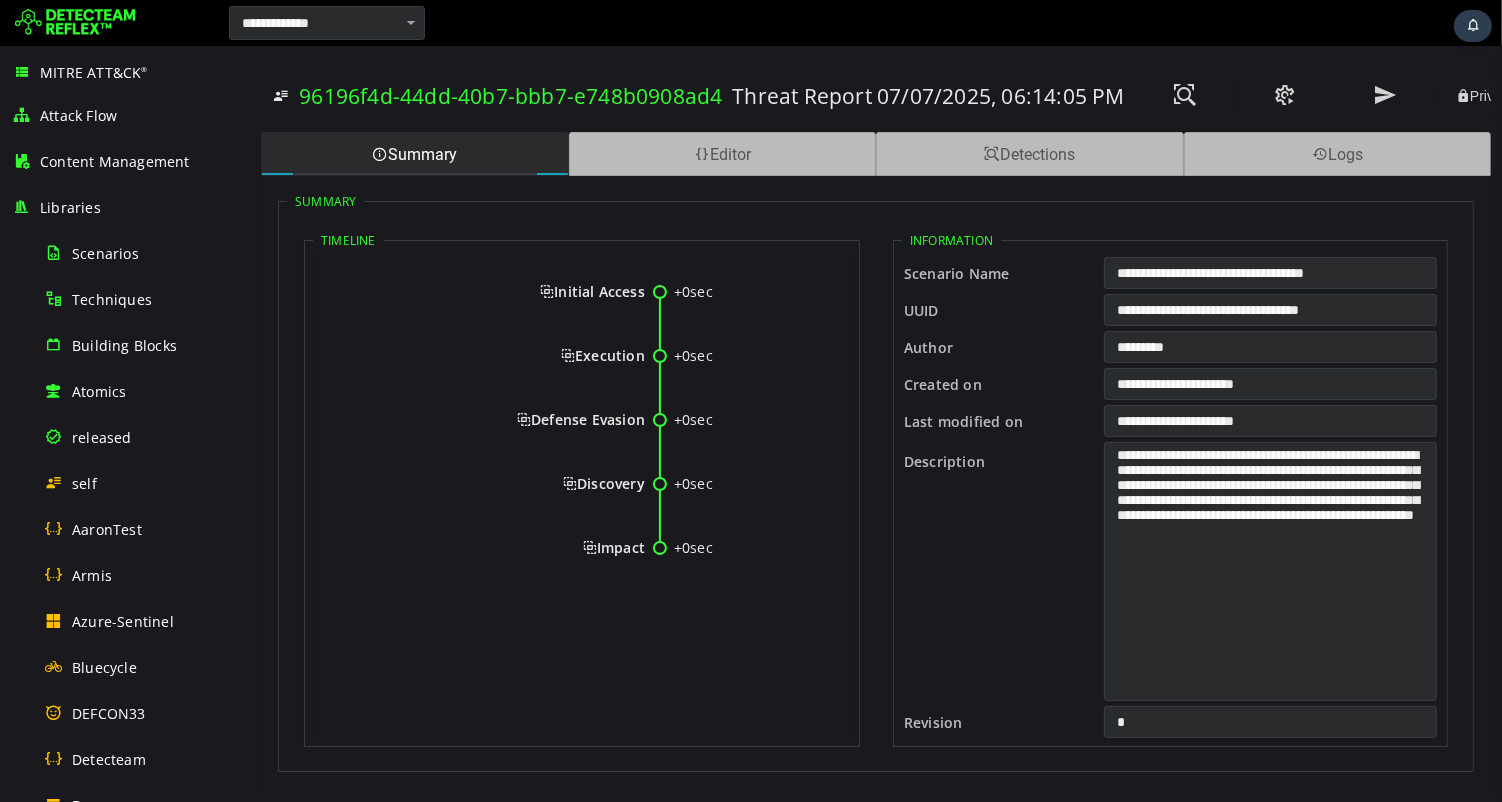 scroll, scrollTop: 0, scrollLeft: 0, axis: both 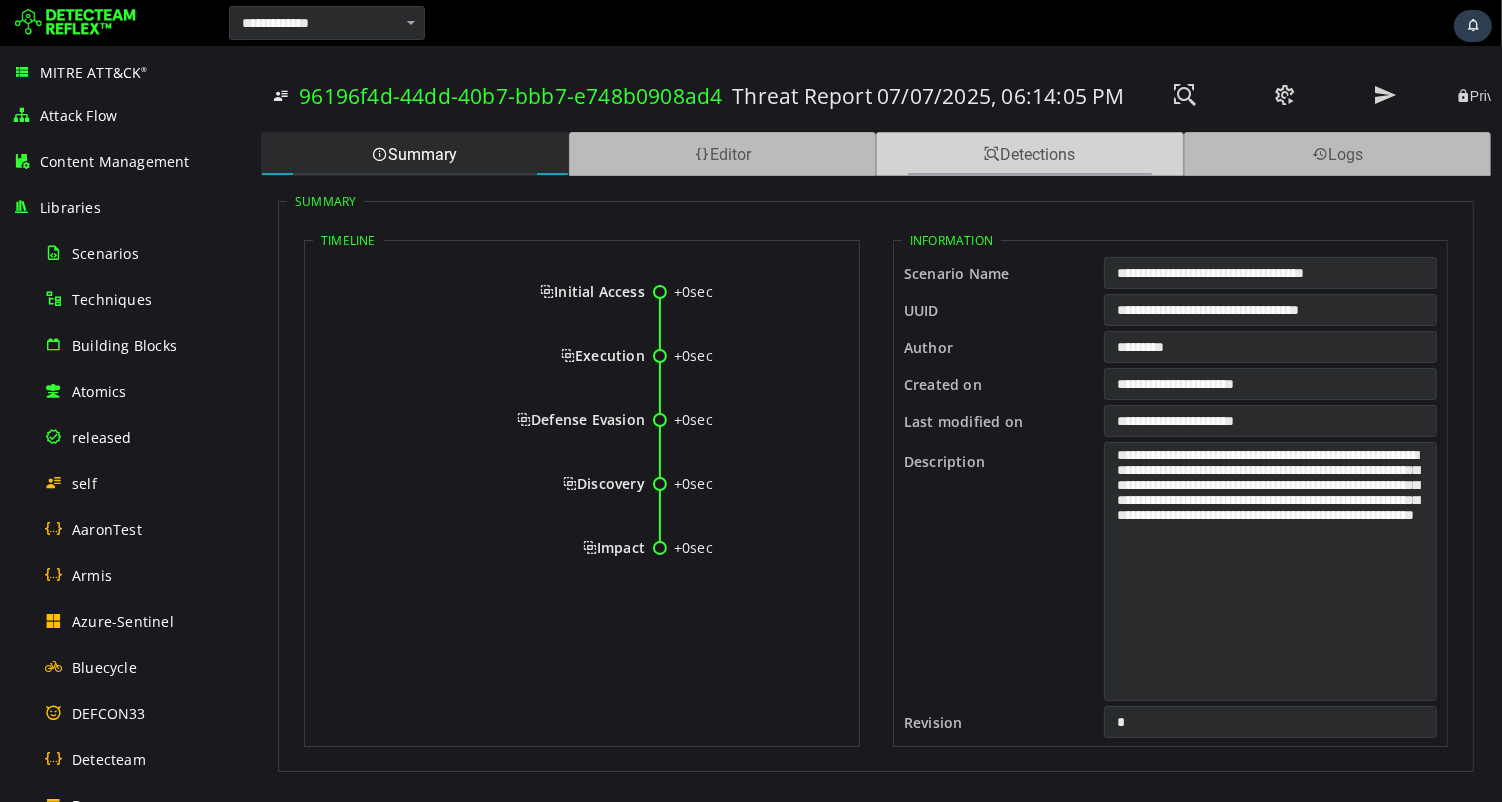 click on "Detections" at bounding box center [1029, 154] 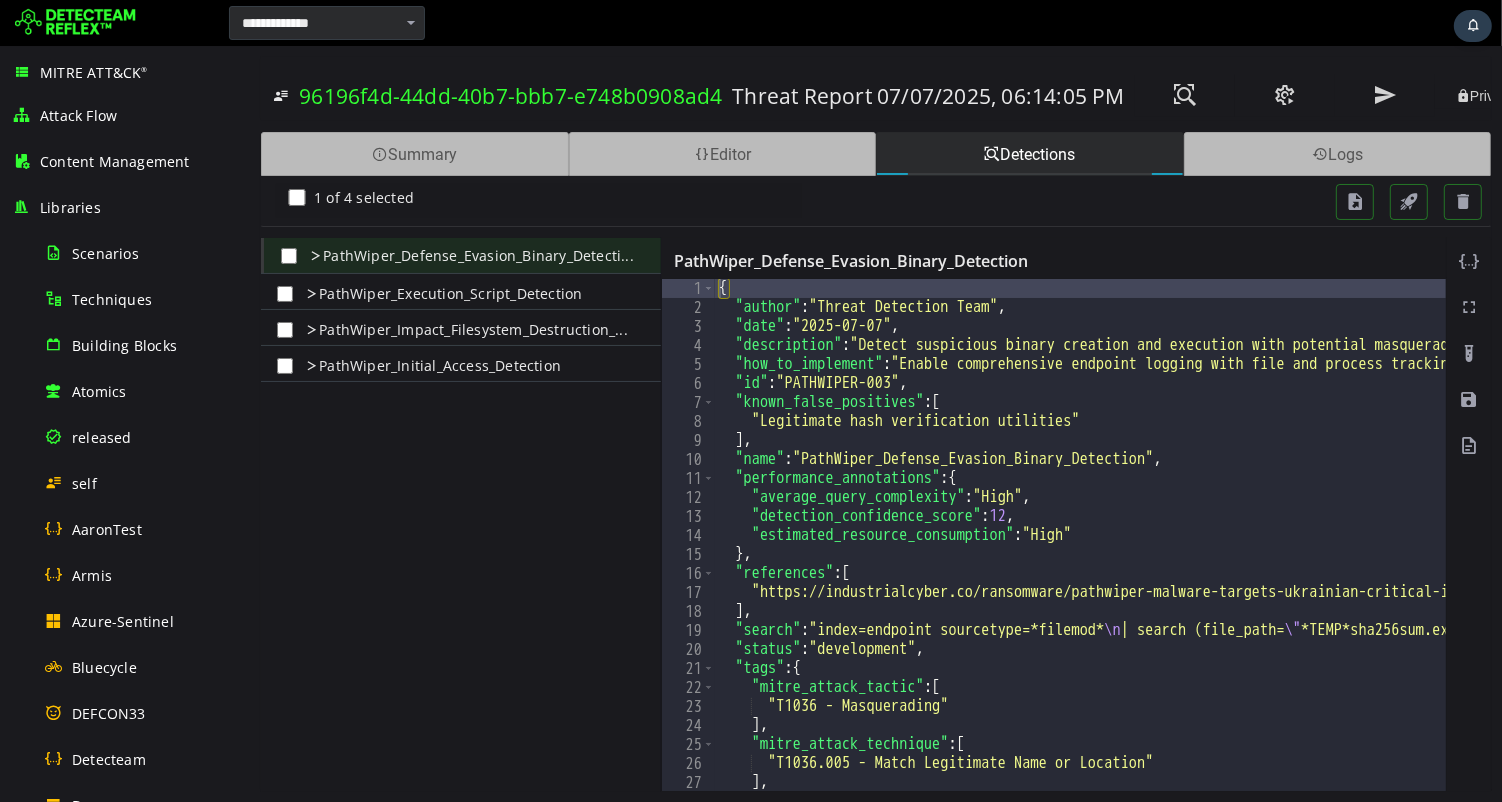 click at bounding box center (965, 23) 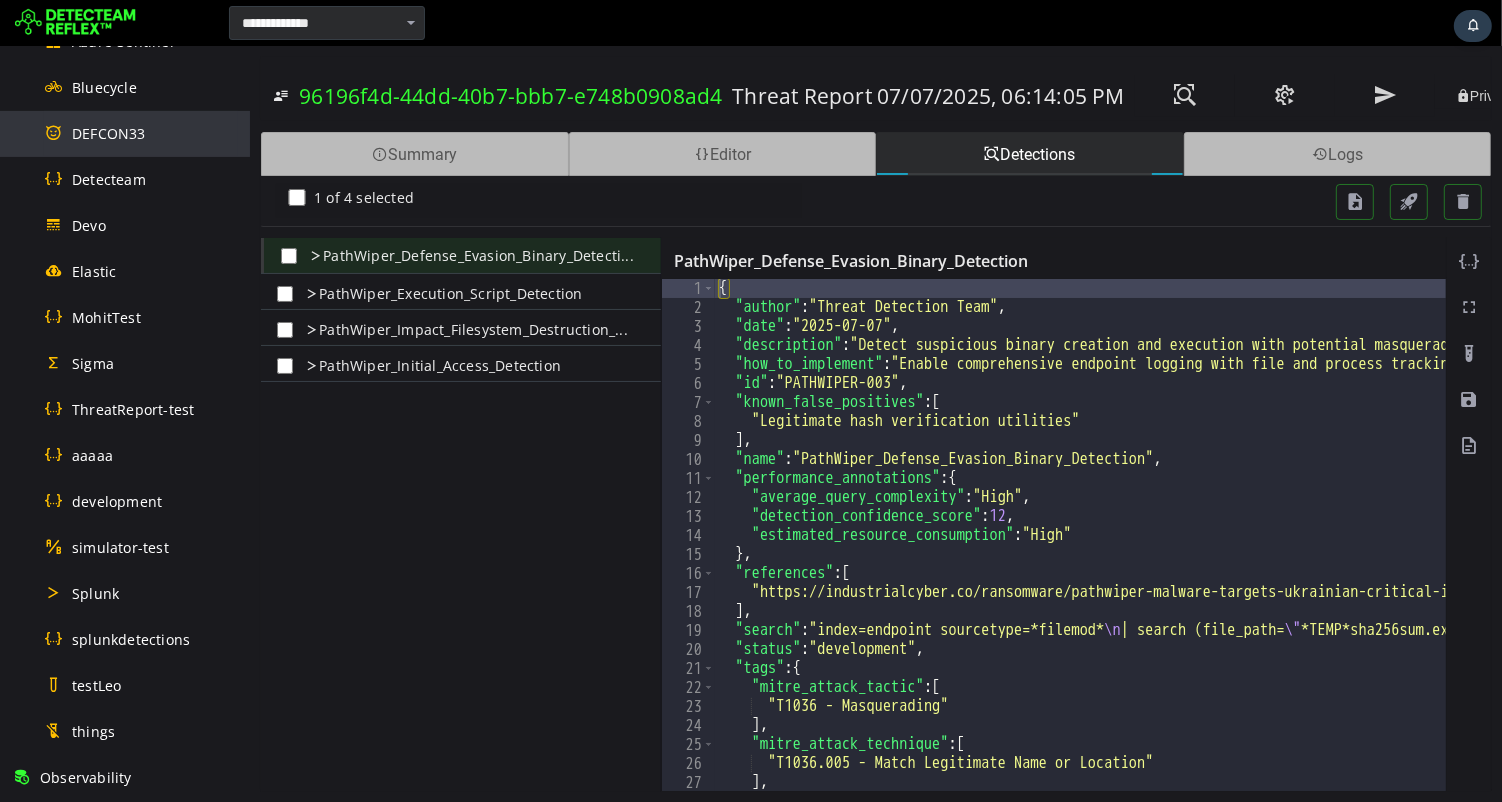 scroll, scrollTop: 1038, scrollLeft: 0, axis: vertical 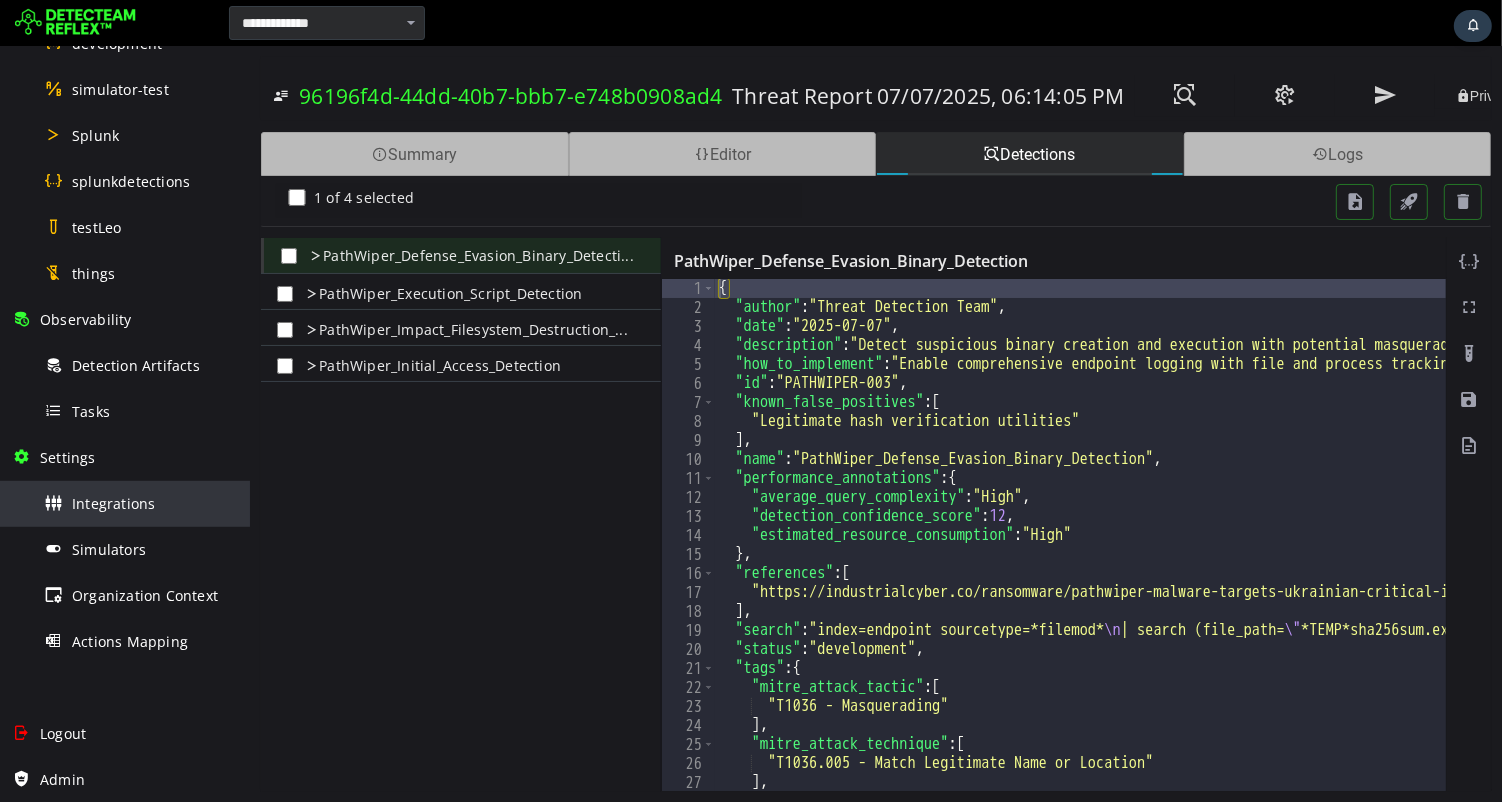 click on "Integrations" at bounding box center (113, 503) 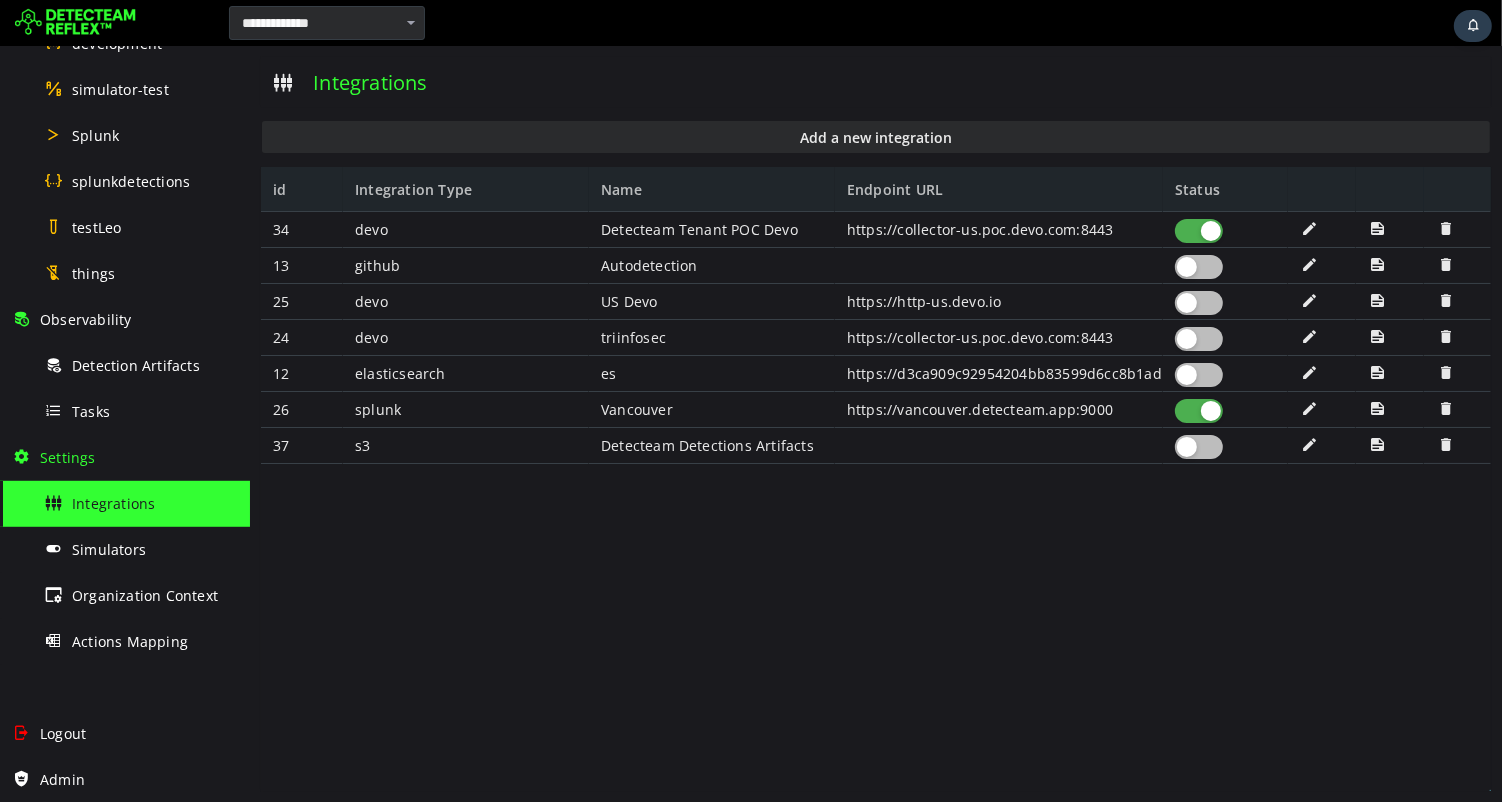 scroll, scrollTop: 0, scrollLeft: 0, axis: both 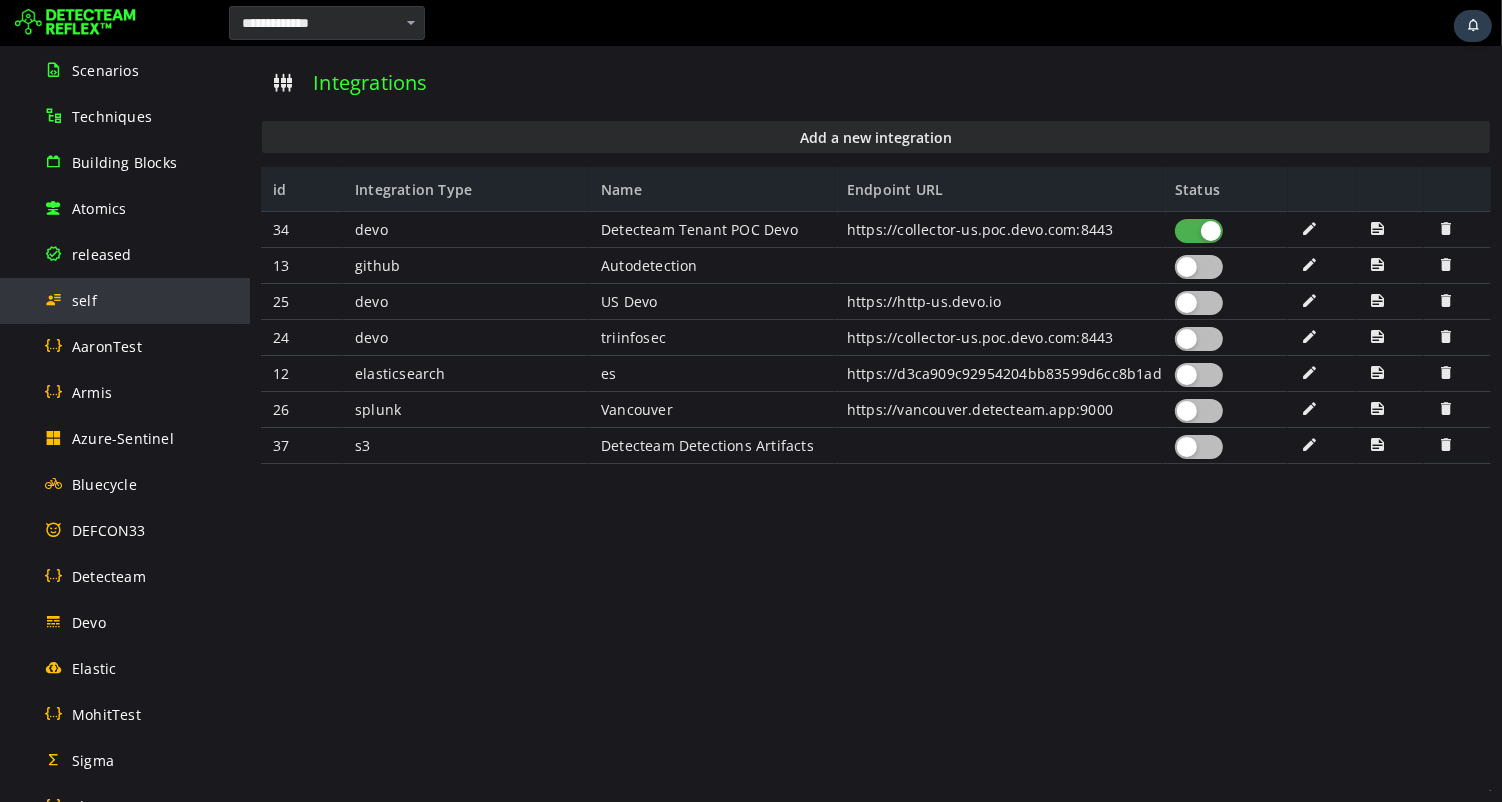 click on "self" at bounding box center (84, 300) 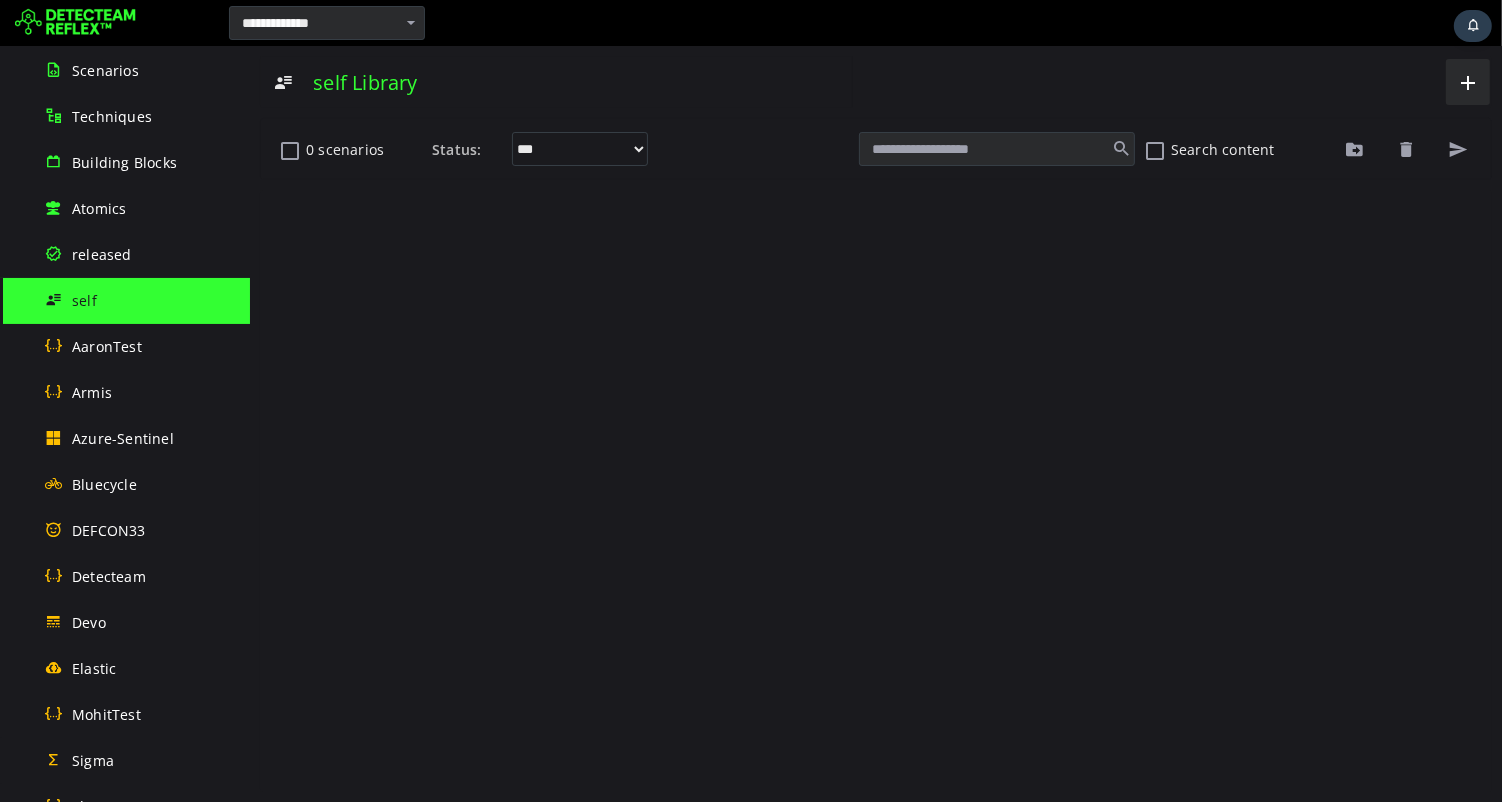 scroll, scrollTop: 0, scrollLeft: 0, axis: both 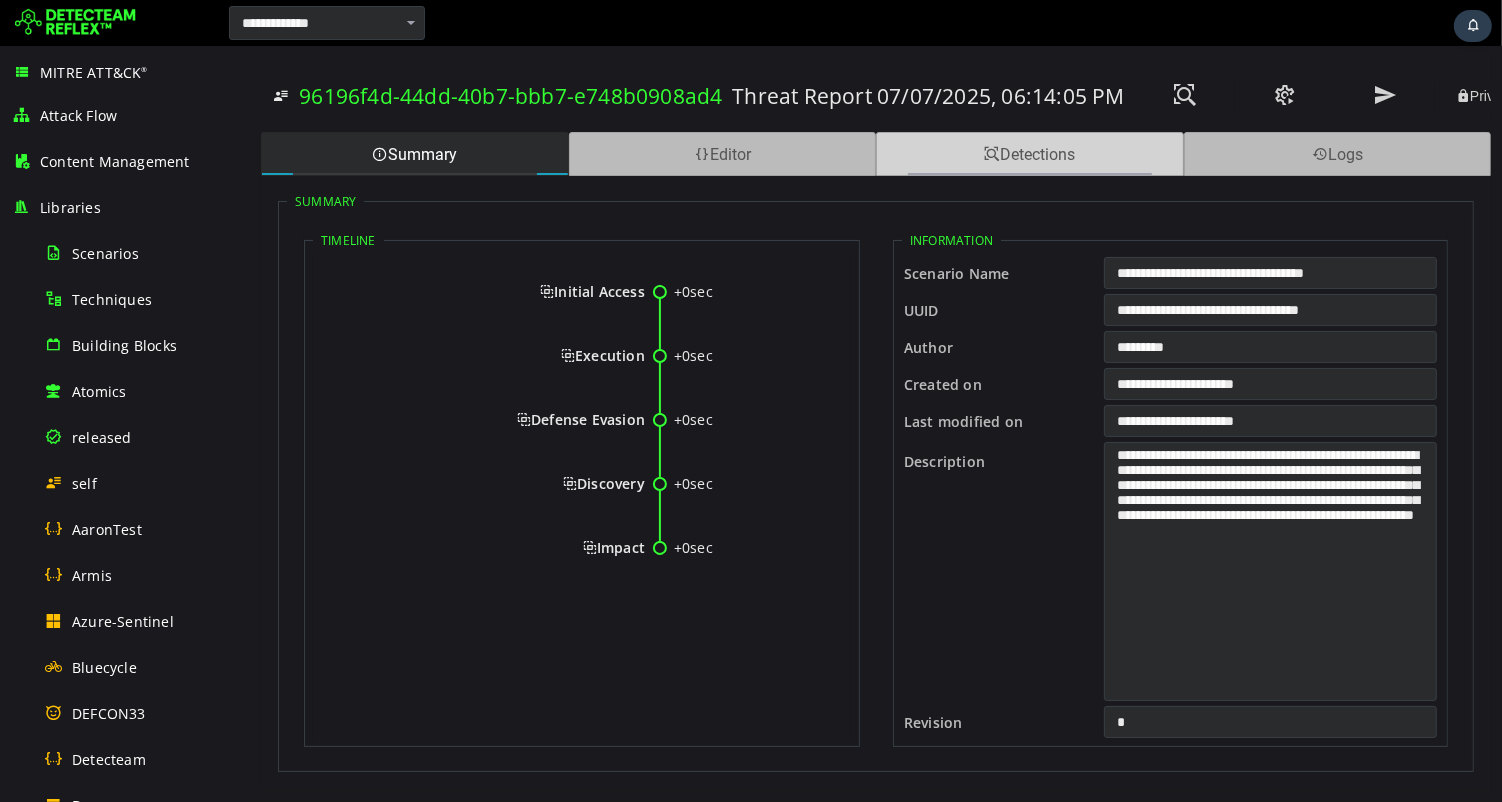 click on "Detections" at bounding box center [1029, 154] 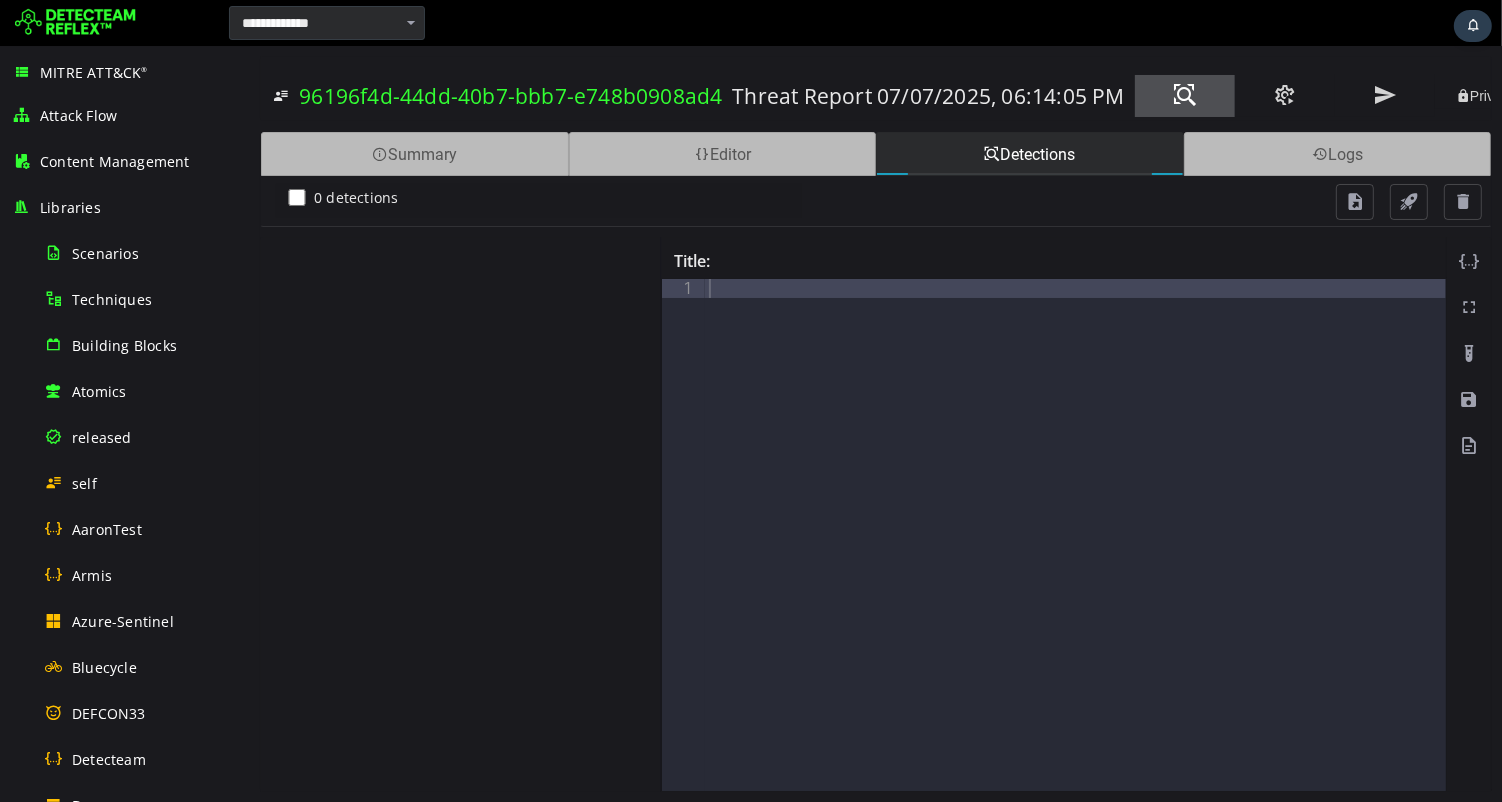 click at bounding box center (1184, 95) 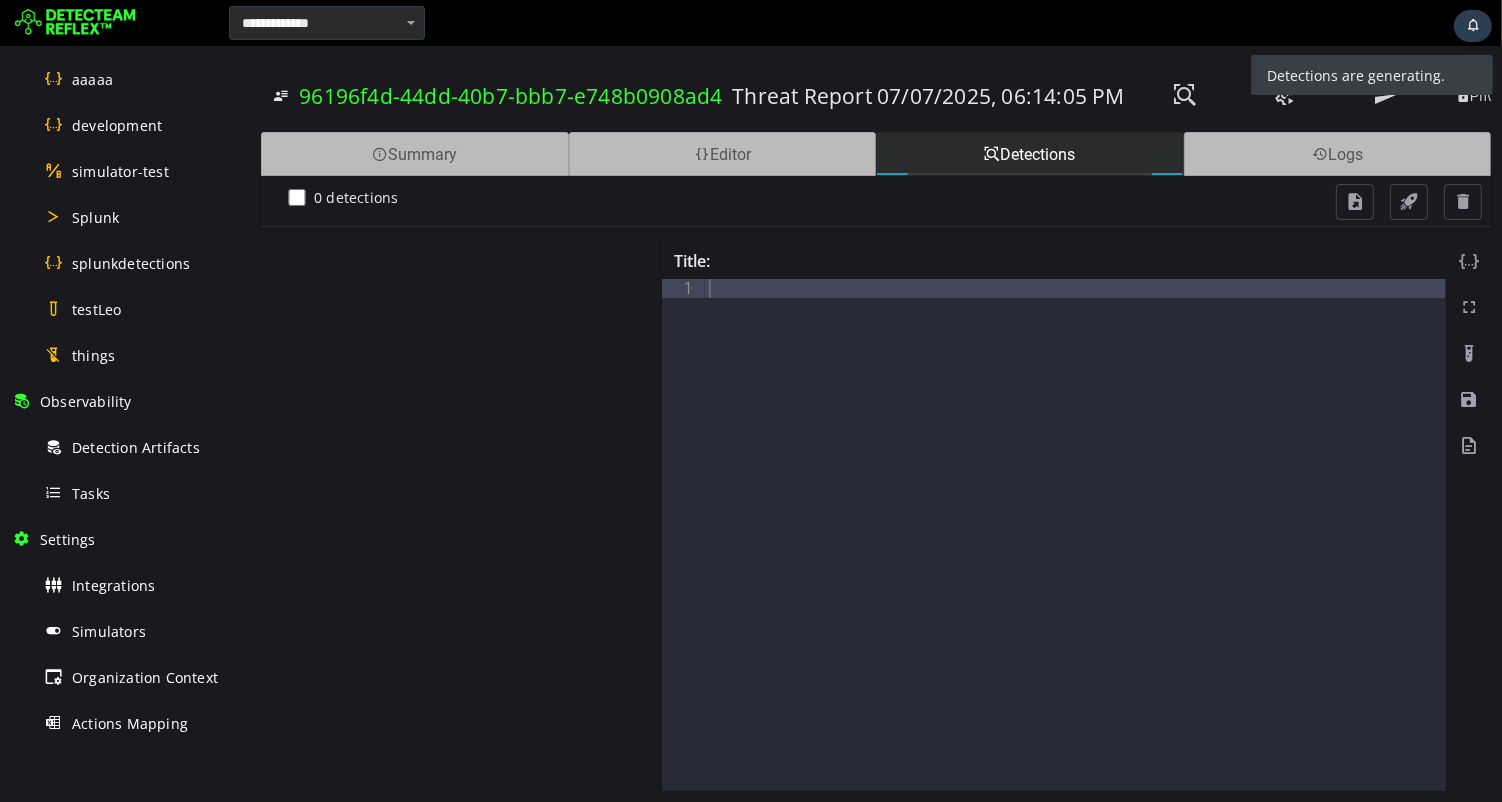 scroll, scrollTop: 1038, scrollLeft: 0, axis: vertical 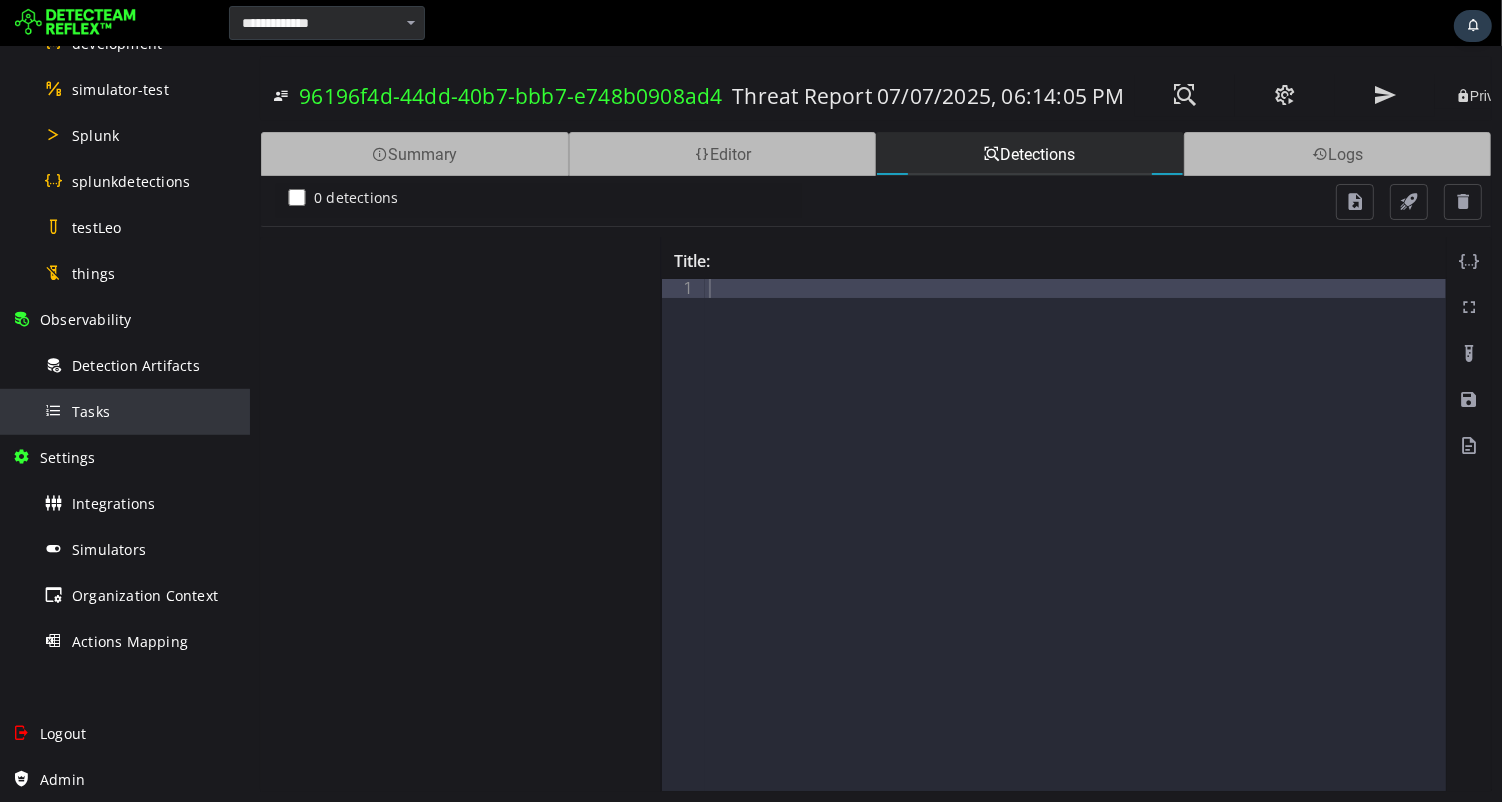 click on "Tasks" at bounding box center [91, 411] 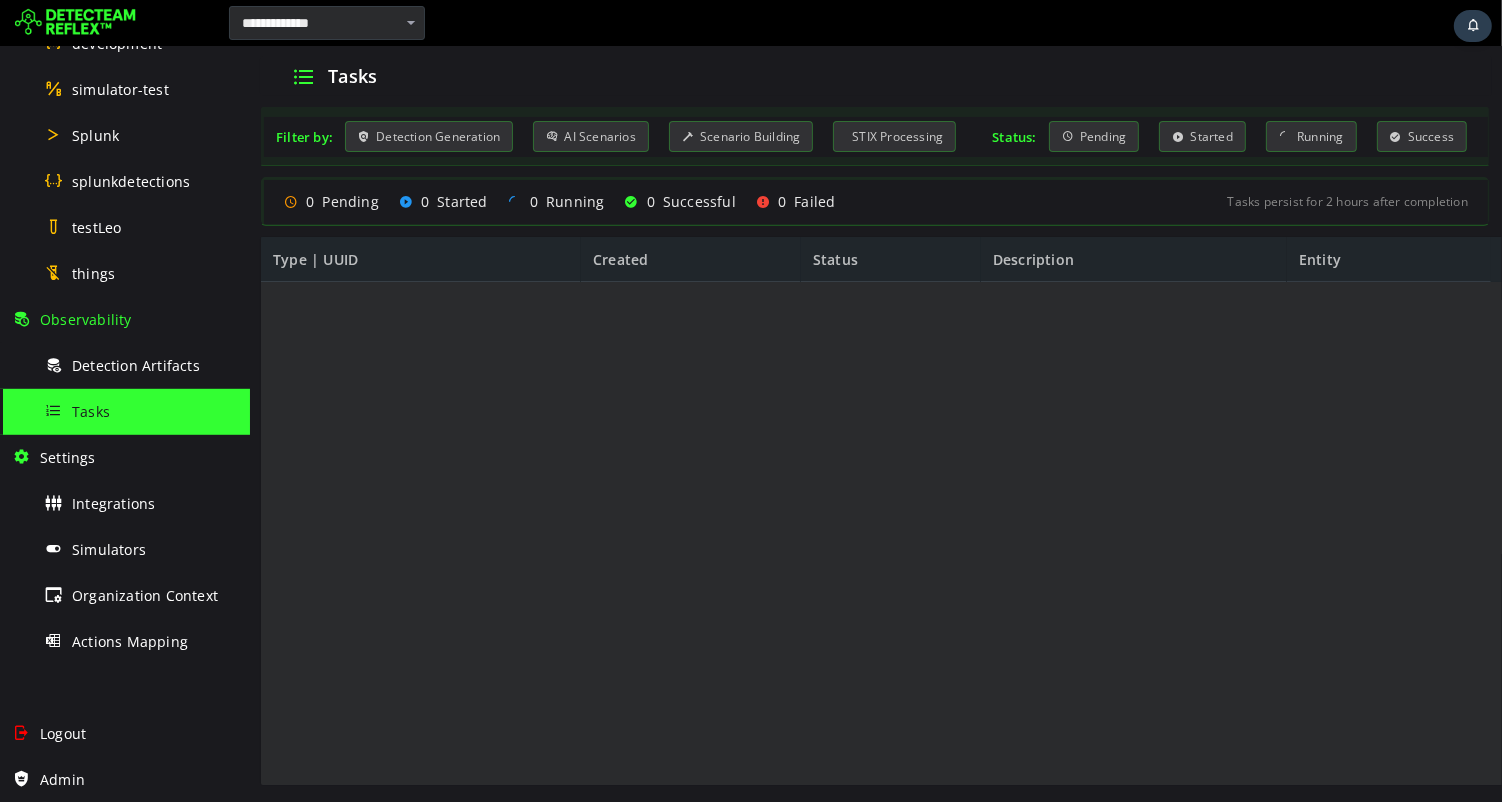 scroll, scrollTop: 0, scrollLeft: 0, axis: both 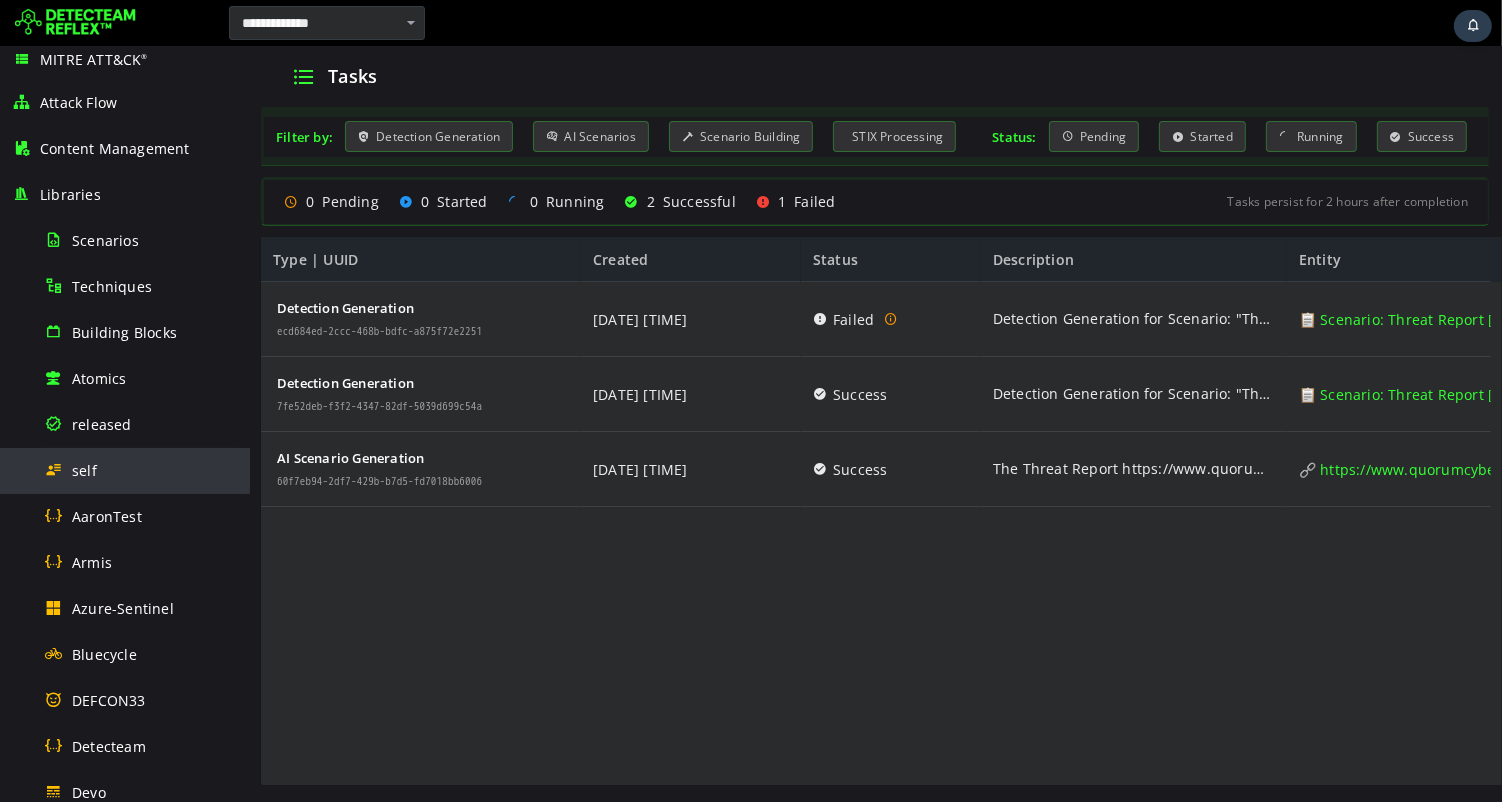 click on "self" at bounding box center [141, 470] 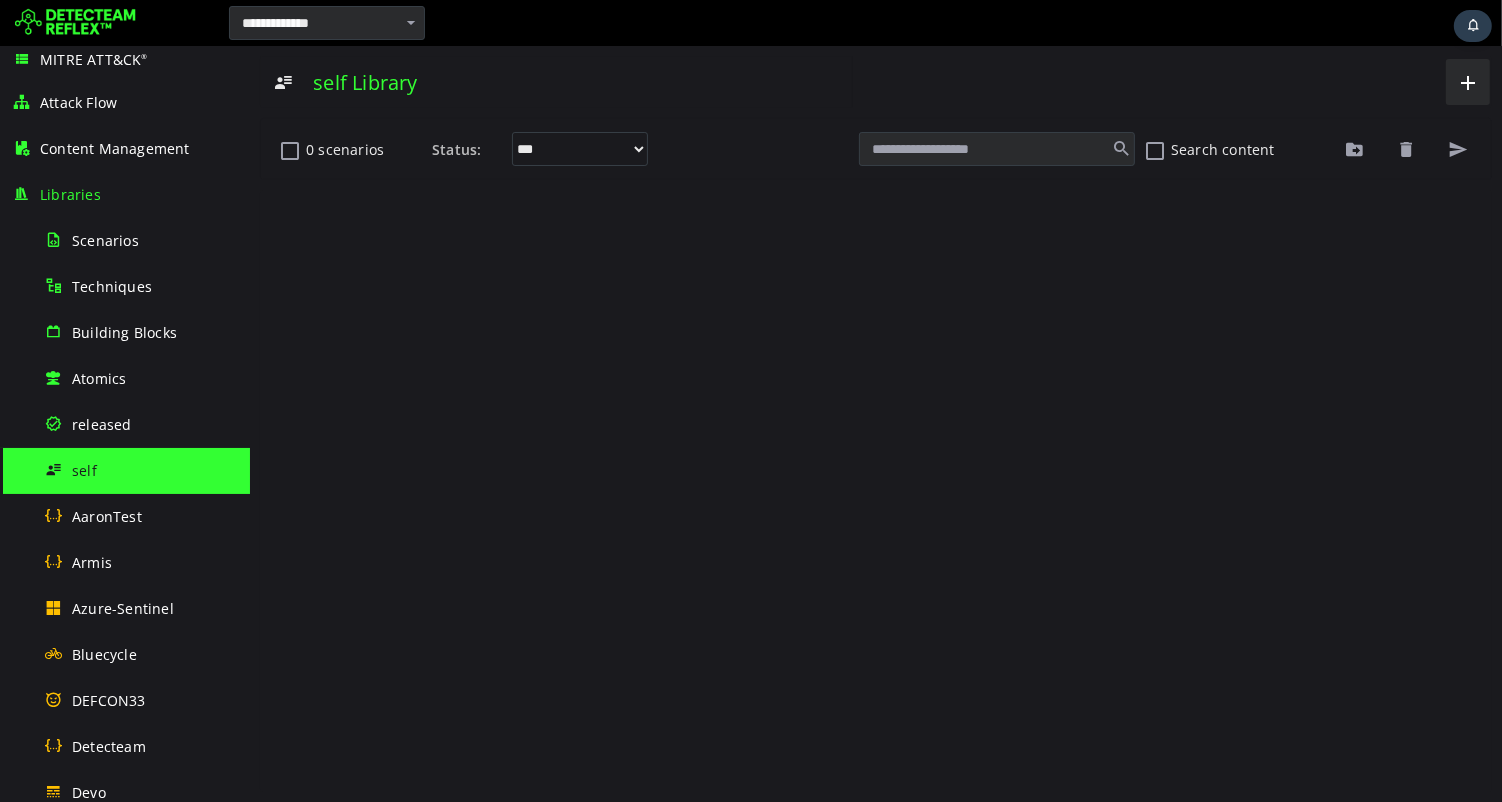 scroll, scrollTop: 0, scrollLeft: 0, axis: both 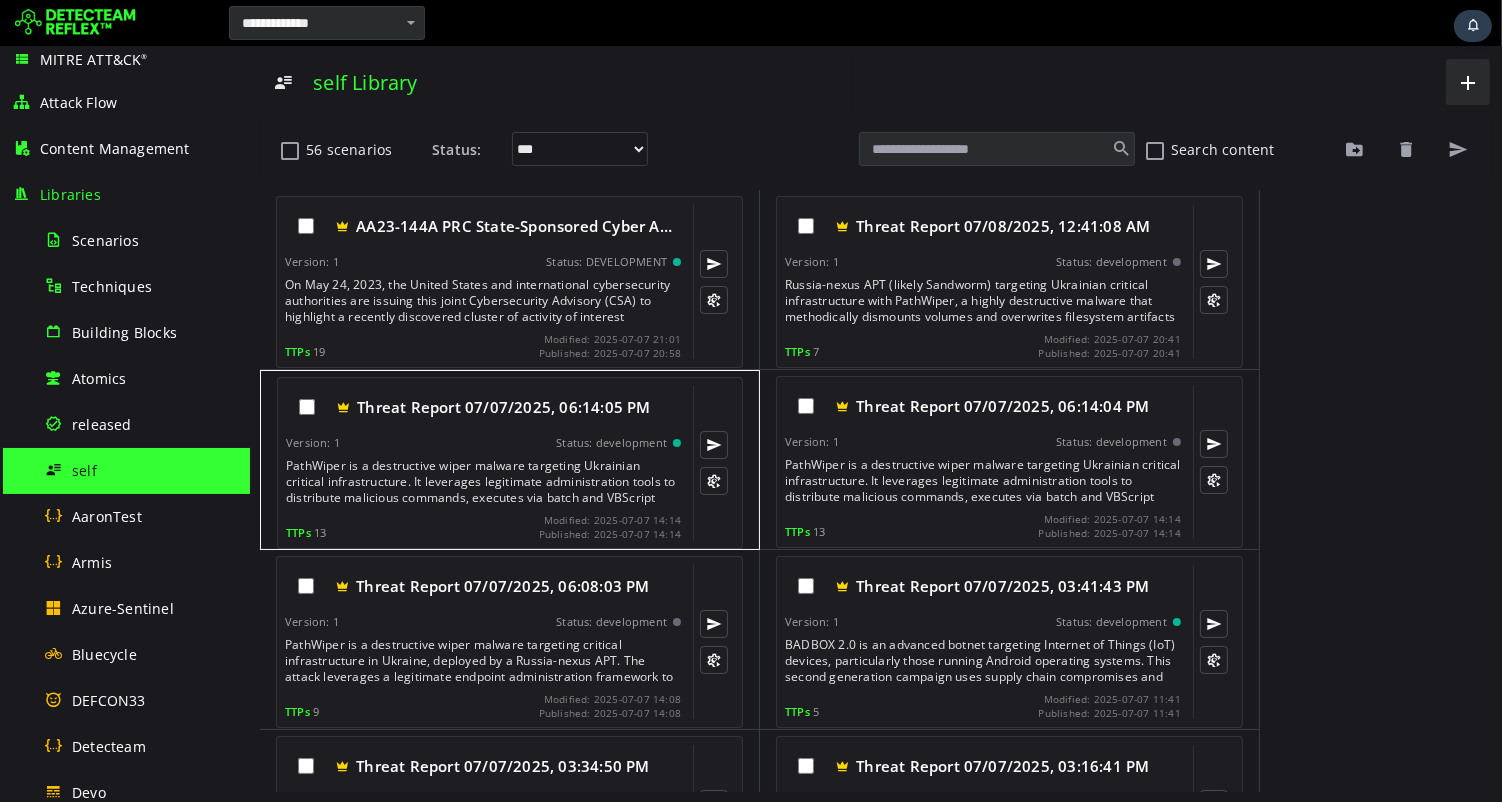 click on "PathWiper is a destructive wiper malware targeting Ukrainian critical infrastructure. It leverages legitimate administration tools to distribute malicious commands, executes via batch and VBScript files, and systematically destroys storage media by overwriting filesystem artifacts with random data." at bounding box center [484, 482] 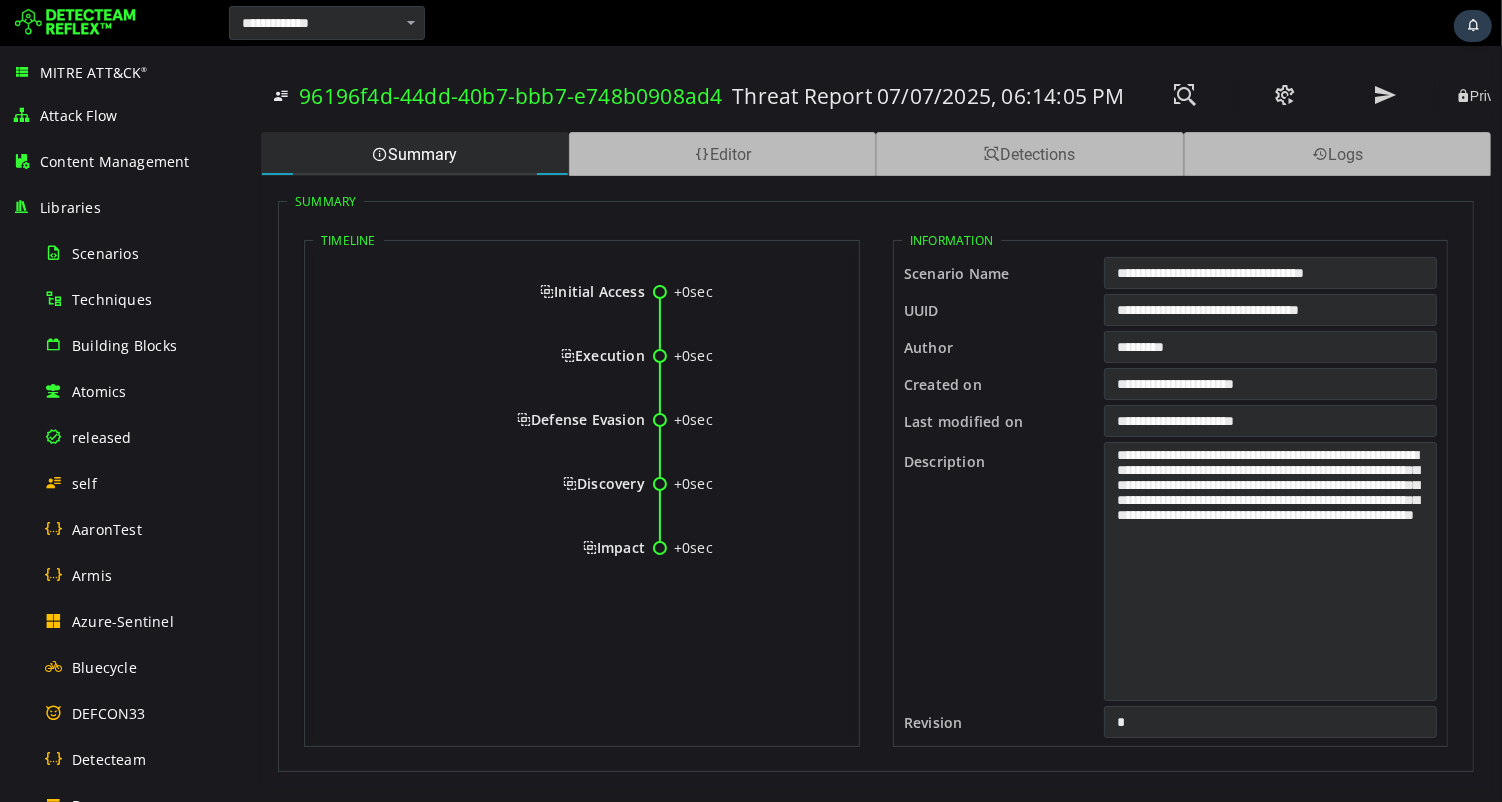 scroll, scrollTop: 0, scrollLeft: 0, axis: both 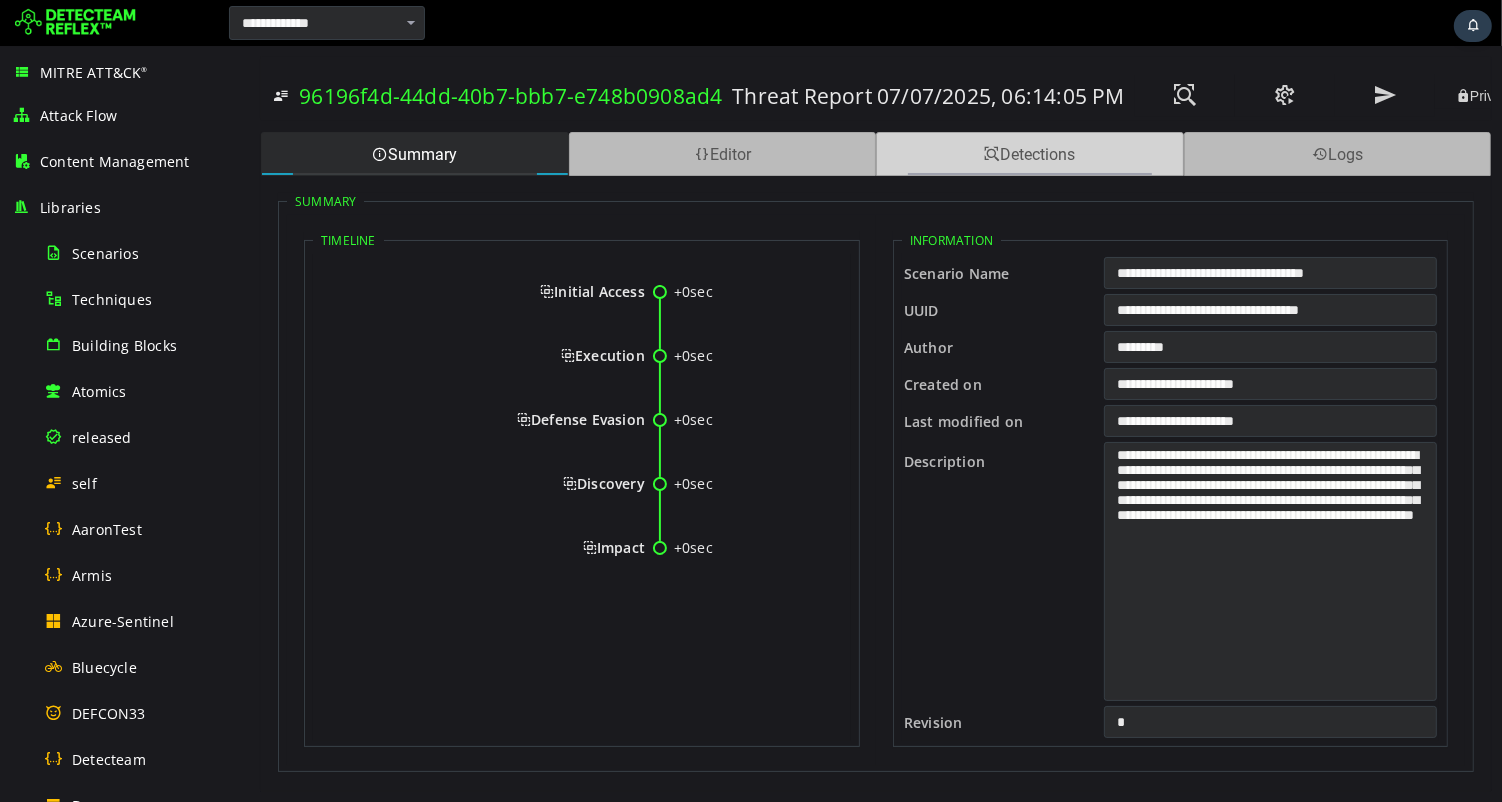 click on "Detections" at bounding box center (1029, 154) 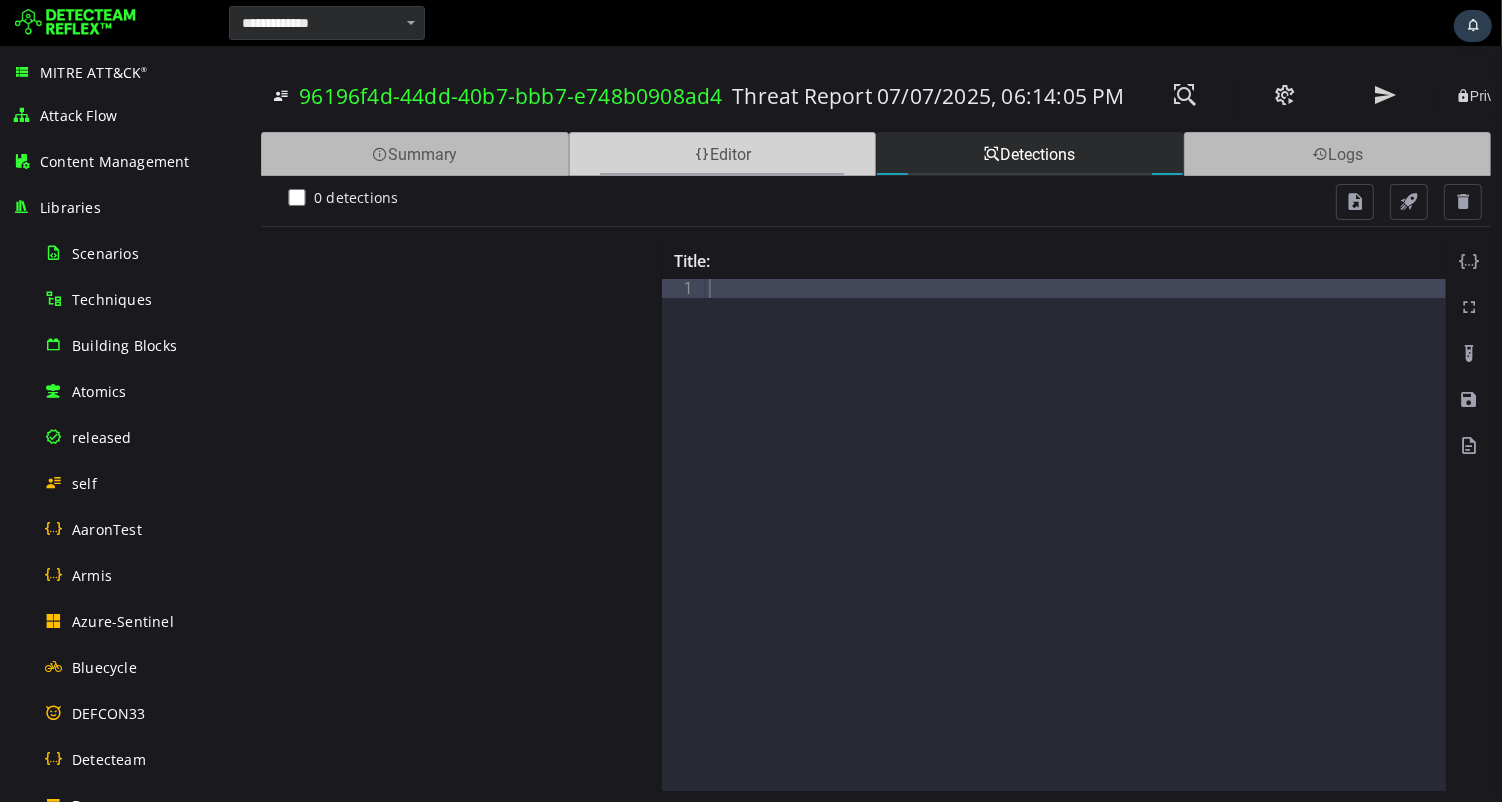 click on "Editor" at bounding box center (722, 154) 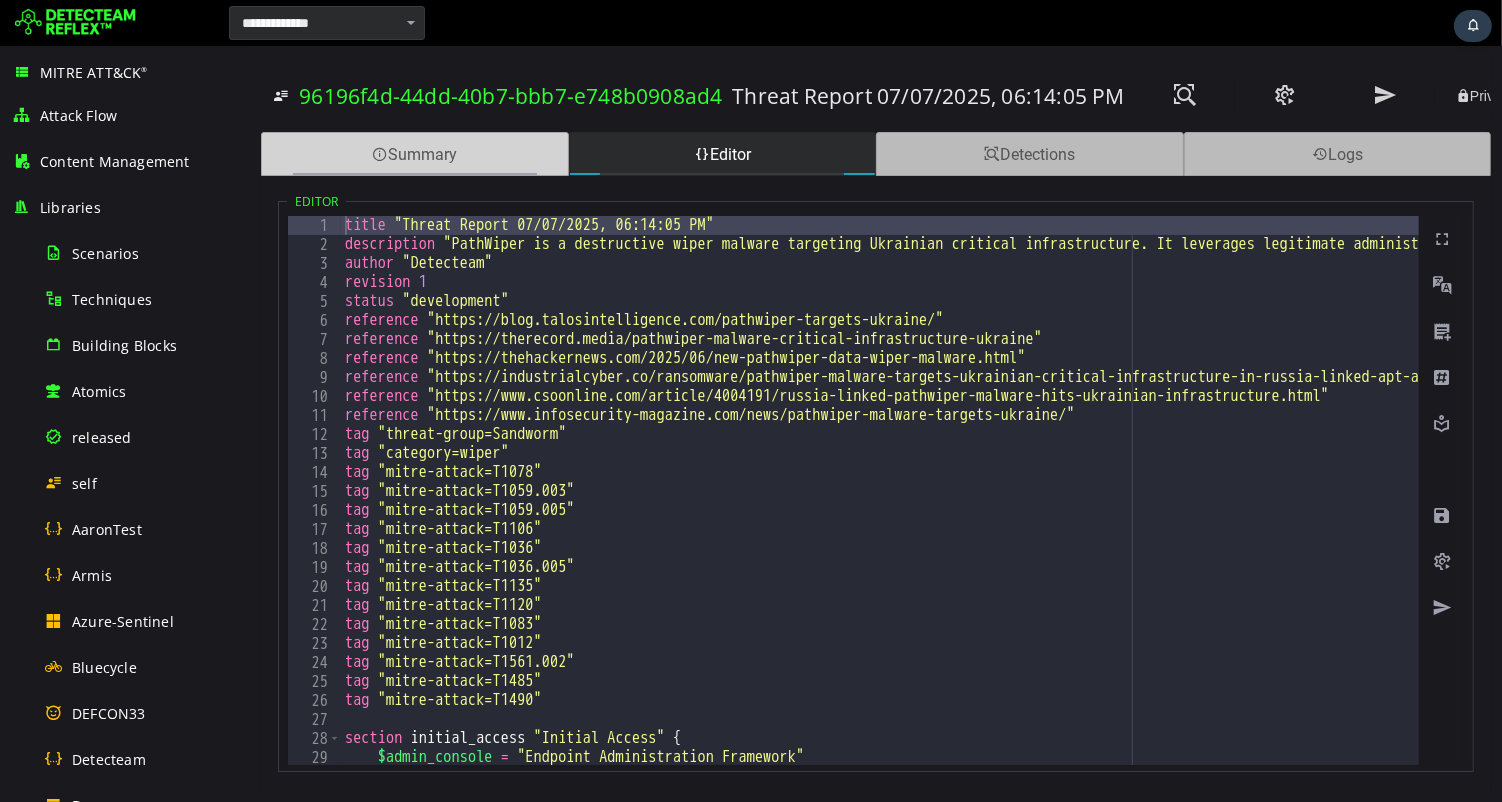 click on "Summary" at bounding box center [414, 154] 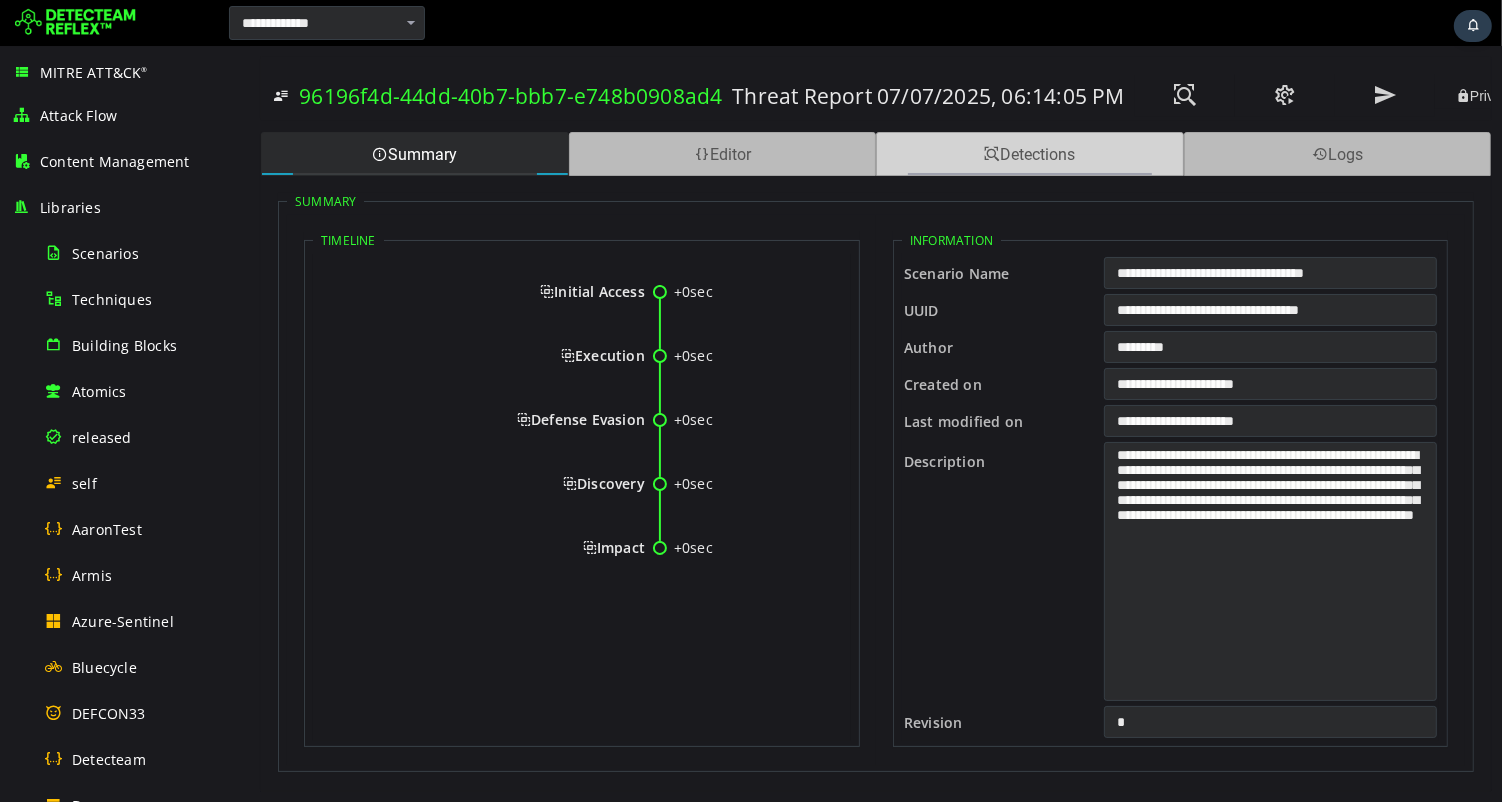 click at bounding box center (991, 154) 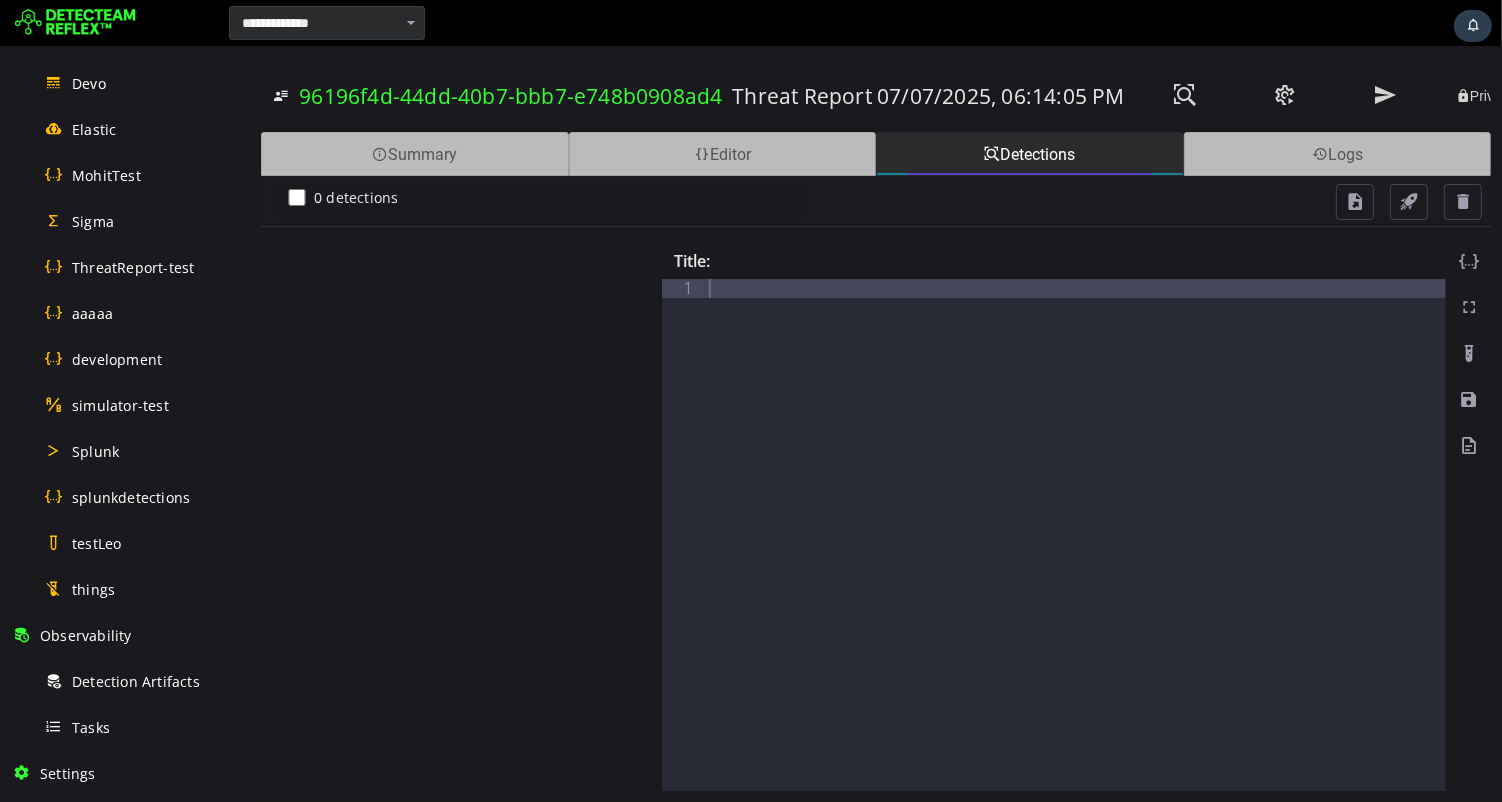 scroll, scrollTop: 1038, scrollLeft: 0, axis: vertical 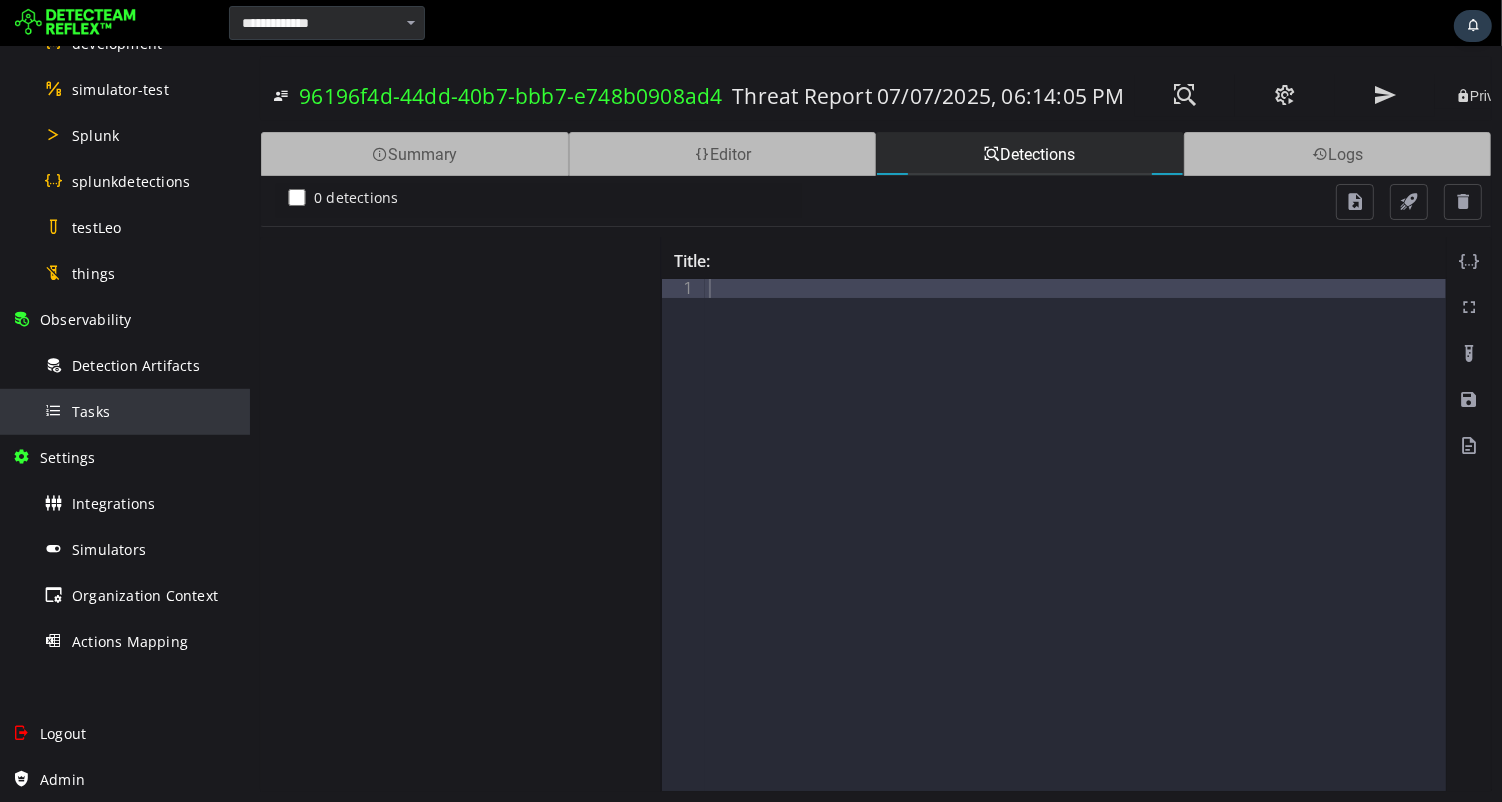 click on "Tasks" at bounding box center [141, 411] 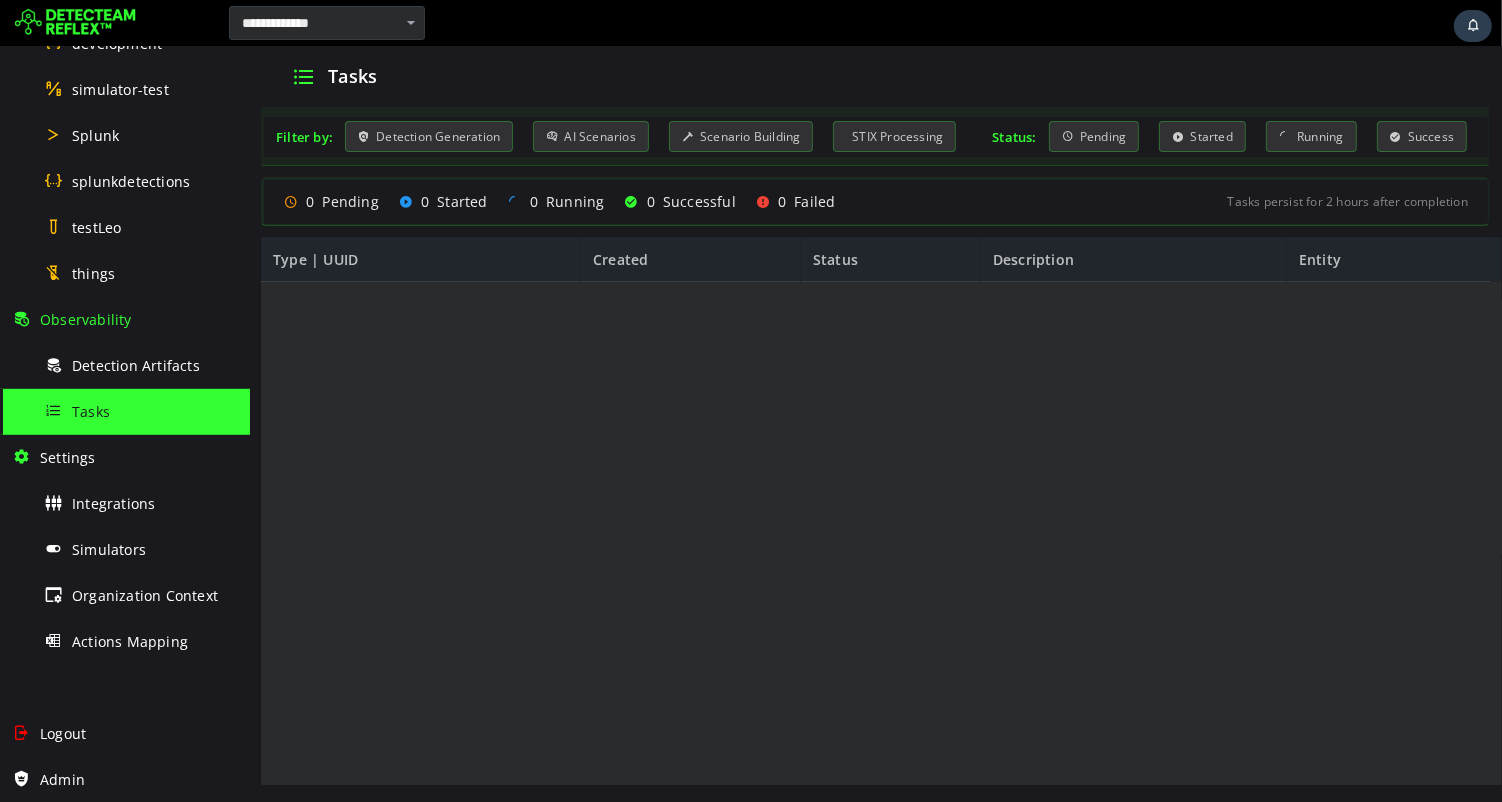 scroll, scrollTop: 0, scrollLeft: 0, axis: both 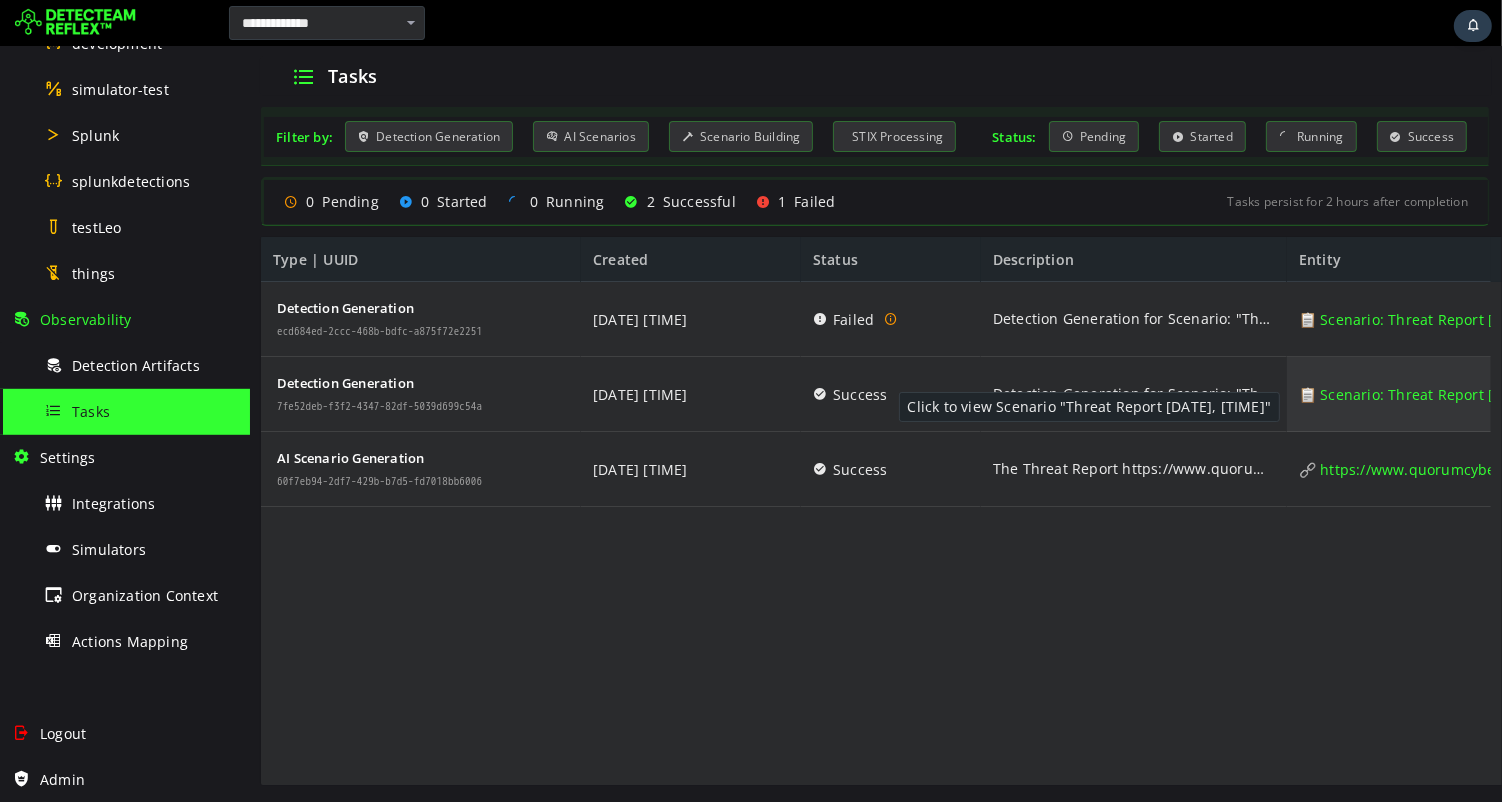 click on "📋 Scenario: Threat Report 07/07/2025, 06:14:05 PM" at bounding box center (1442, 394) 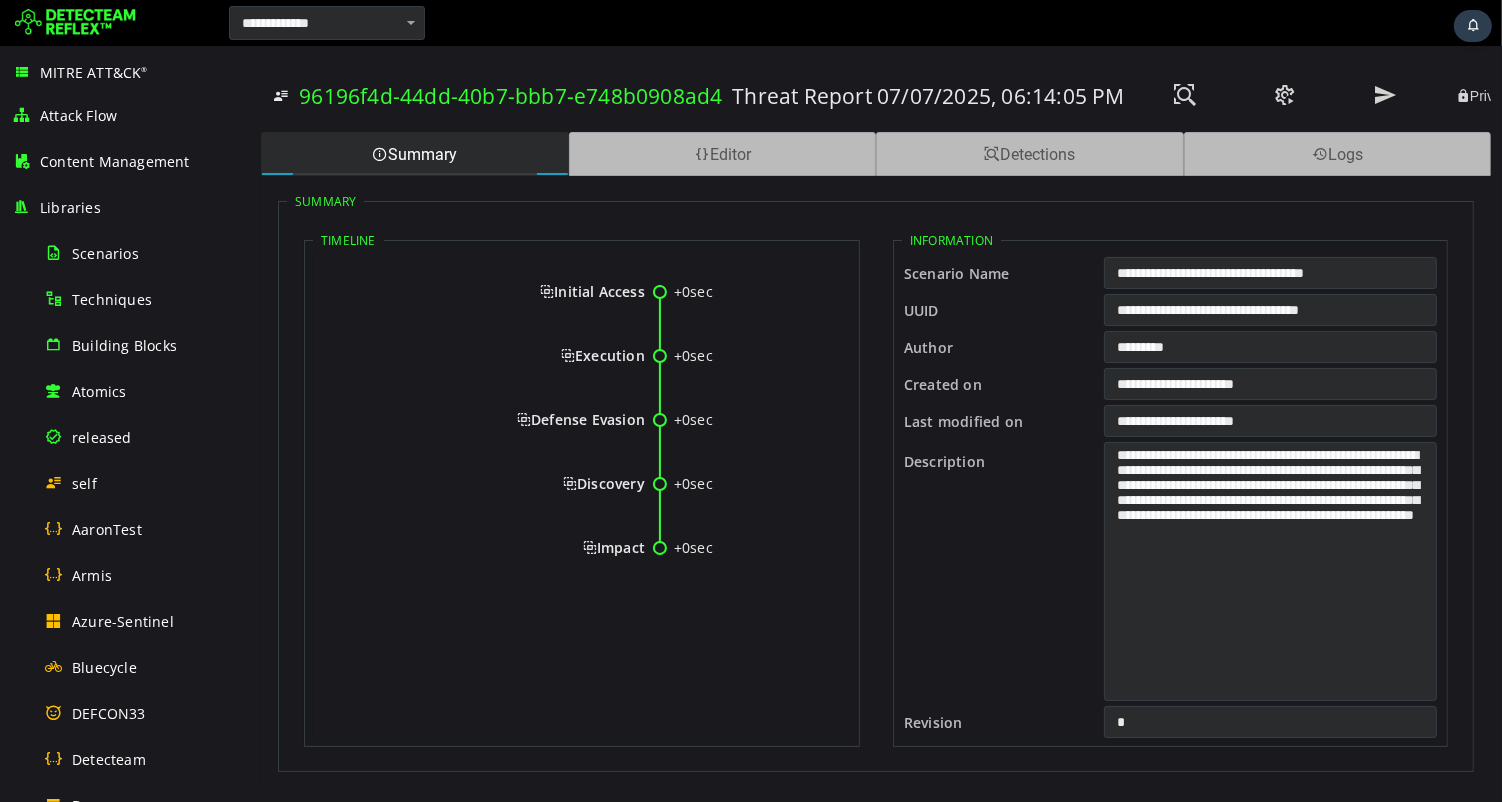 scroll, scrollTop: 0, scrollLeft: 0, axis: both 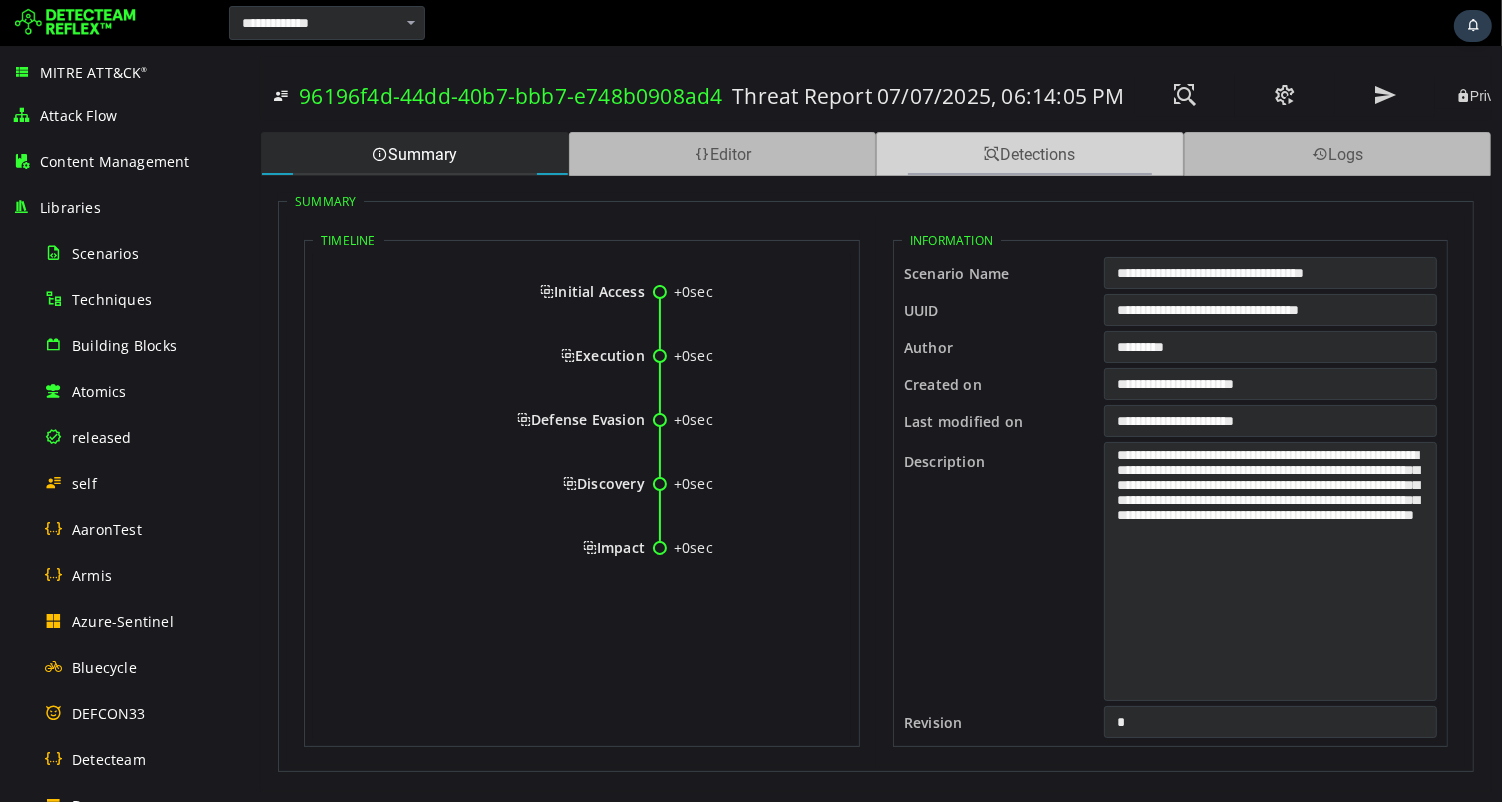 click on "Detections" at bounding box center (1029, 154) 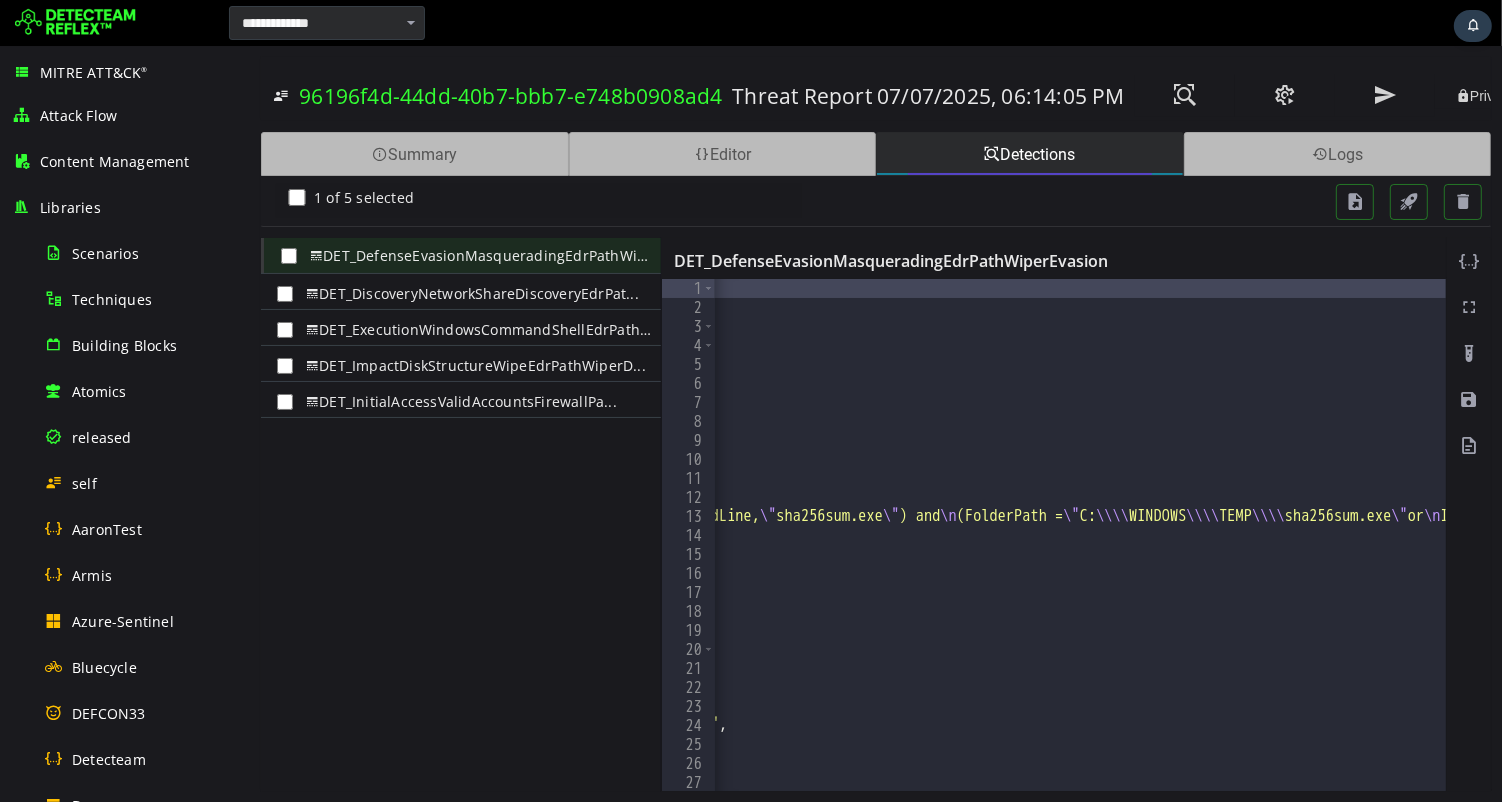 scroll, scrollTop: 0, scrollLeft: 1056, axis: horizontal 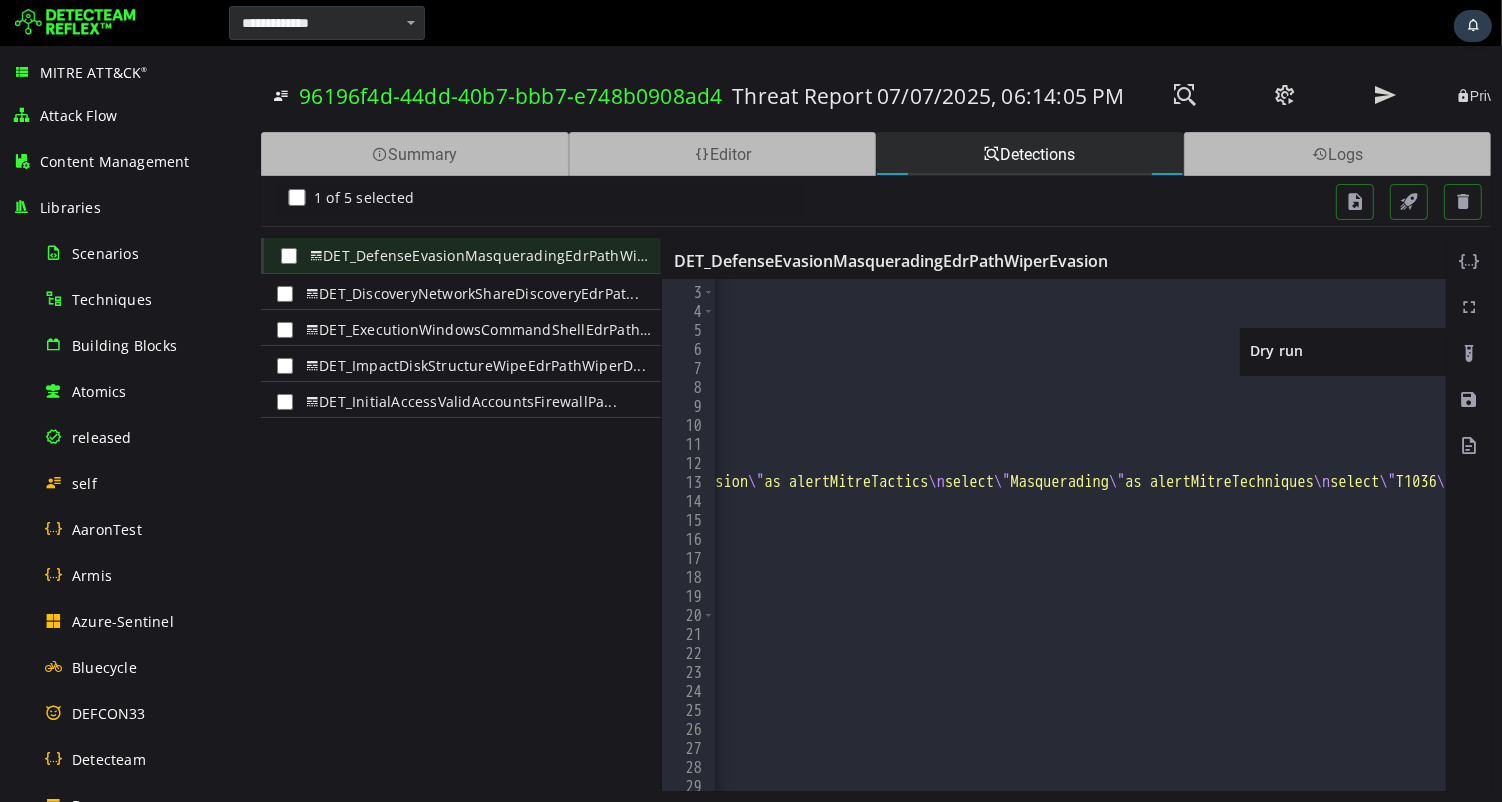 click at bounding box center [1468, 354] 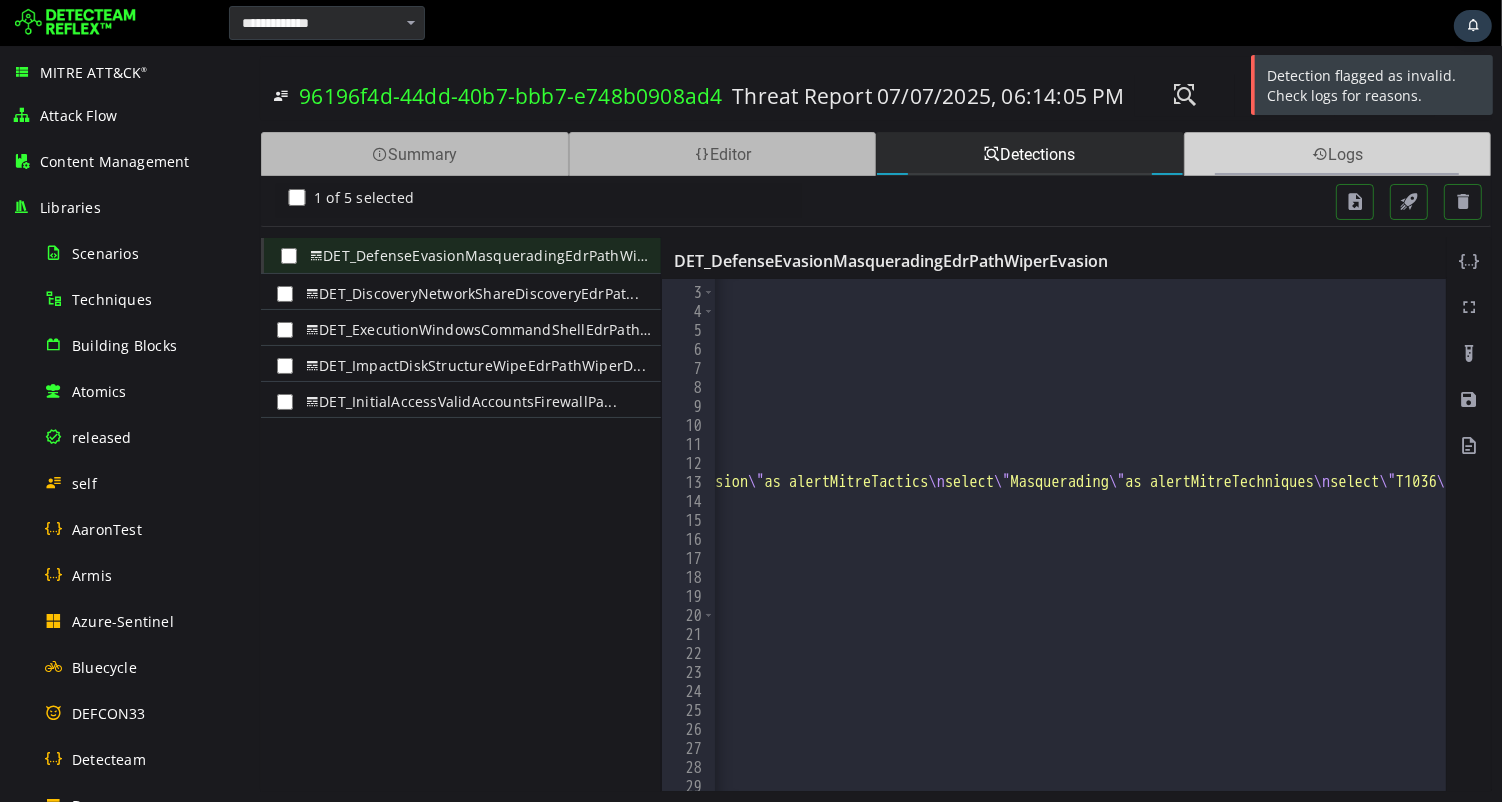 click on "Logs" at bounding box center [1337, 154] 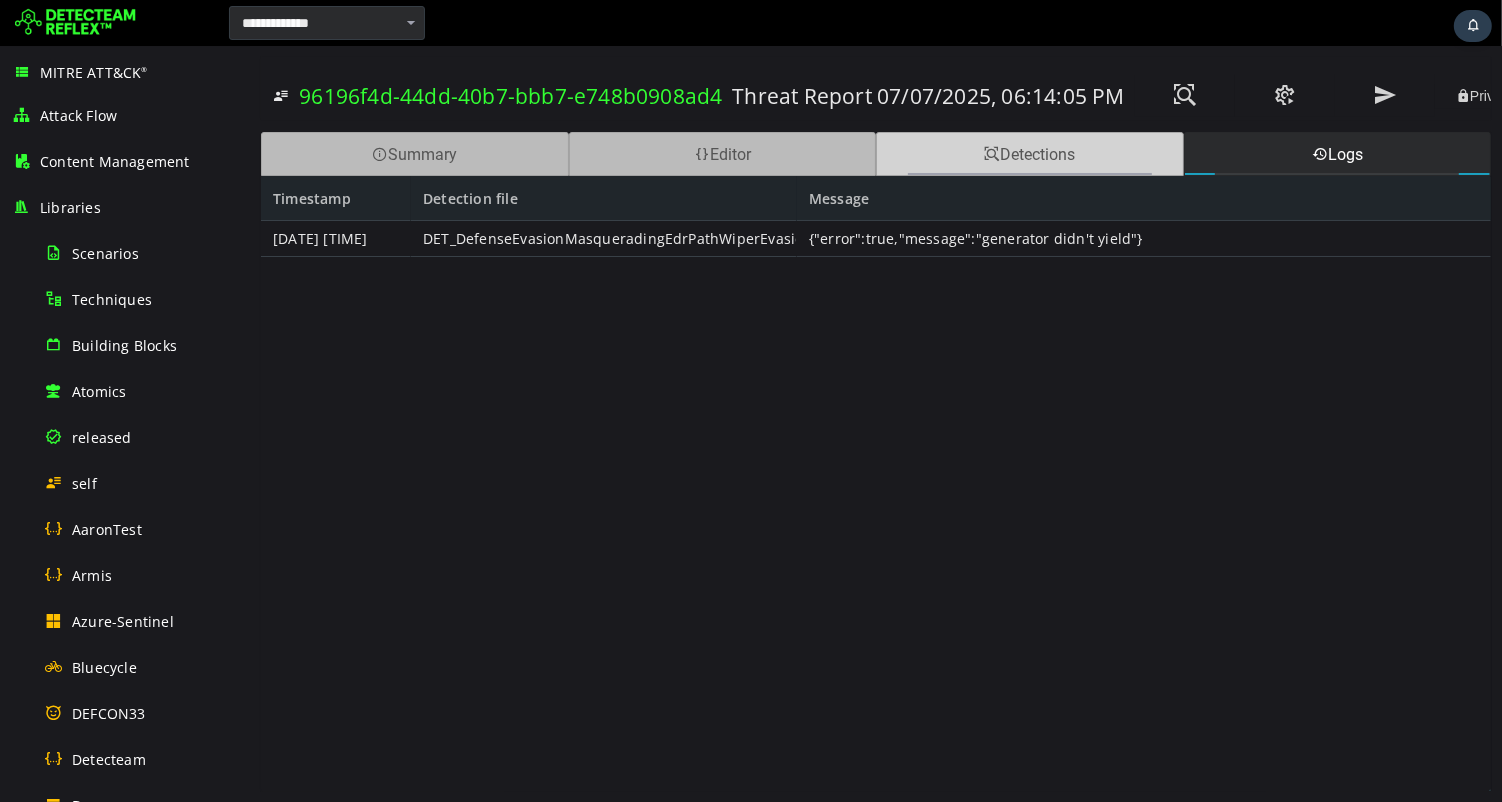 click on "Detections" at bounding box center [1029, 154] 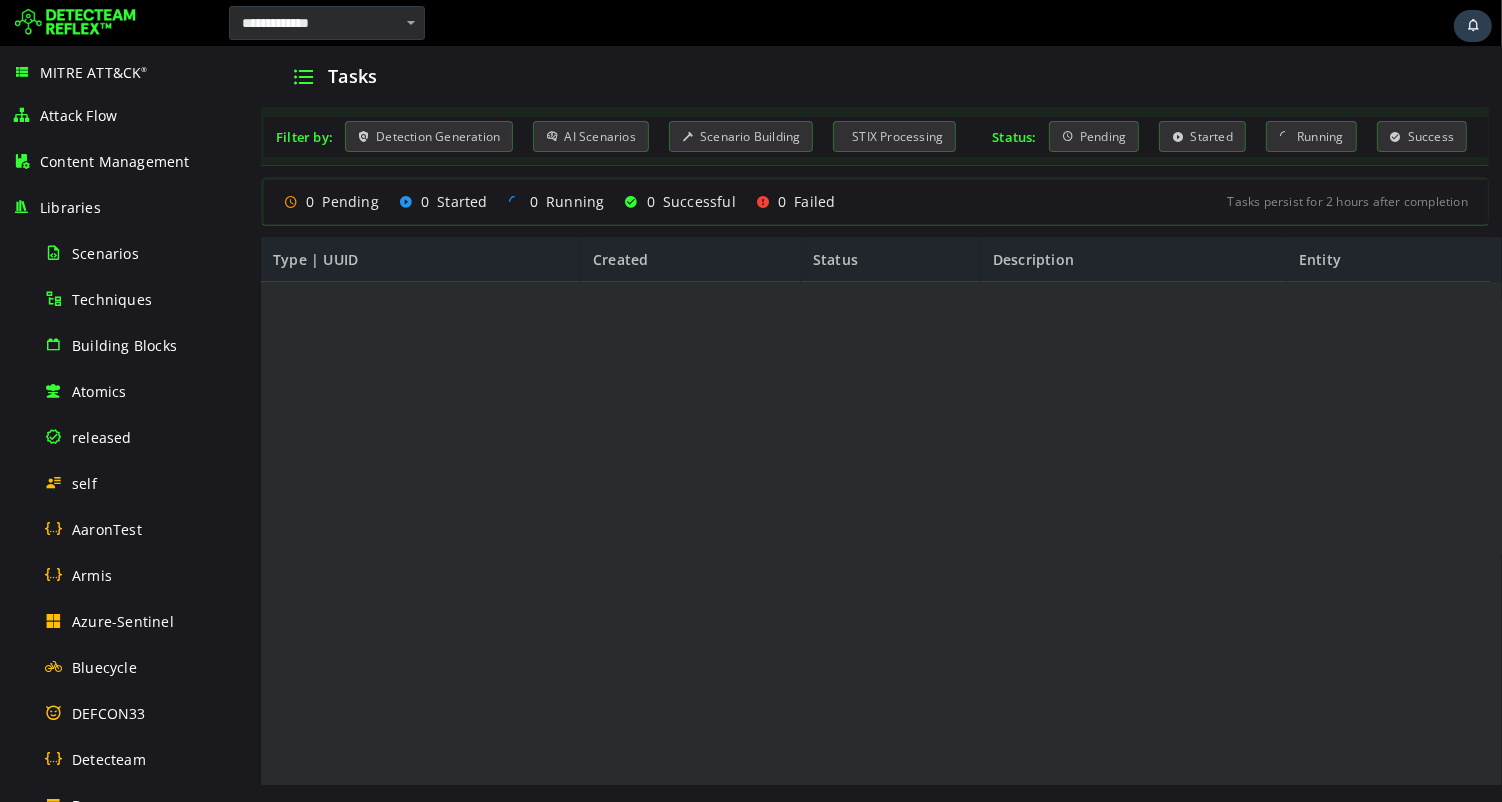 scroll, scrollTop: 0, scrollLeft: 0, axis: both 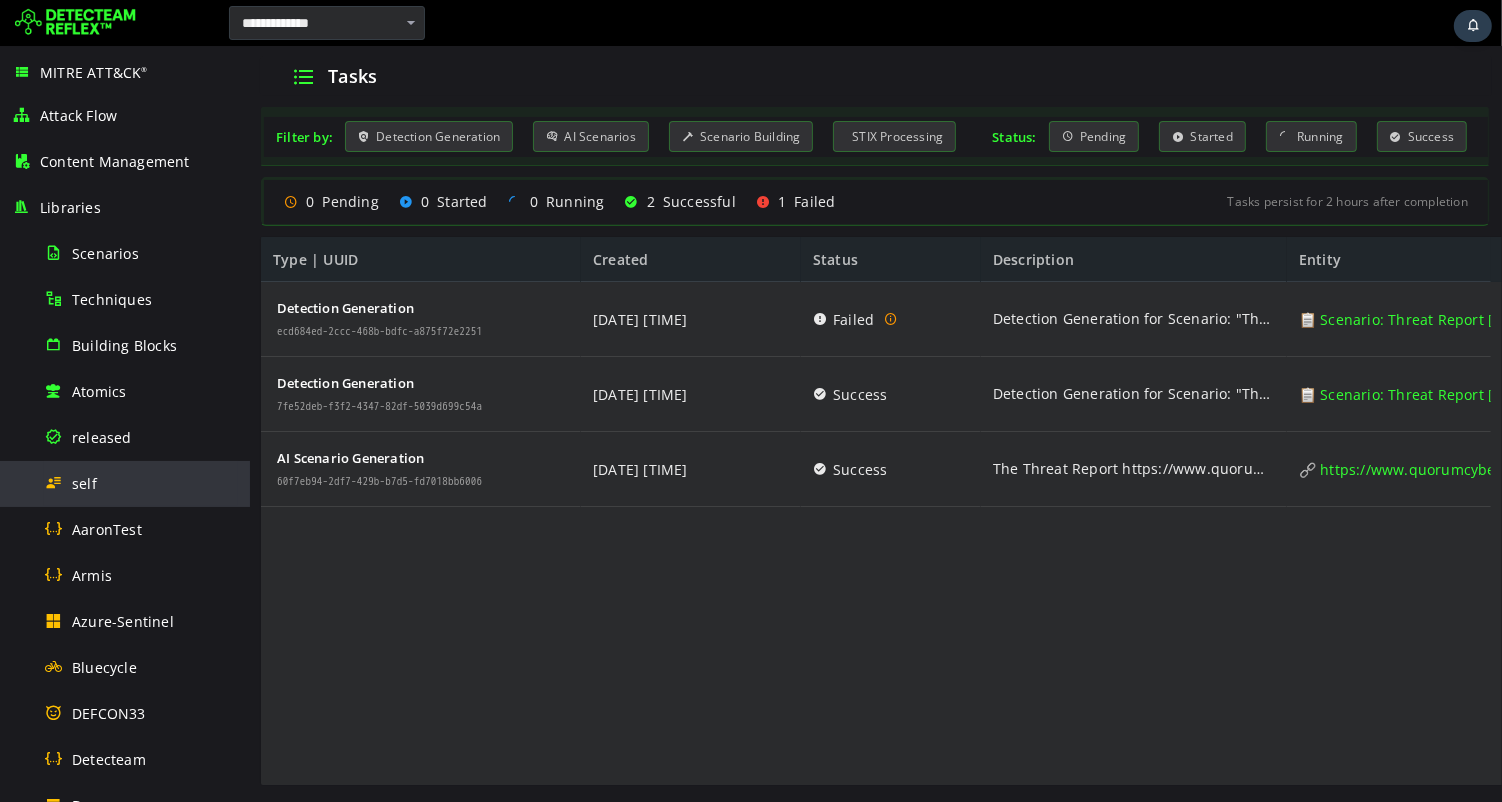 click on "self" at bounding box center [84, 483] 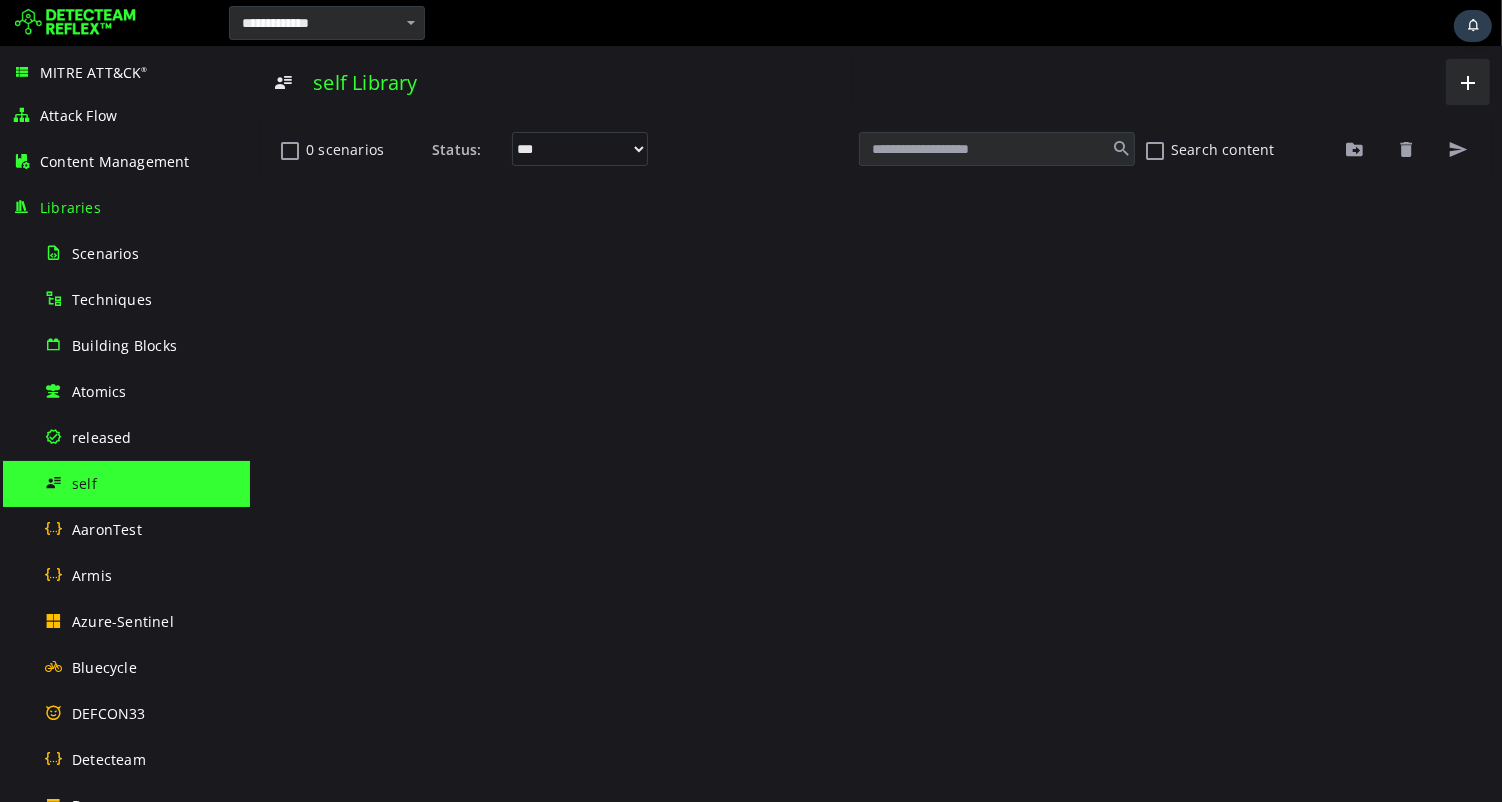 scroll, scrollTop: 0, scrollLeft: 0, axis: both 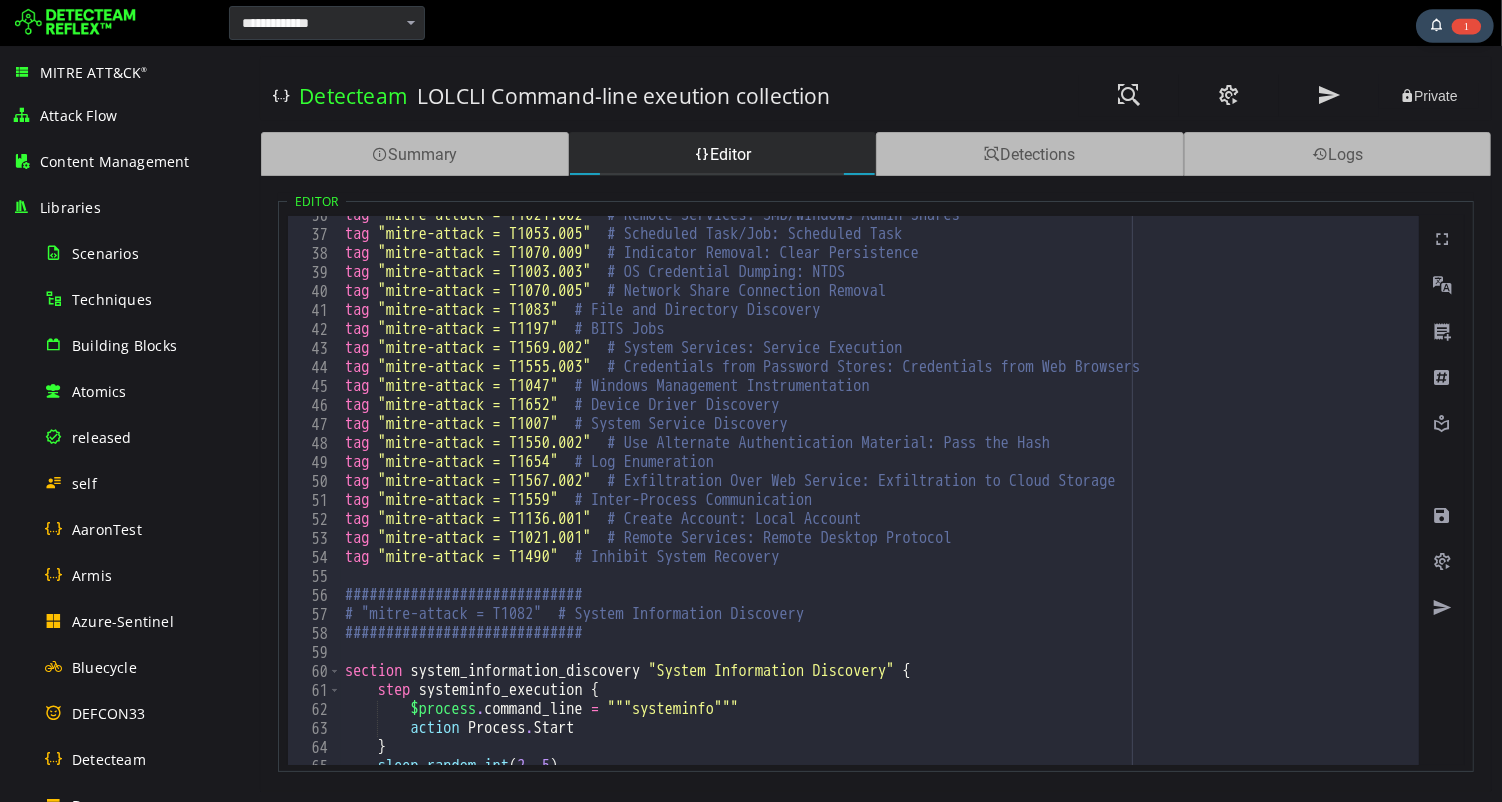 click on "1" at bounding box center (1466, 26) 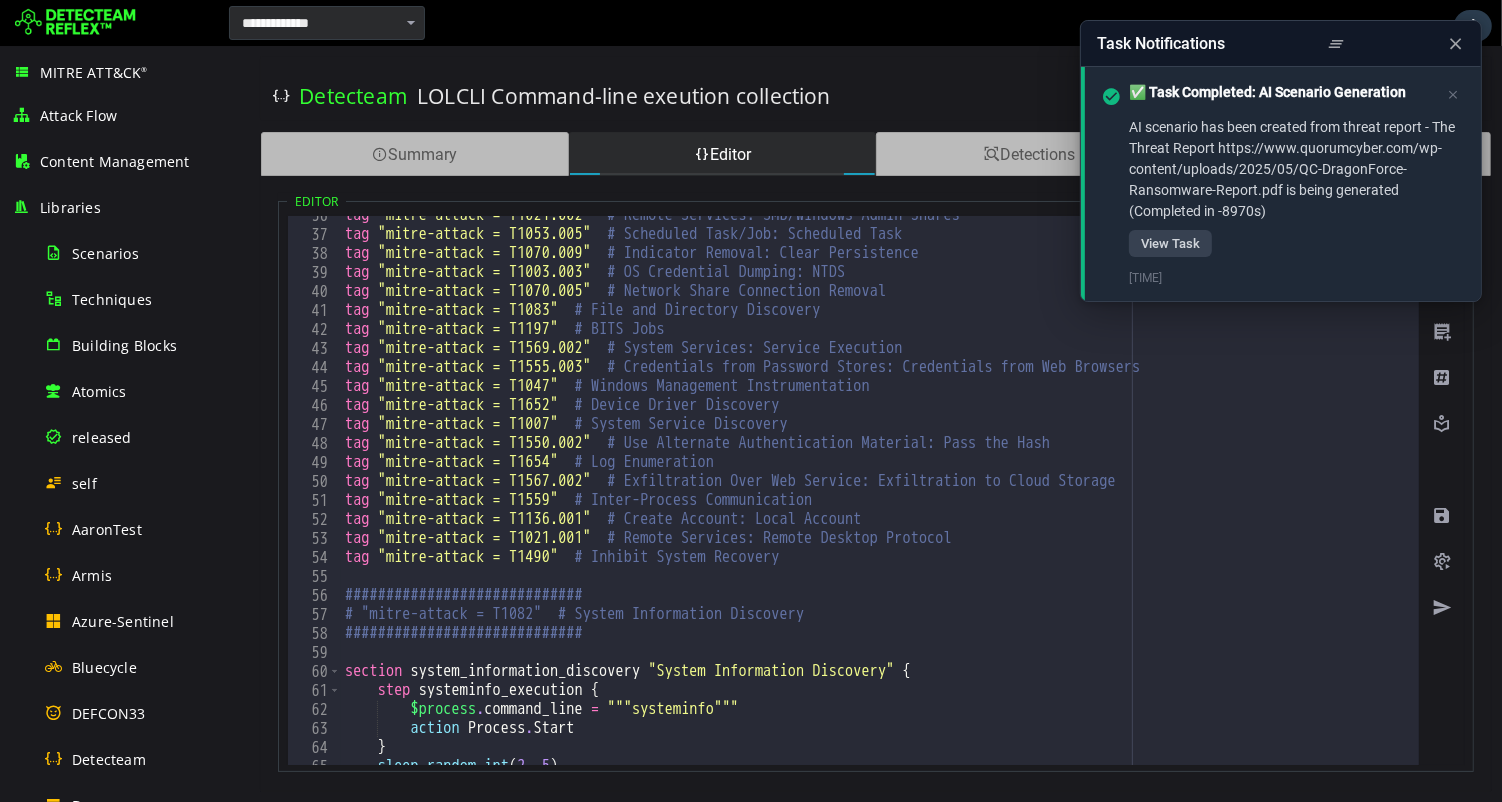 click on "Private" at bounding box center [1215, 96] 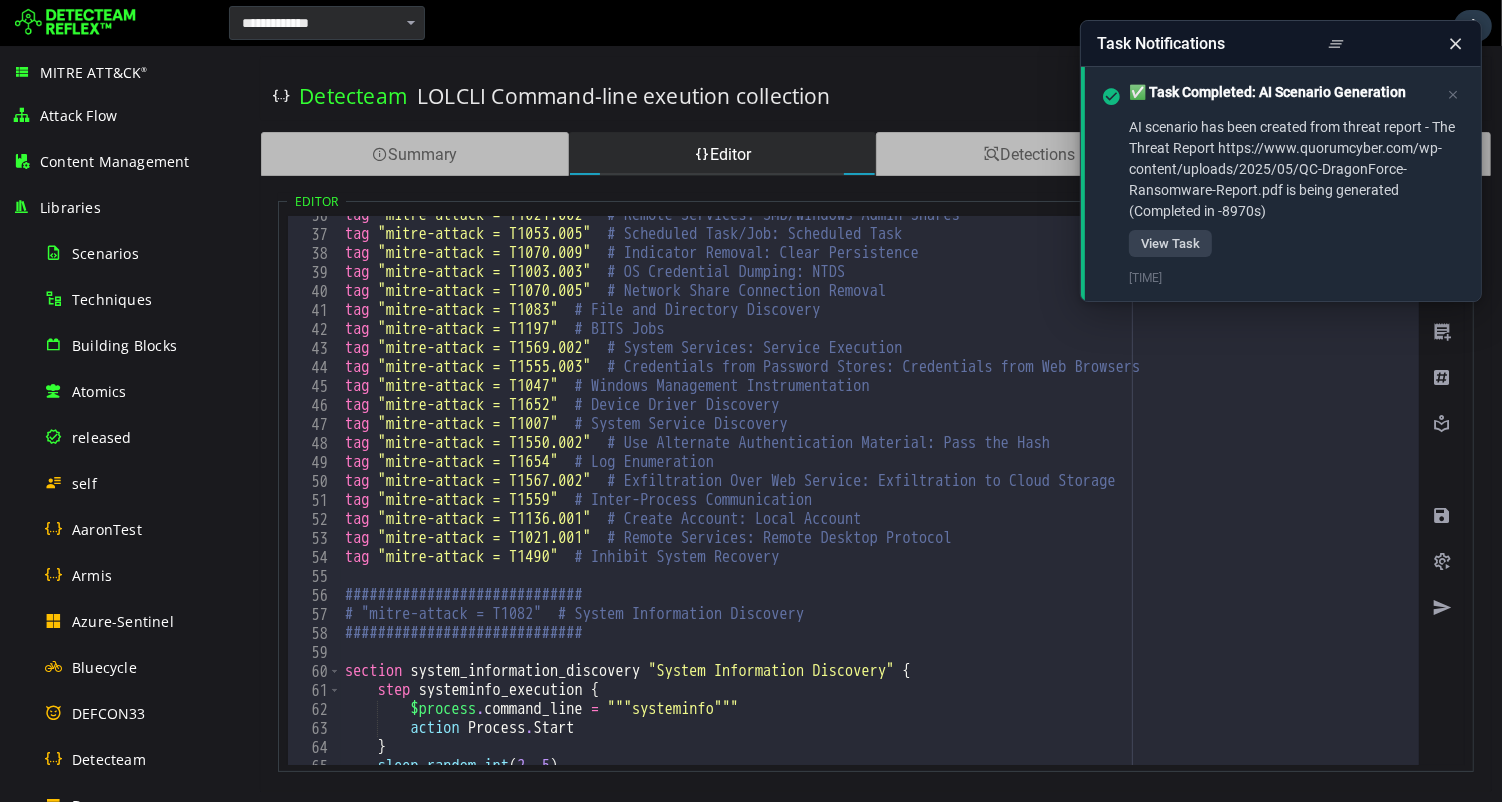 click at bounding box center (1455, 44) 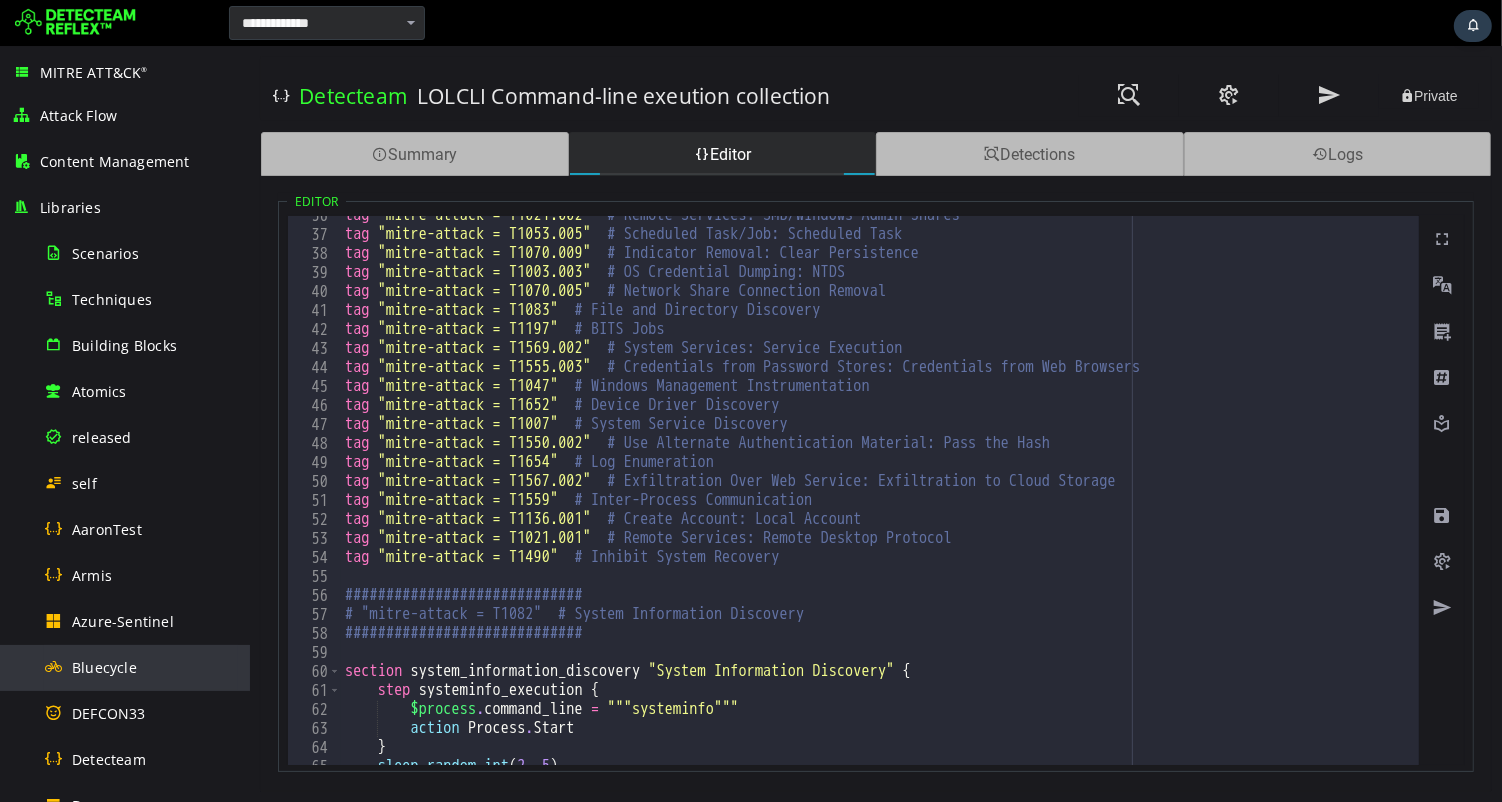 scroll, scrollTop: 1038, scrollLeft: 0, axis: vertical 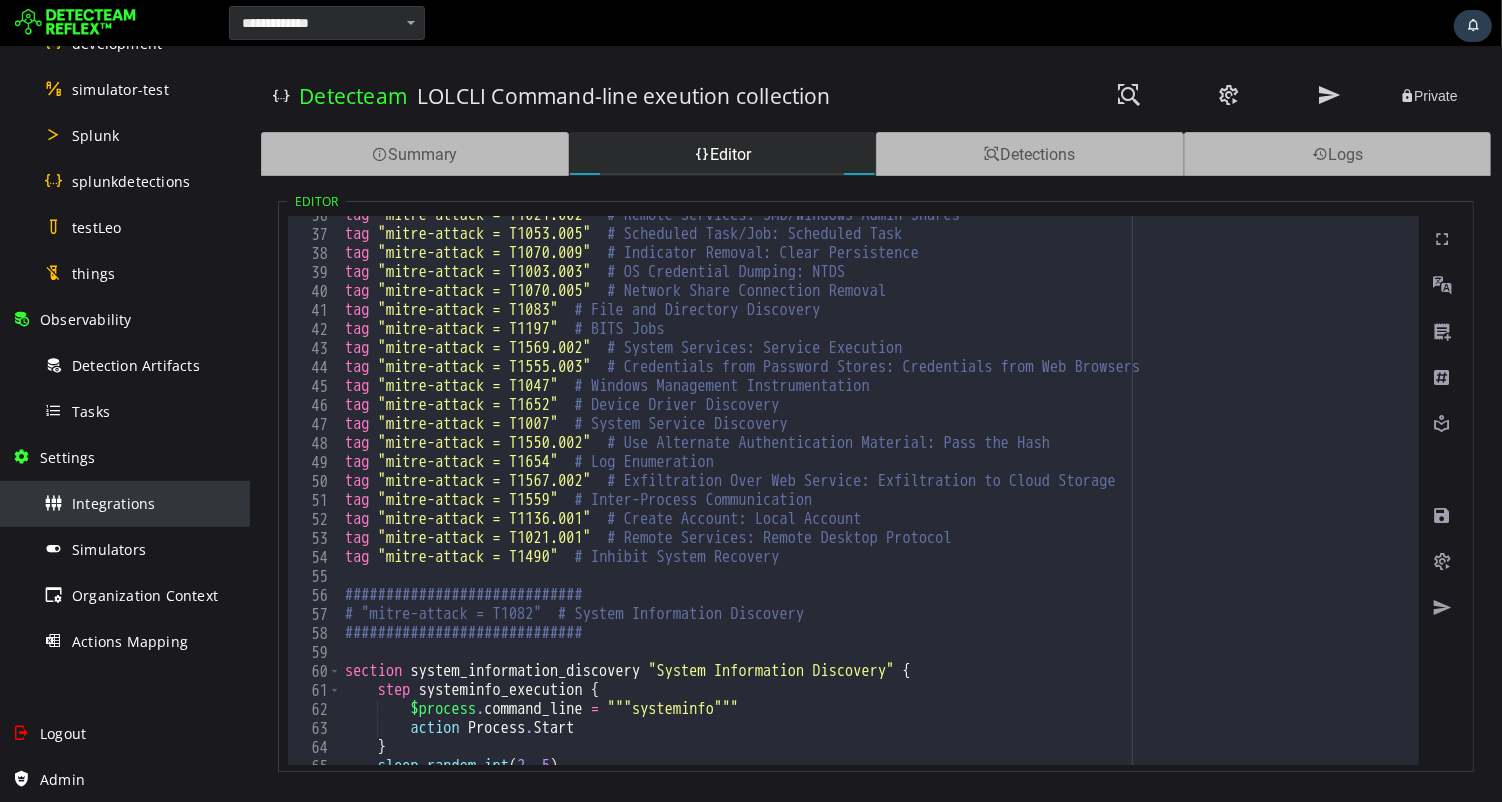click on "Integrations" at bounding box center (141, 503) 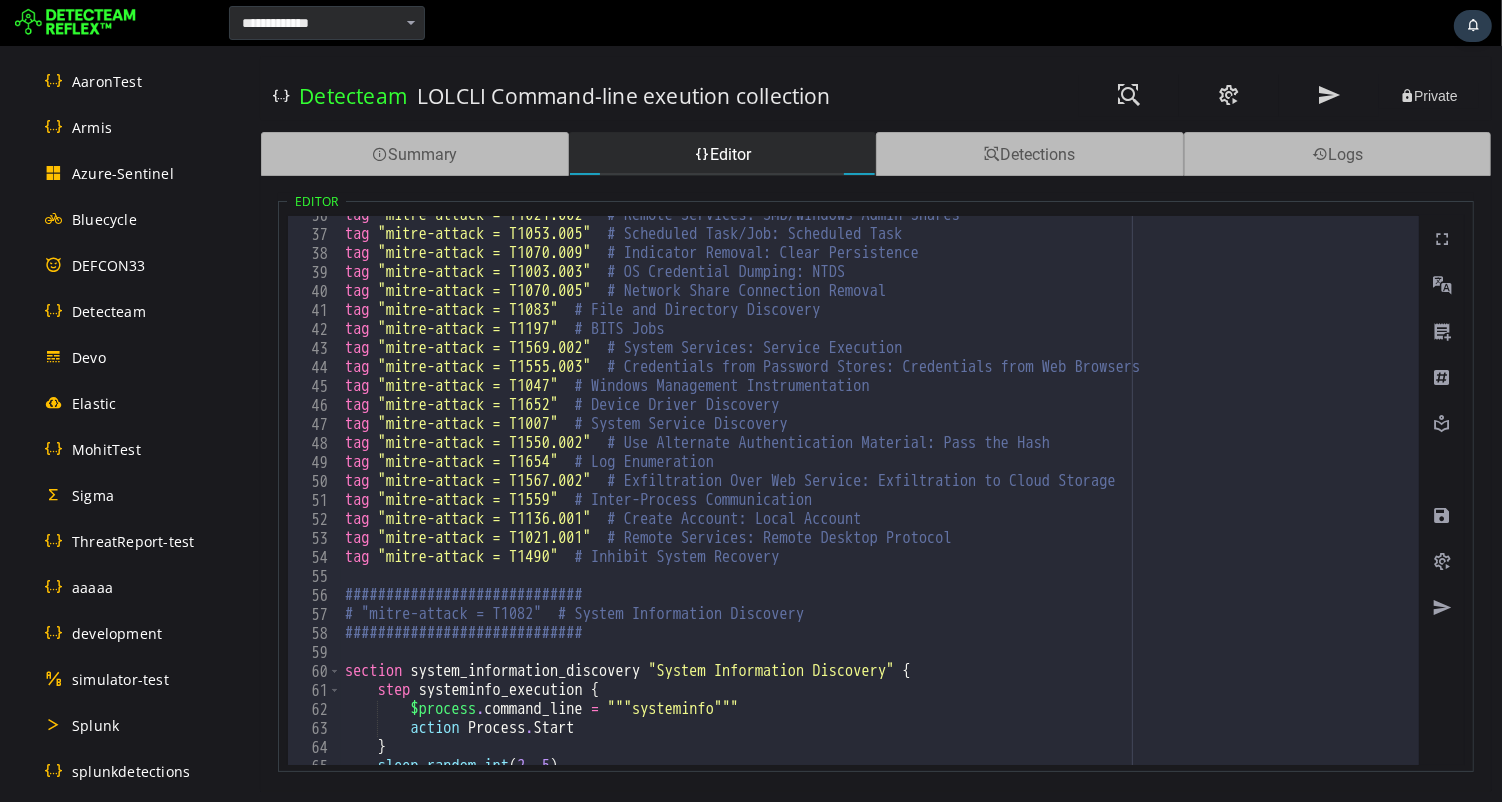 scroll, scrollTop: 363, scrollLeft: 0, axis: vertical 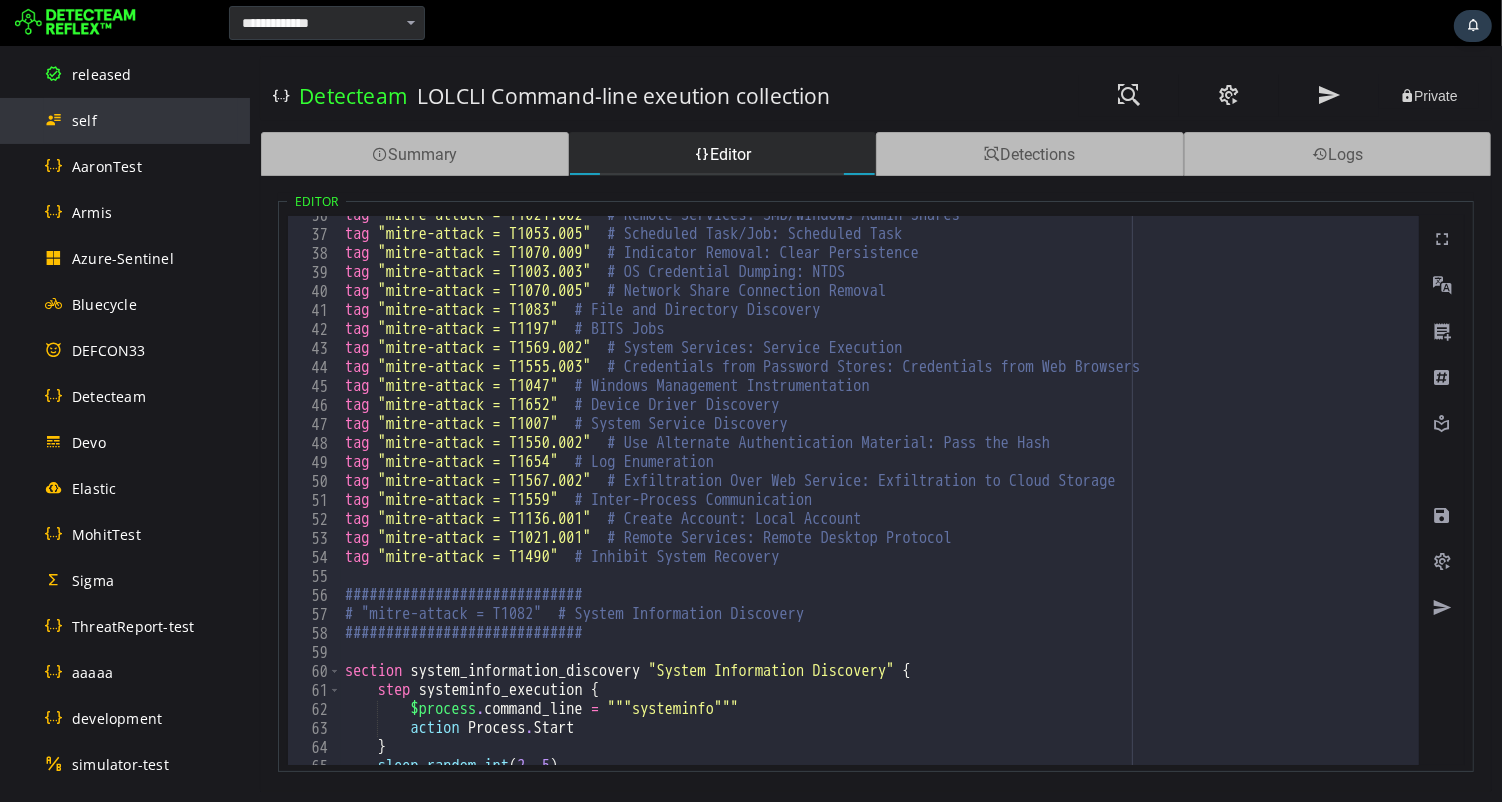 click on "self" at bounding box center (84, 120) 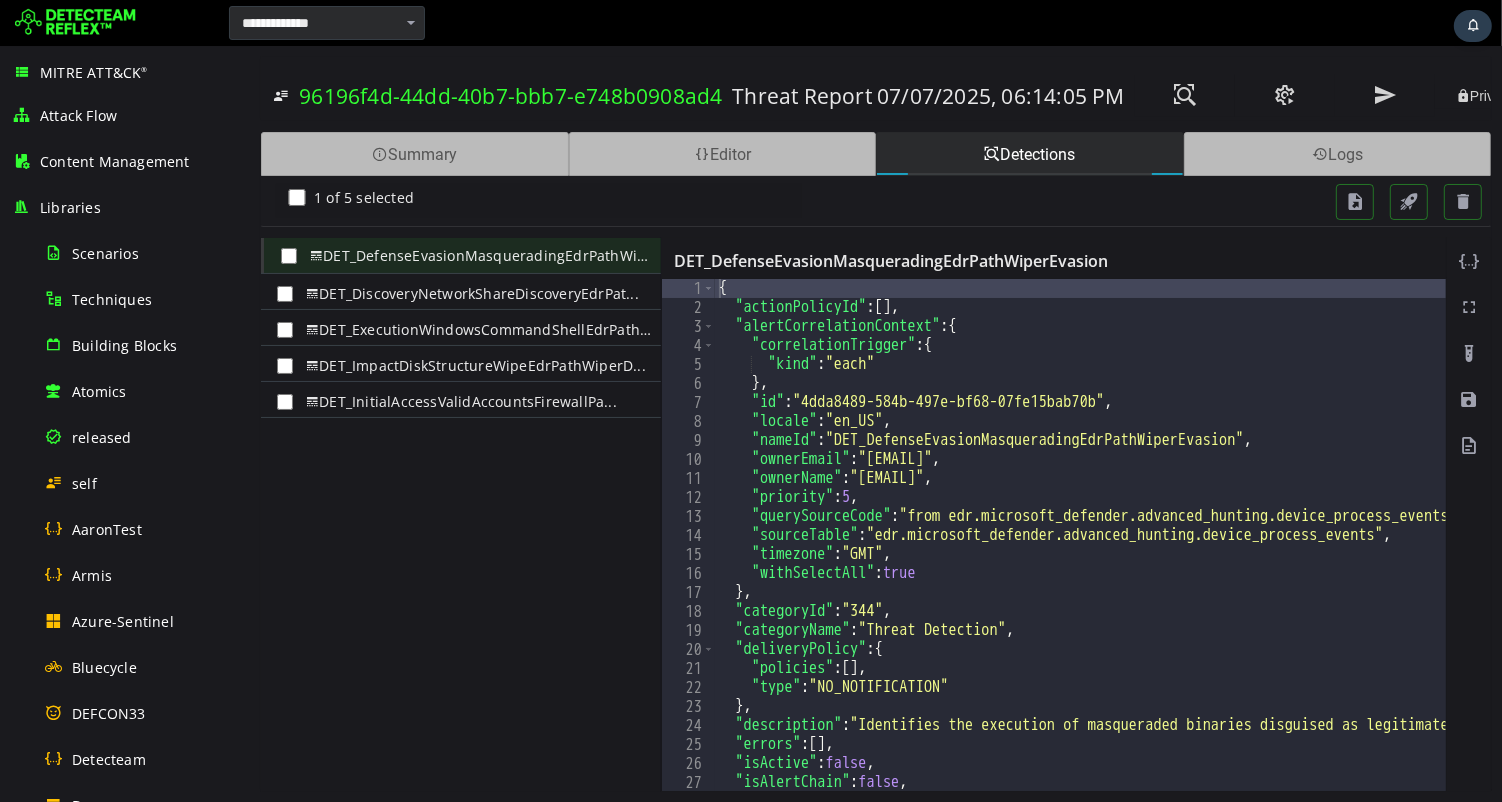 scroll, scrollTop: 0, scrollLeft: 0, axis: both 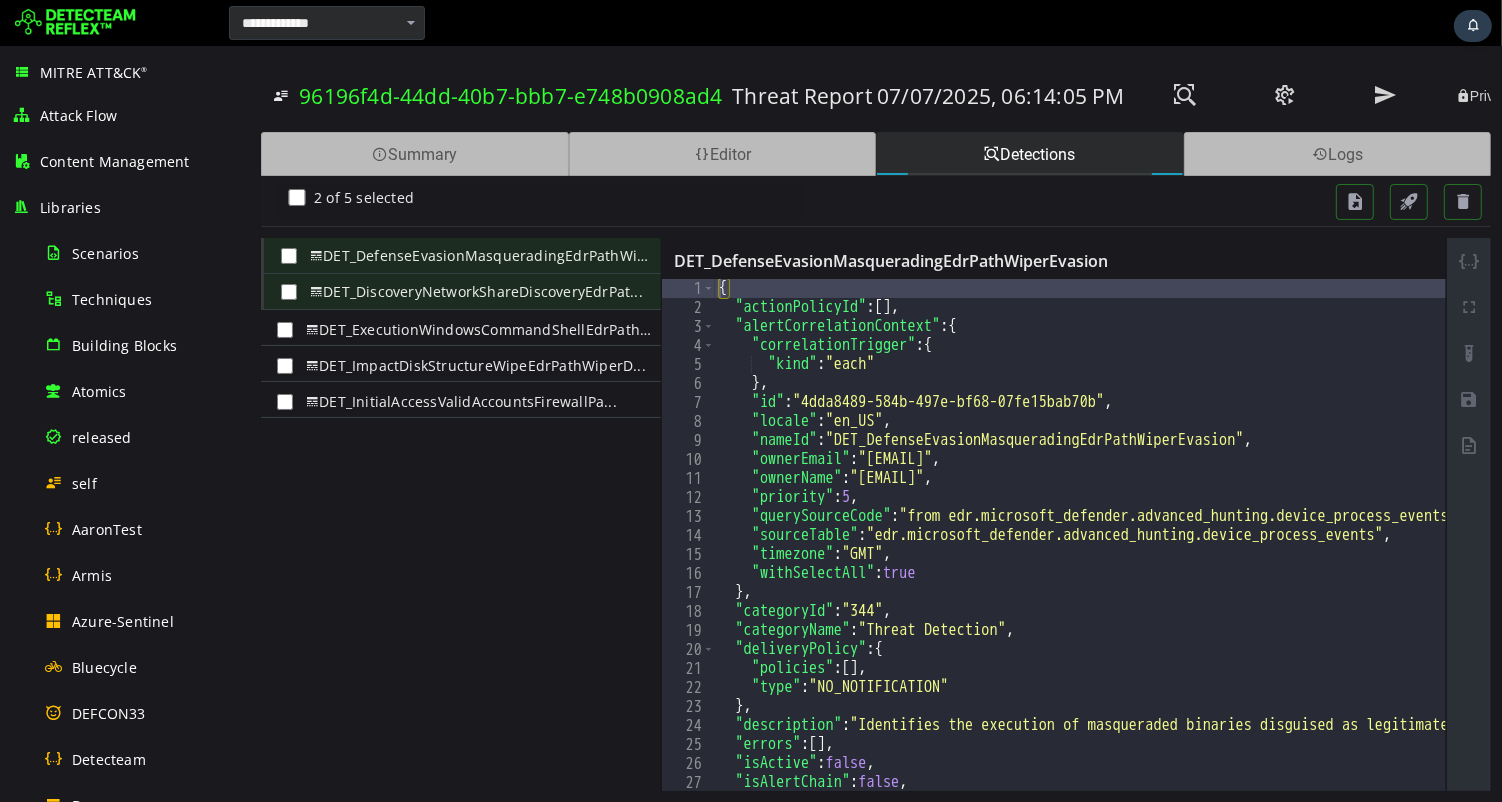 click on "DET_ExecutionWindowsCommandShellEdrPathW..." at bounding box center [460, 330] 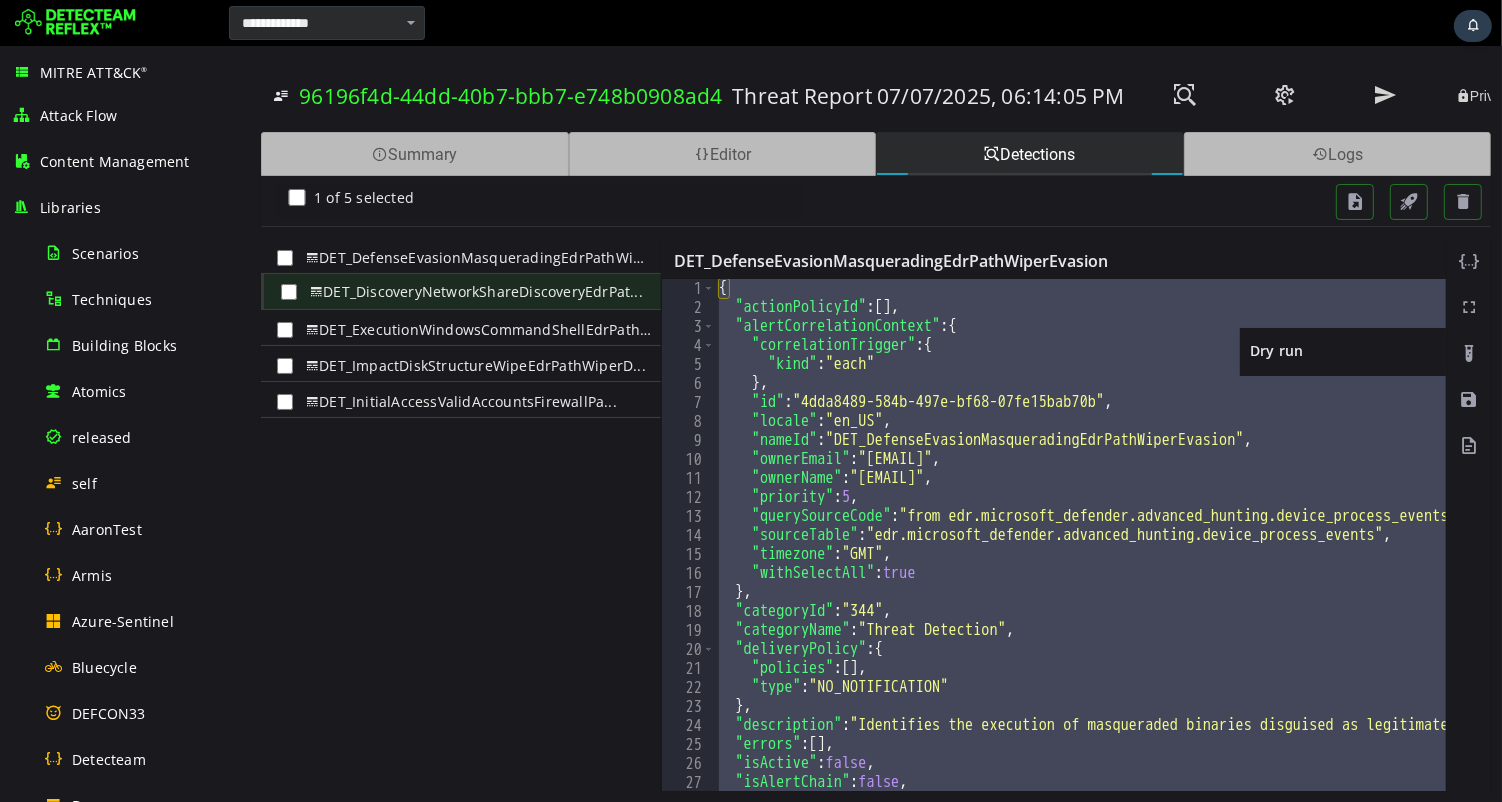 click at bounding box center [1468, 354] 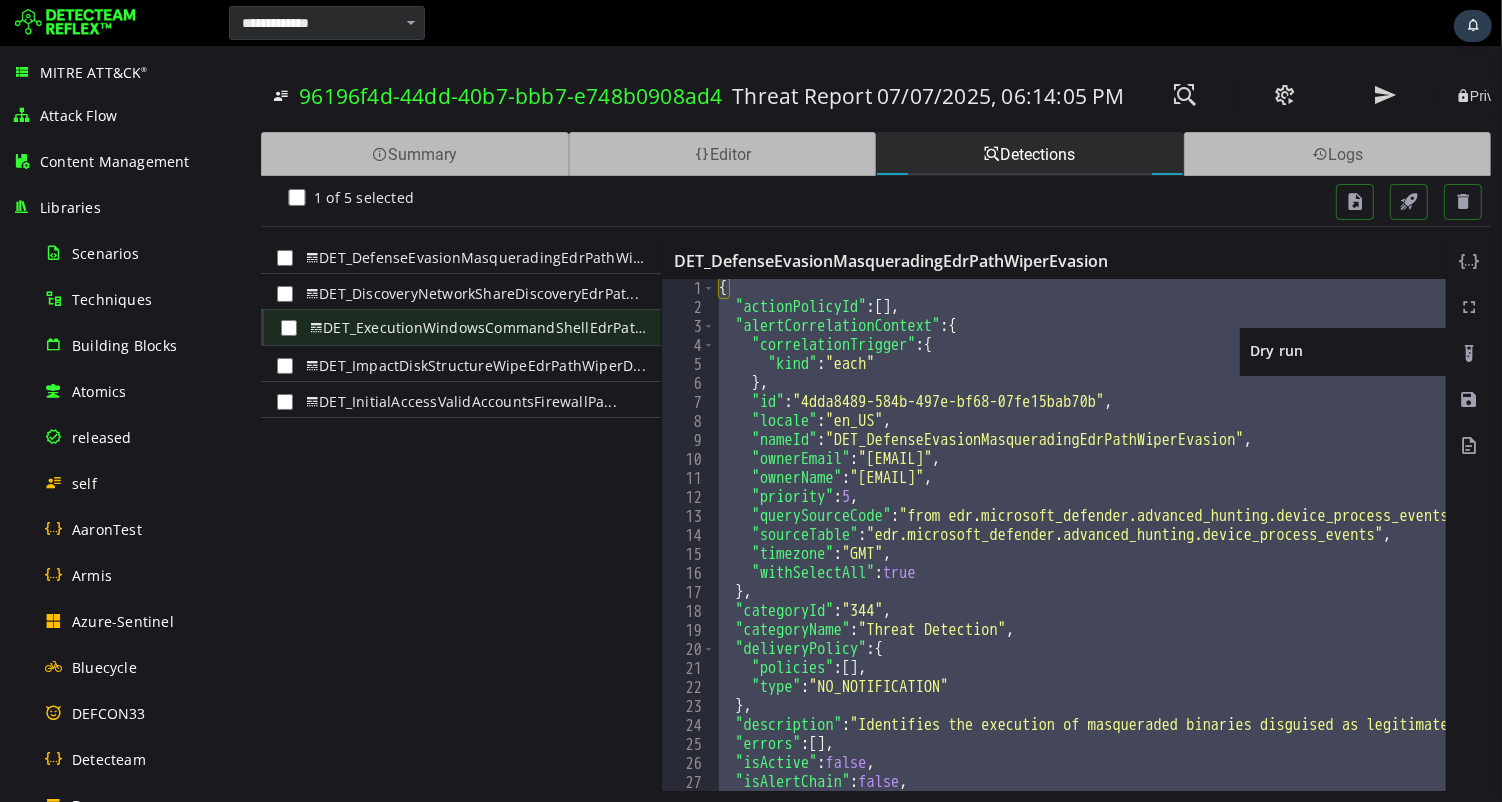 click at bounding box center [1468, 354] 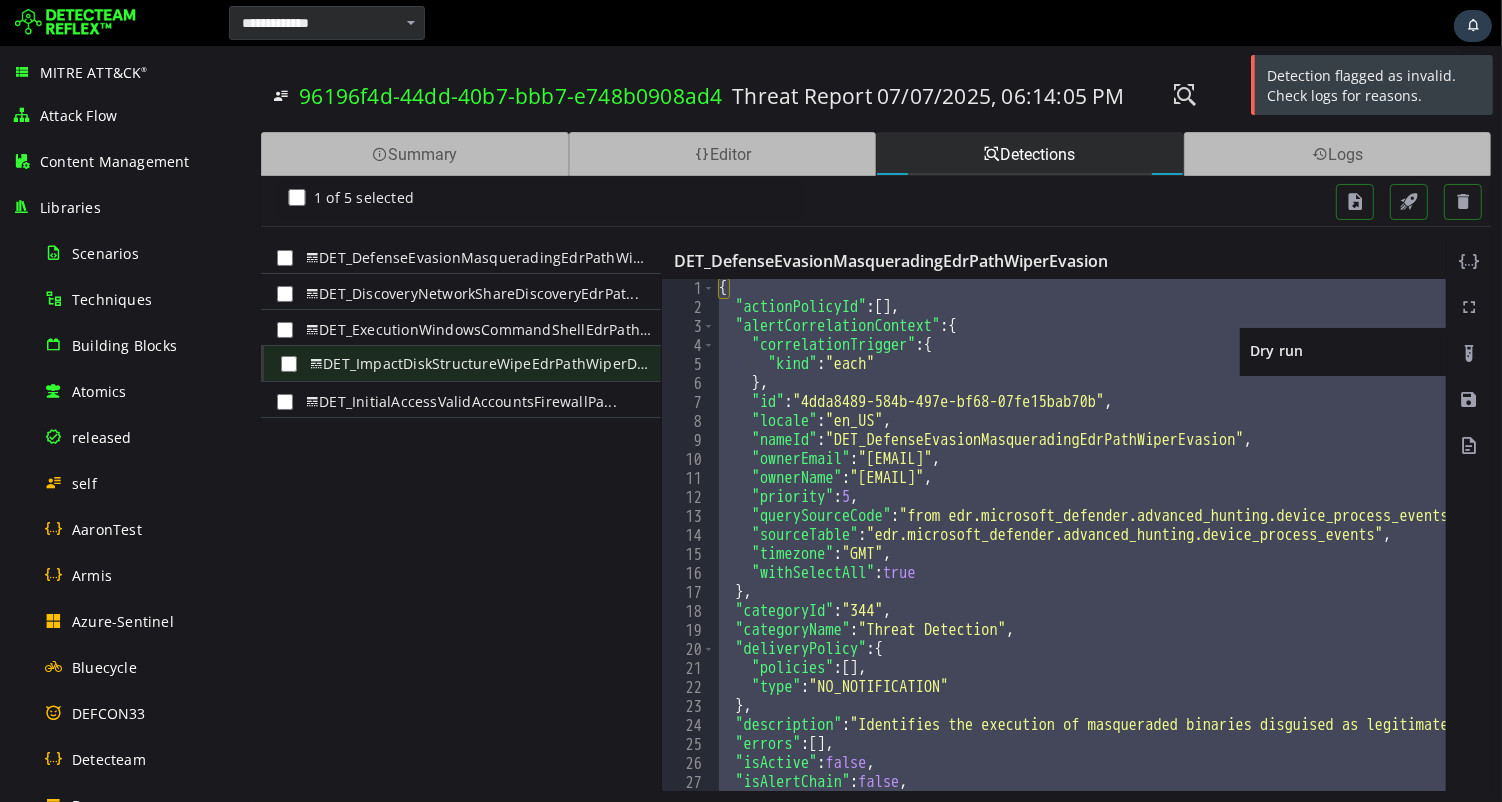 click at bounding box center [1468, 354] 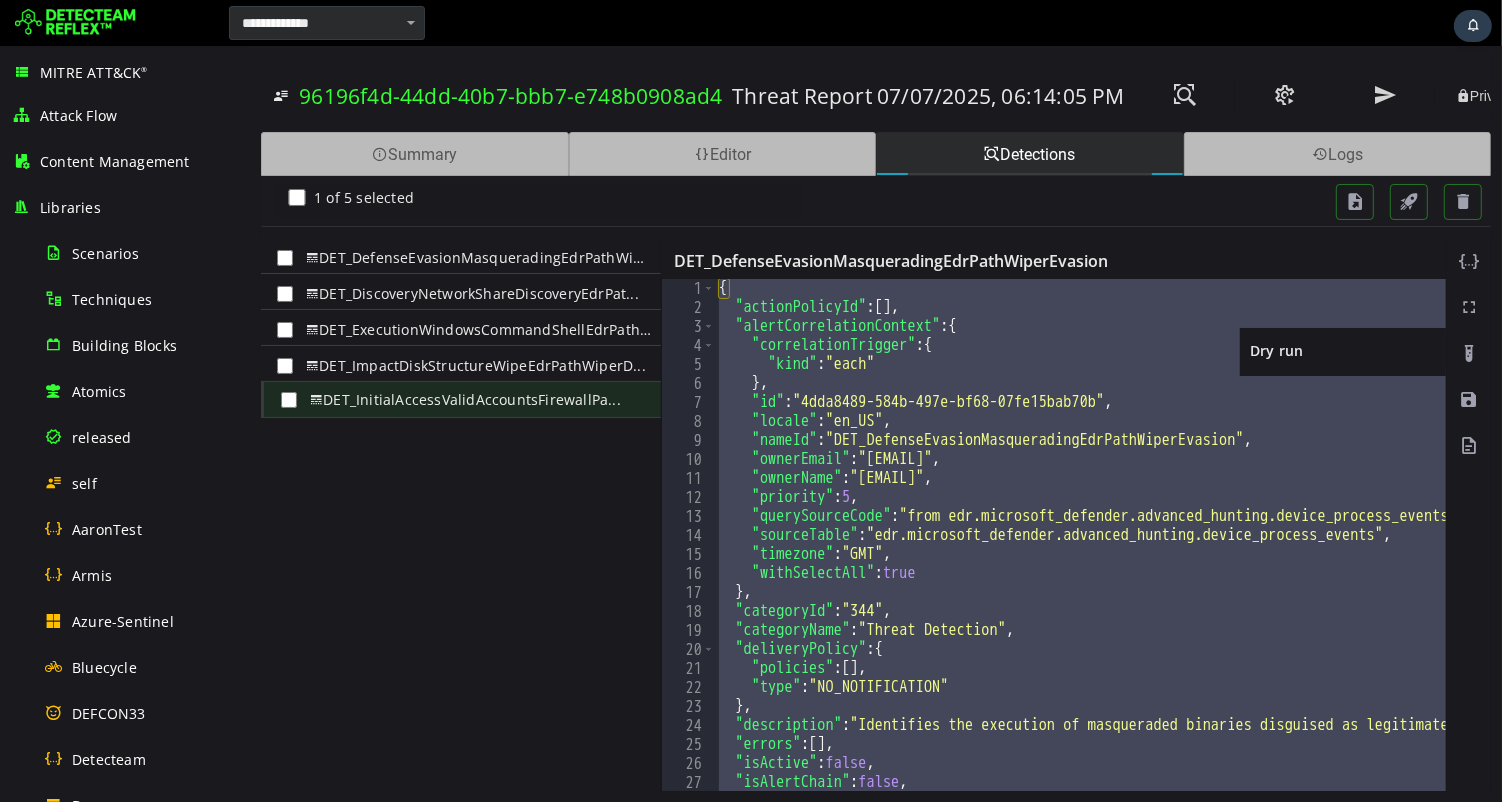 click at bounding box center (1468, 354) 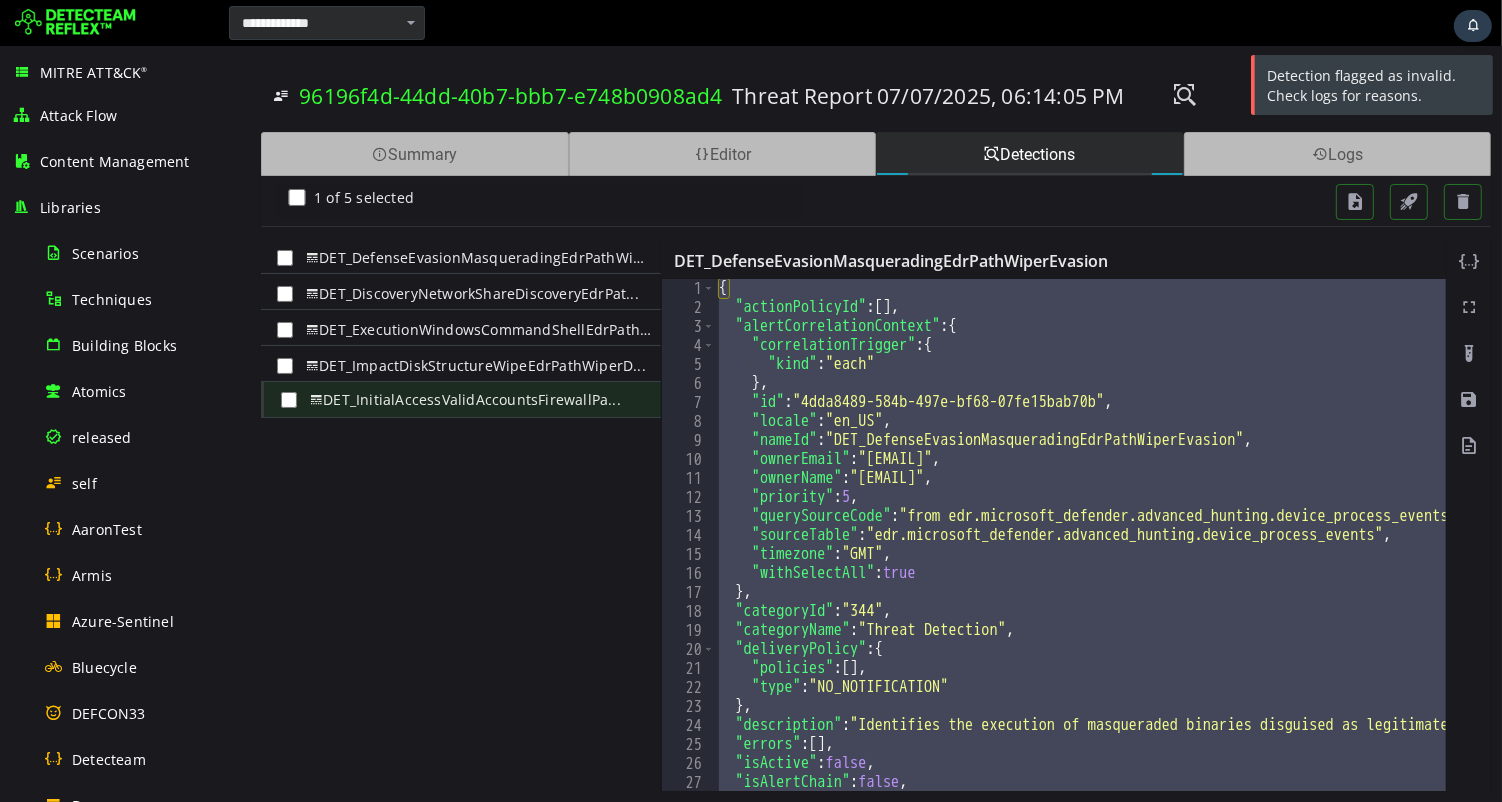 click on "DET_DefenseEvasionMasqueradingEdrPathWip...  DET_DiscoveryNetworkShareDiscoveryEdrPat...  DET_ExecutionWindowsCommandShellEdrPathW...  DET_ImpactDiskStructureWipeEdrPathWiperD...  DET_InitialAccessValidAccountsFirewallPa..." at bounding box center (460, 514) 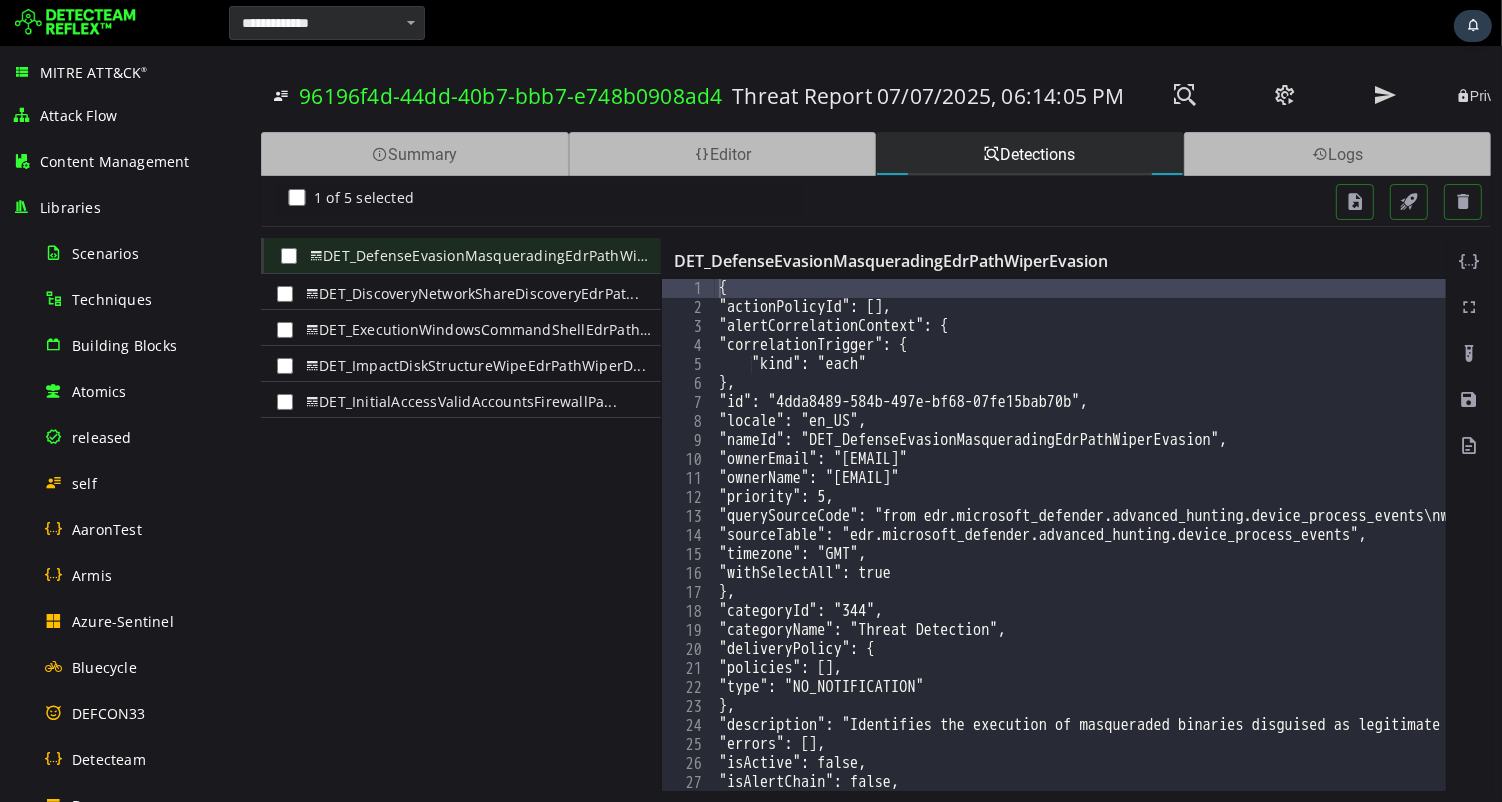 scroll, scrollTop: 0, scrollLeft: 0, axis: both 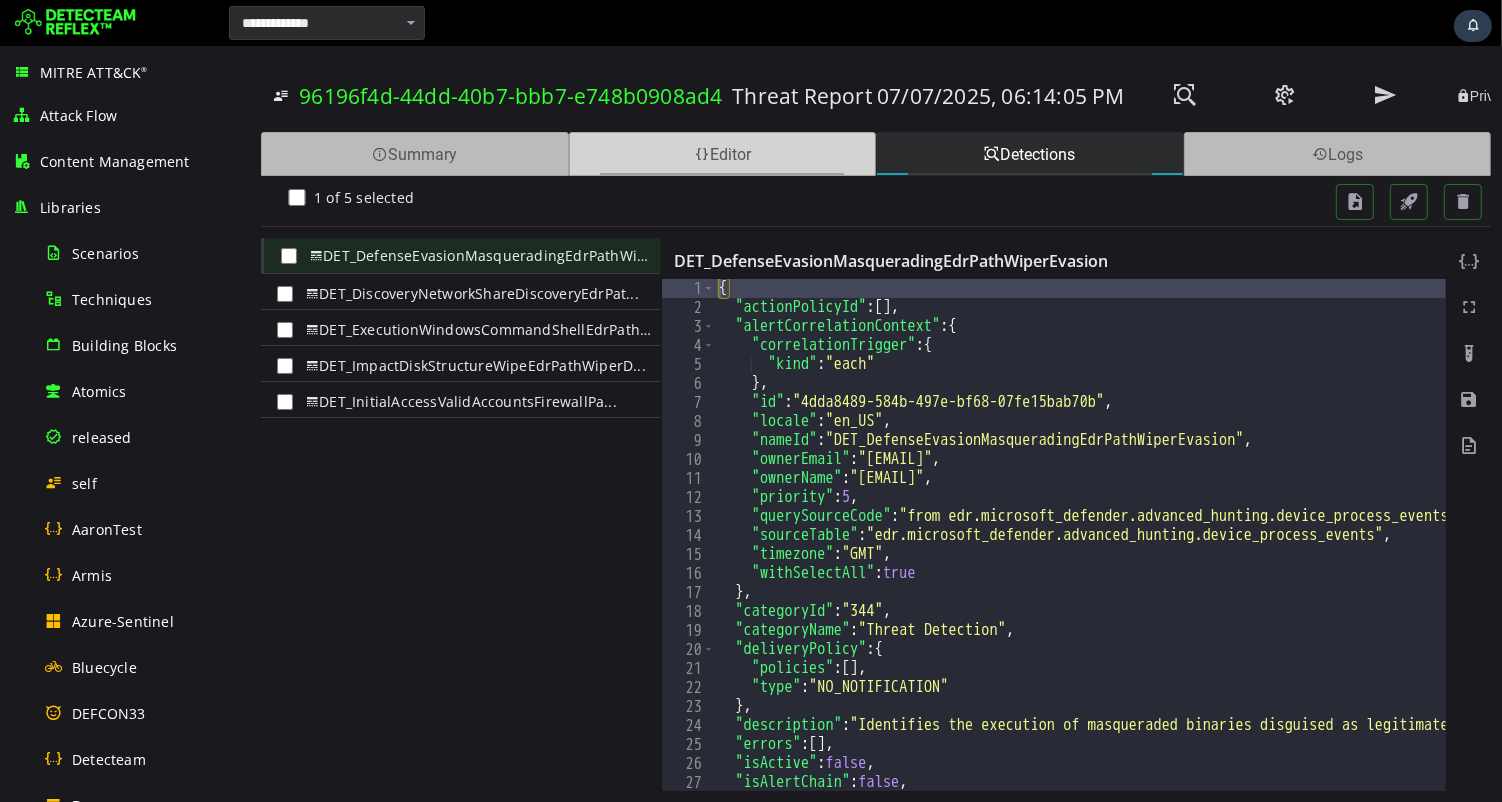 click on "Editor" at bounding box center (722, 154) 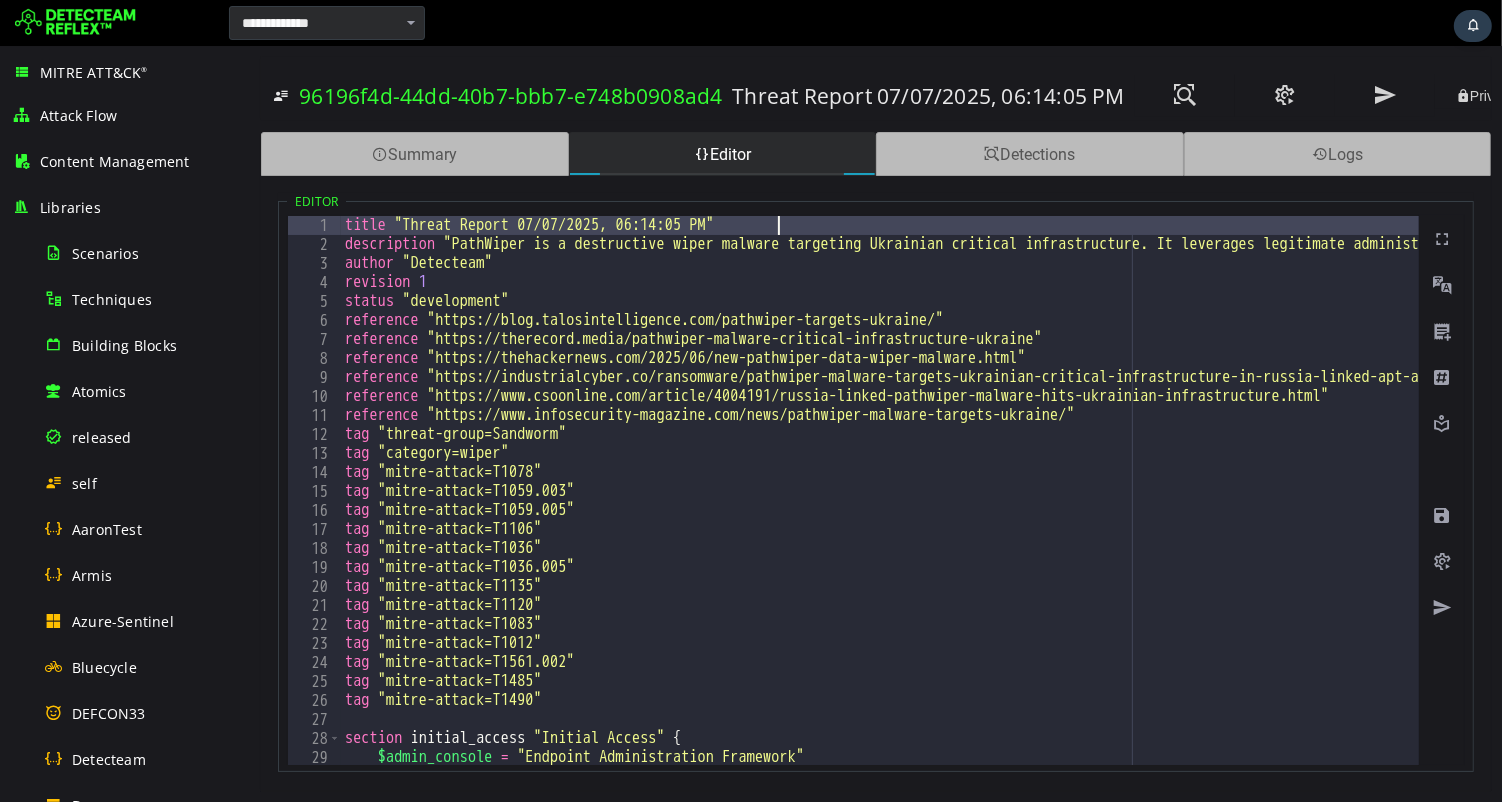 click on "title   "Threat Report 07/07/2025, 06:14:05 PM" description   "PathWiper is a destructive wiper malware targeting Ukrainian critical infrastructure. It leverages legitimate administration tools to distribute malicious commands, executes via batch and VBScript files, and systematically destroys storage media by overwriting filesystem artifacts with random data." author   "Detecteam" revision   1 status   "development" reference   "https://blog.talosintelligence.com/pathwiper-targets-ukraine/" reference   "https://therecord.media/pathwiper-malware-critical-infrastructure-ukraine" reference   "https://thehackernews.com/2025/06/new-pathwiper-data-wiper-malware.html" reference   "https://industrialcyber.co/ransomware/pathwiper-malware-targets-ukrainian-critical-infrastructure-in-russia-linked-apt-attack-using-legitimate-admin-tools/" reference   "https://www.csoonline.com/article/4004191/russia-linked-pathwiper-malware-hits-ukrainian-infrastructure.html" reference   tag   "threat-group=Sandworm" tag   tag   tag" at bounding box center [1882, 509] 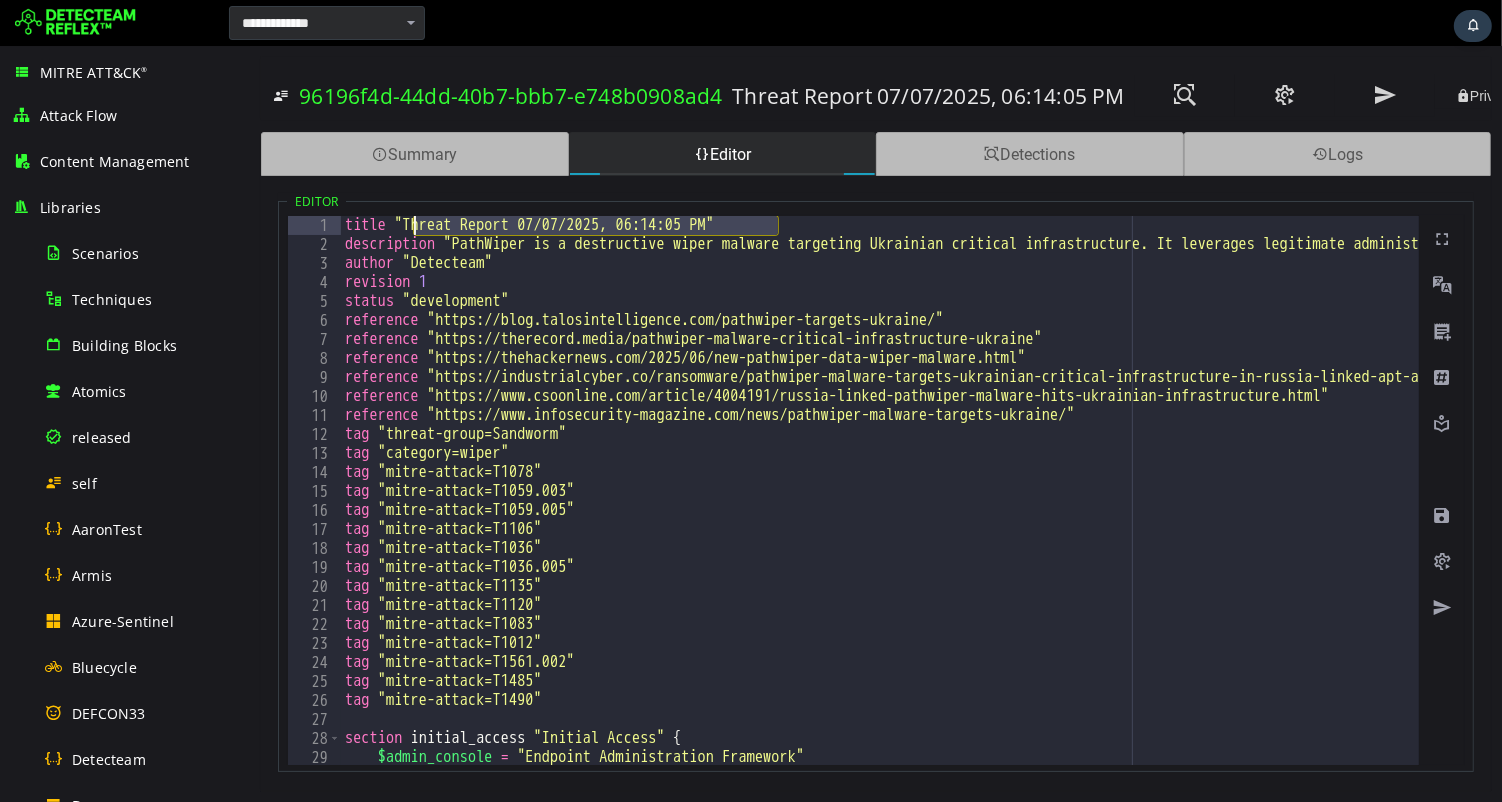 drag, startPoint x: 771, startPoint y: 222, endPoint x: 412, endPoint y: 223, distance: 359.0014 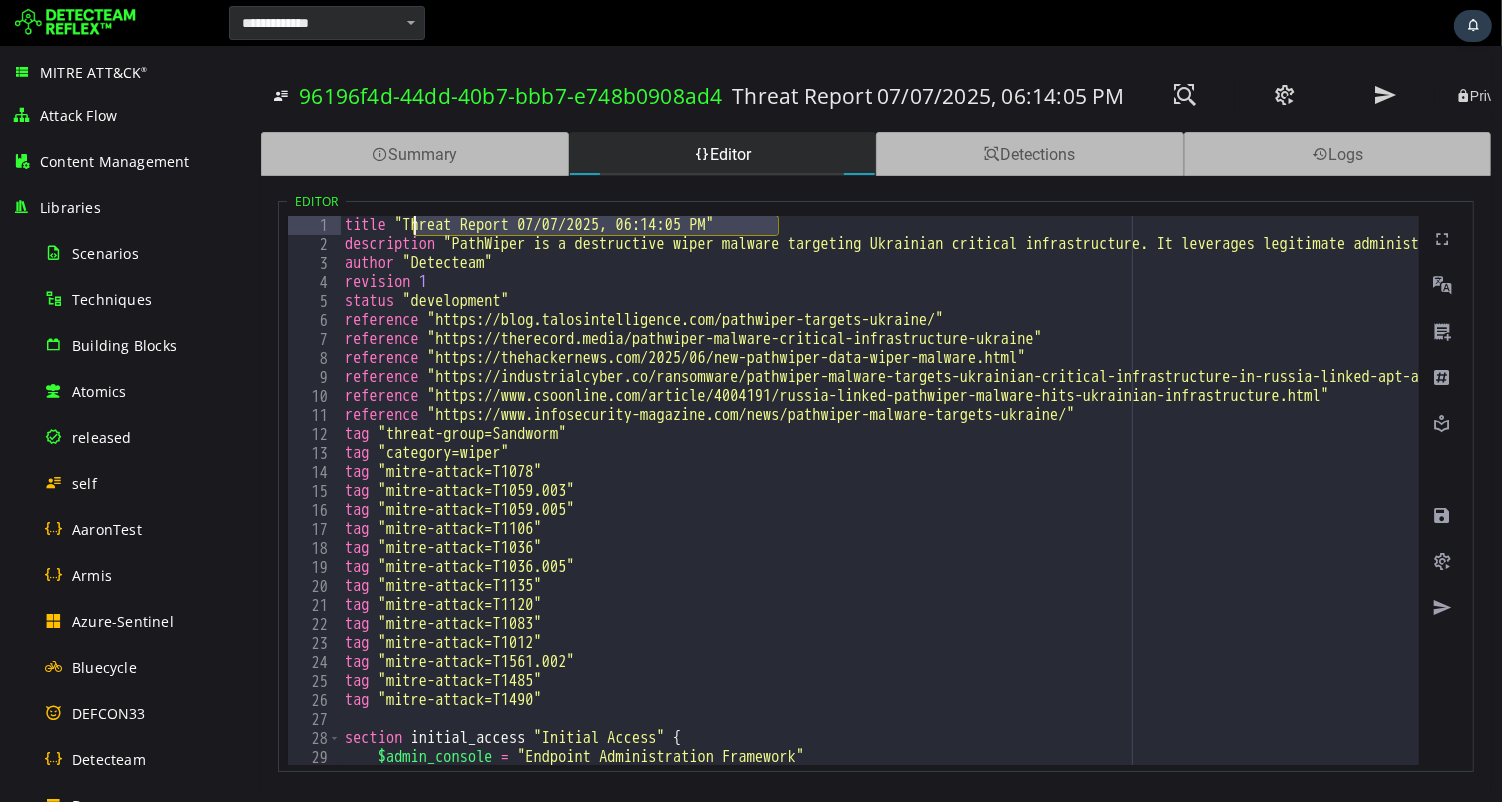 click on "title   "Threat Report 07/07/2025, 06:14:05 PM" description   "PathWiper is a destructive wiper malware targeting Ukrainian critical infrastructure. It leverages legitimate administration tools to distribute malicious commands, executes via batch and VBScript files, and systematically destroys storage media by overwriting filesystem artifacts with random data." author   "Detecteam" revision   1 status   "development" reference   "https://blog.talosintelligence.com/pathwiper-targets-ukraine/" reference   "https://therecord.media/pathwiper-malware-critical-infrastructure-ukraine" reference   "https://thehackernews.com/2025/06/new-pathwiper-data-wiper-malware.html" reference   "https://industrialcyber.co/ransomware/pathwiper-malware-targets-ukrainian-critical-infrastructure-in-russia-linked-apt-attack-using-legitimate-admin-tools/" reference   "https://www.csoonline.com/article/4004191/russia-linked-pathwiper-malware-hits-ukrainian-infrastructure.html" reference   tag   "threat-group=Sandworm" tag   tag   tag" at bounding box center (1882, 509) 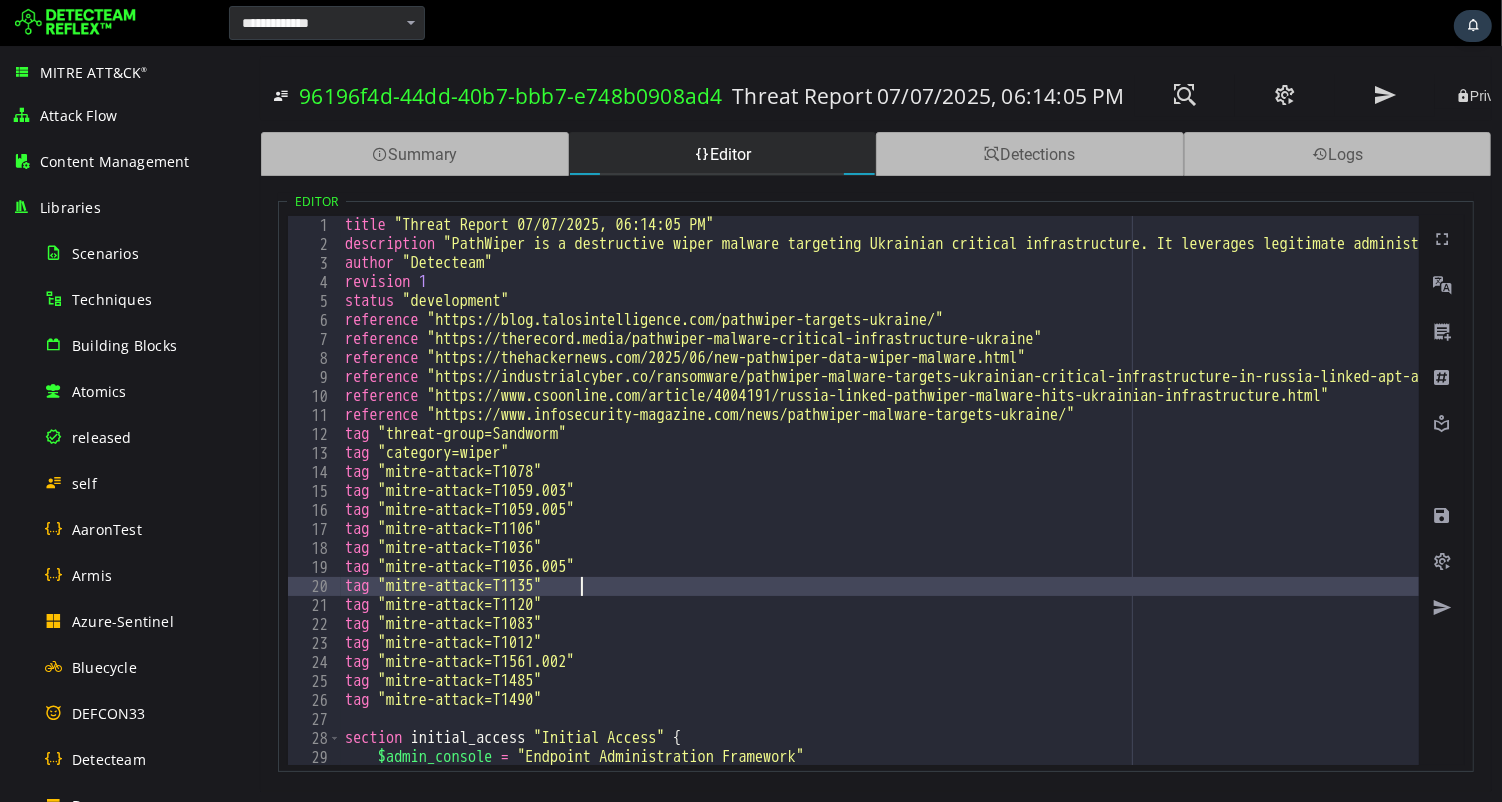 type on "*
*" 